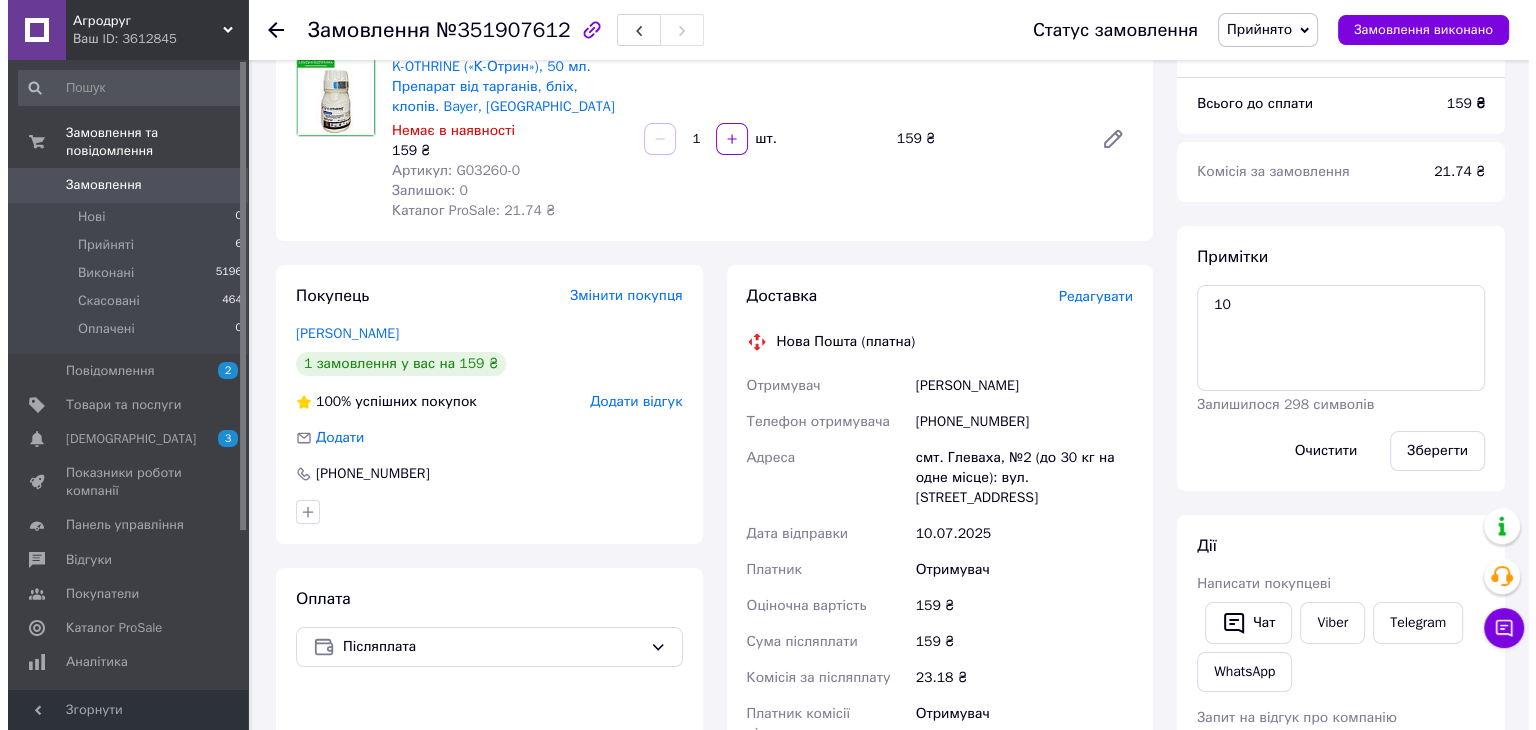 scroll, scrollTop: 400, scrollLeft: 0, axis: vertical 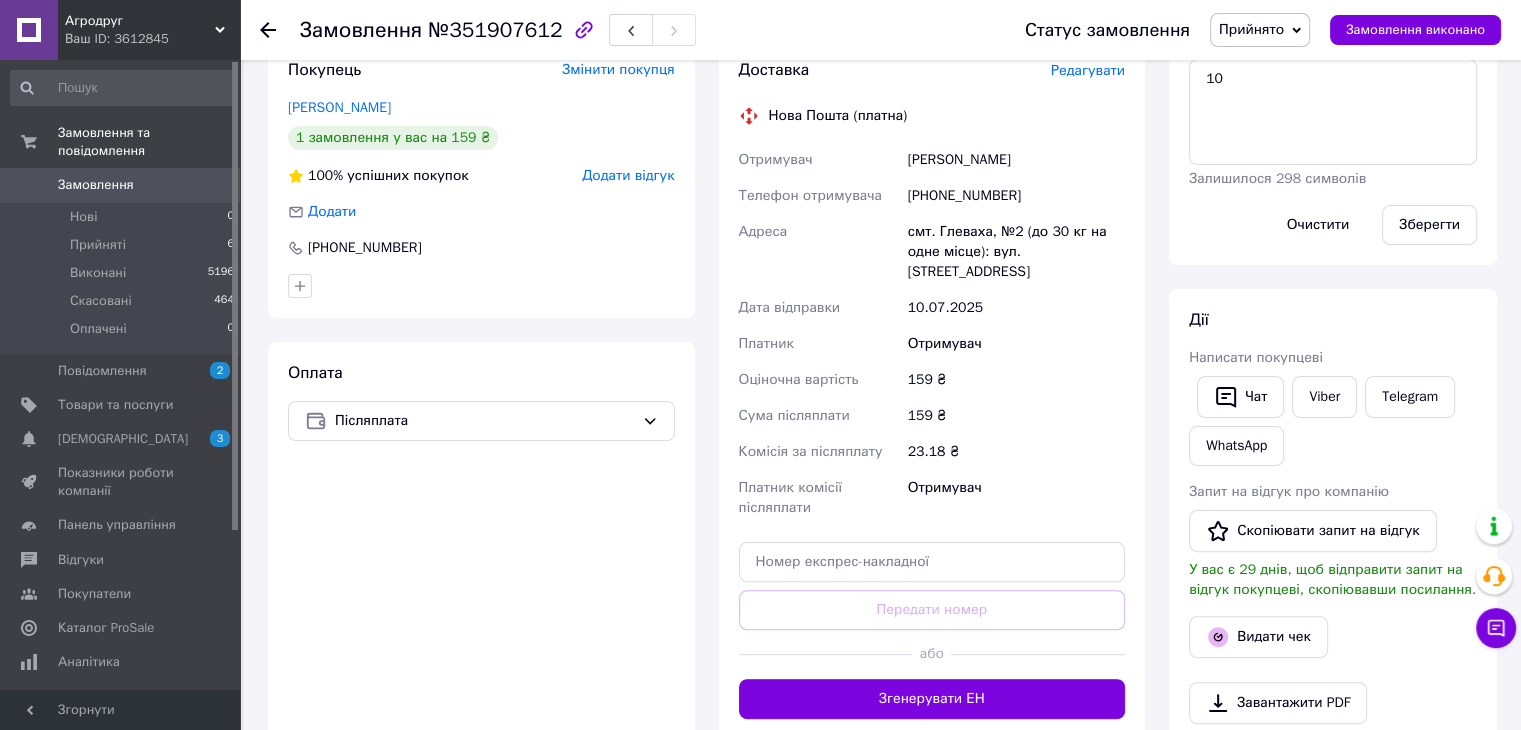 click on "Редагувати" at bounding box center [1088, 70] 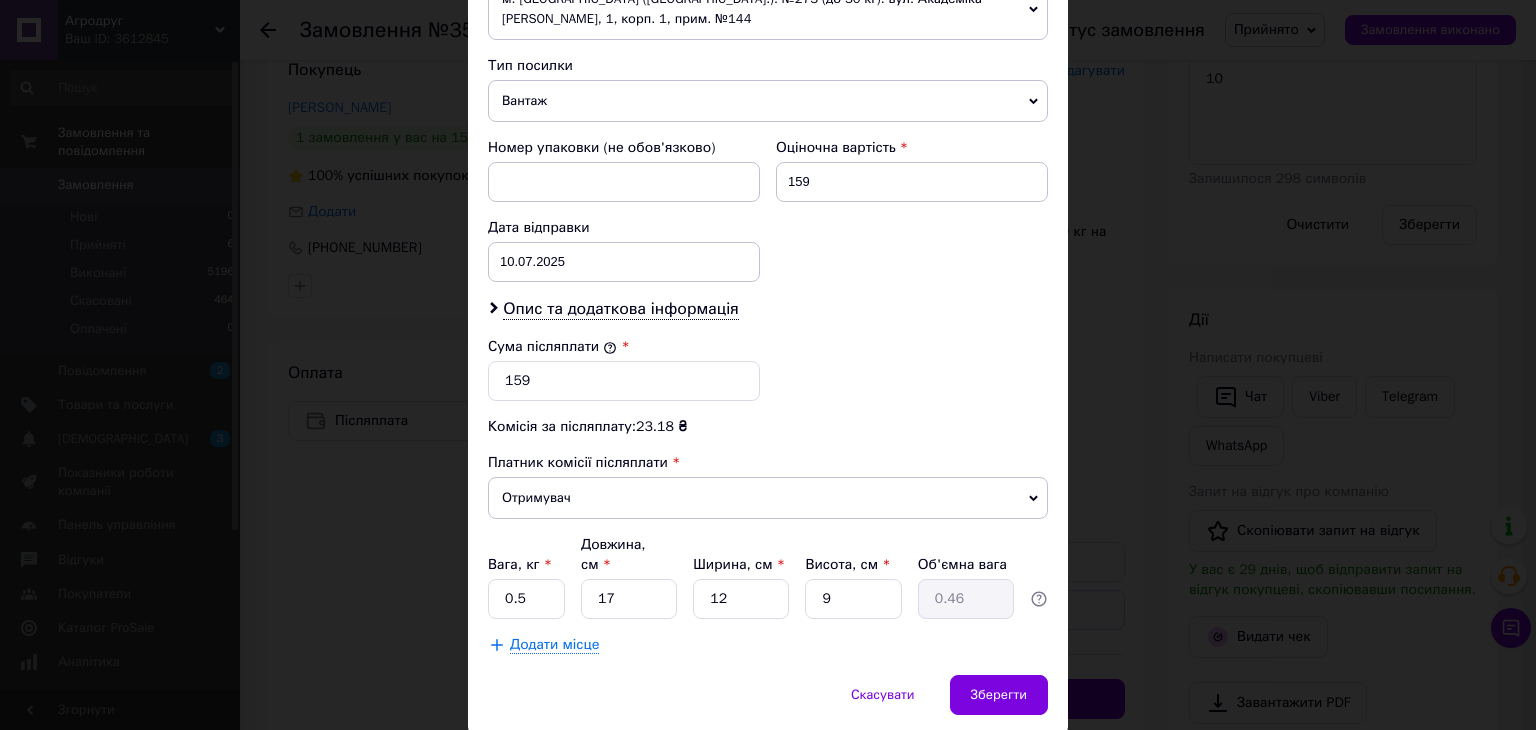 scroll, scrollTop: 800, scrollLeft: 0, axis: vertical 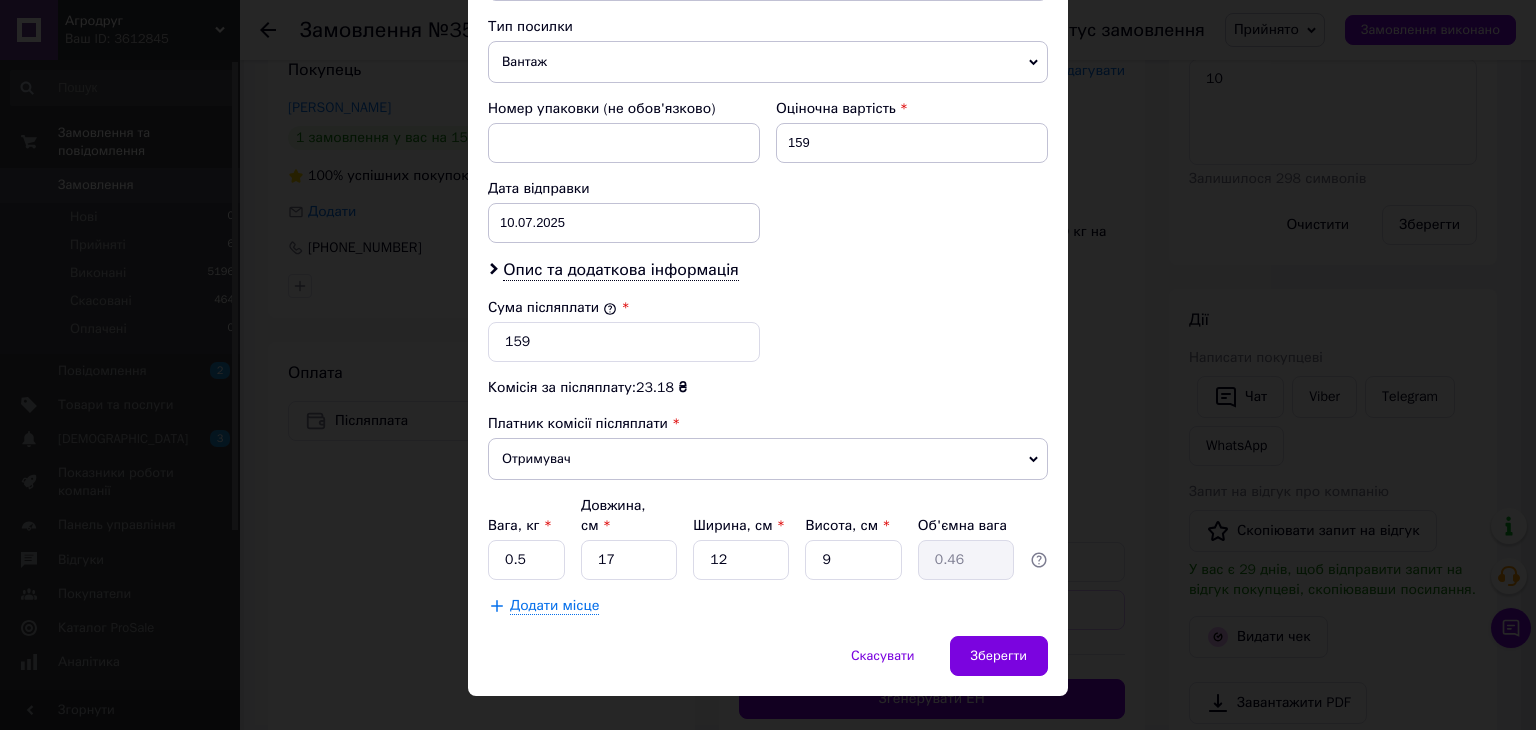 drag, startPoint x: 996, startPoint y: 626, endPoint x: 1200, endPoint y: 684, distance: 212.08488 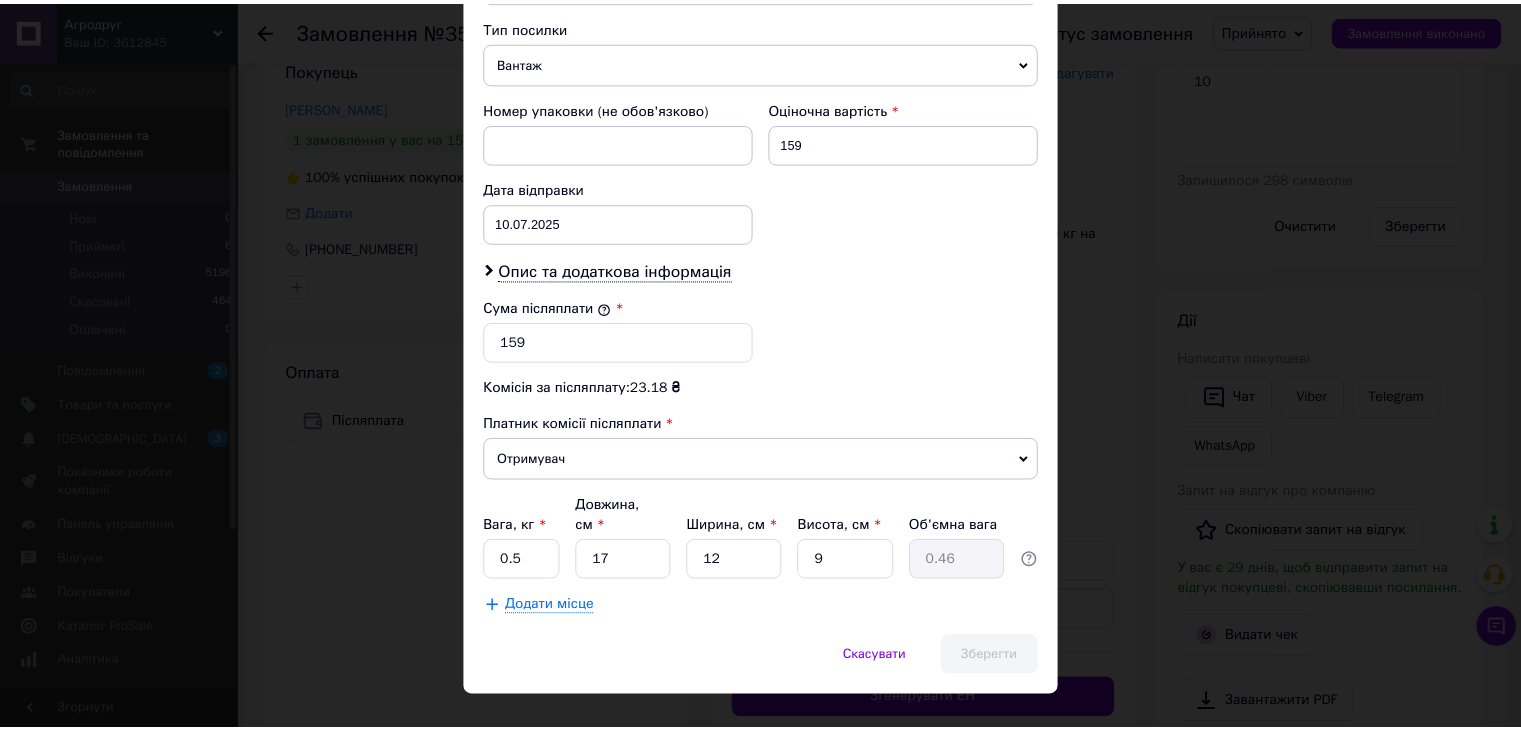scroll, scrollTop: 808, scrollLeft: 0, axis: vertical 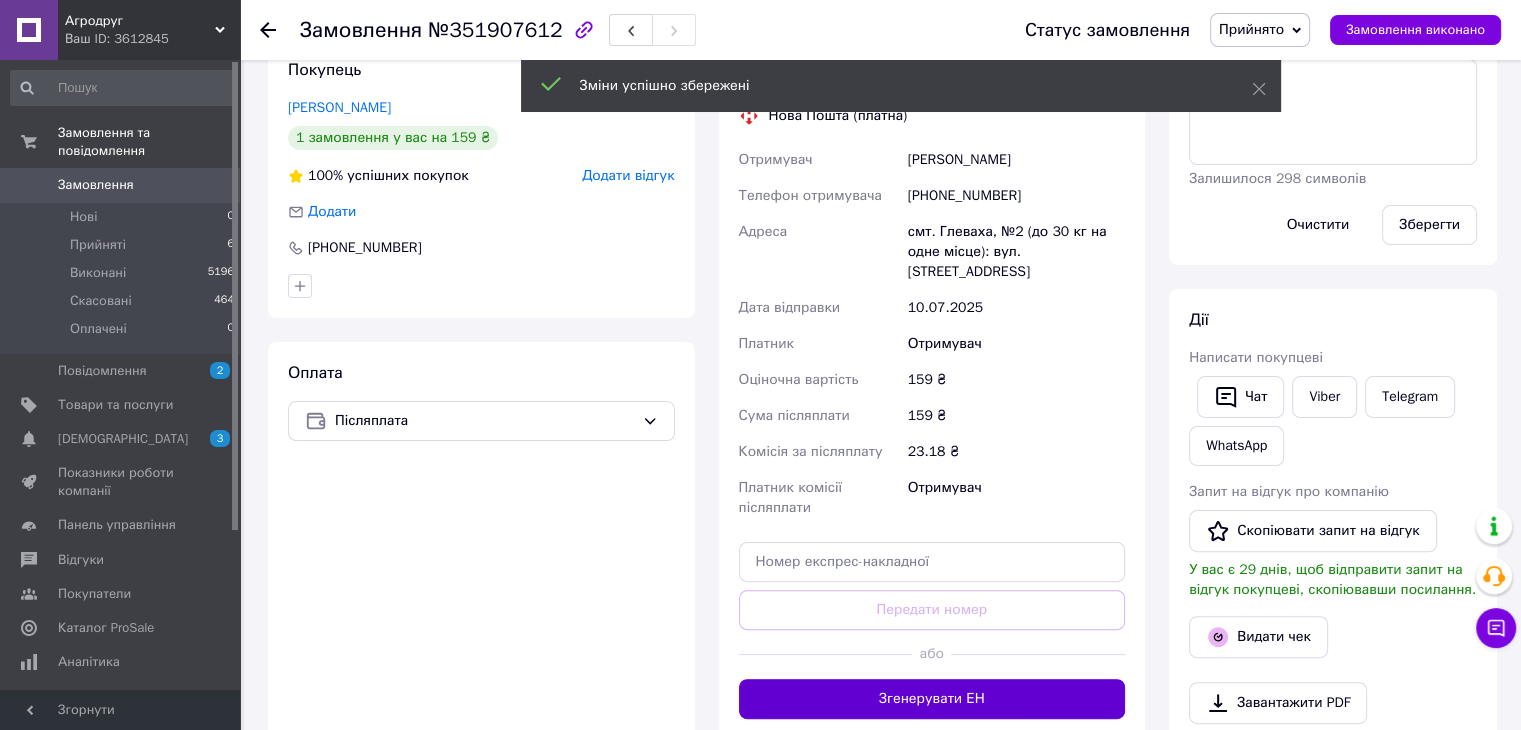 click on "Згенерувати ЕН" at bounding box center (932, 699) 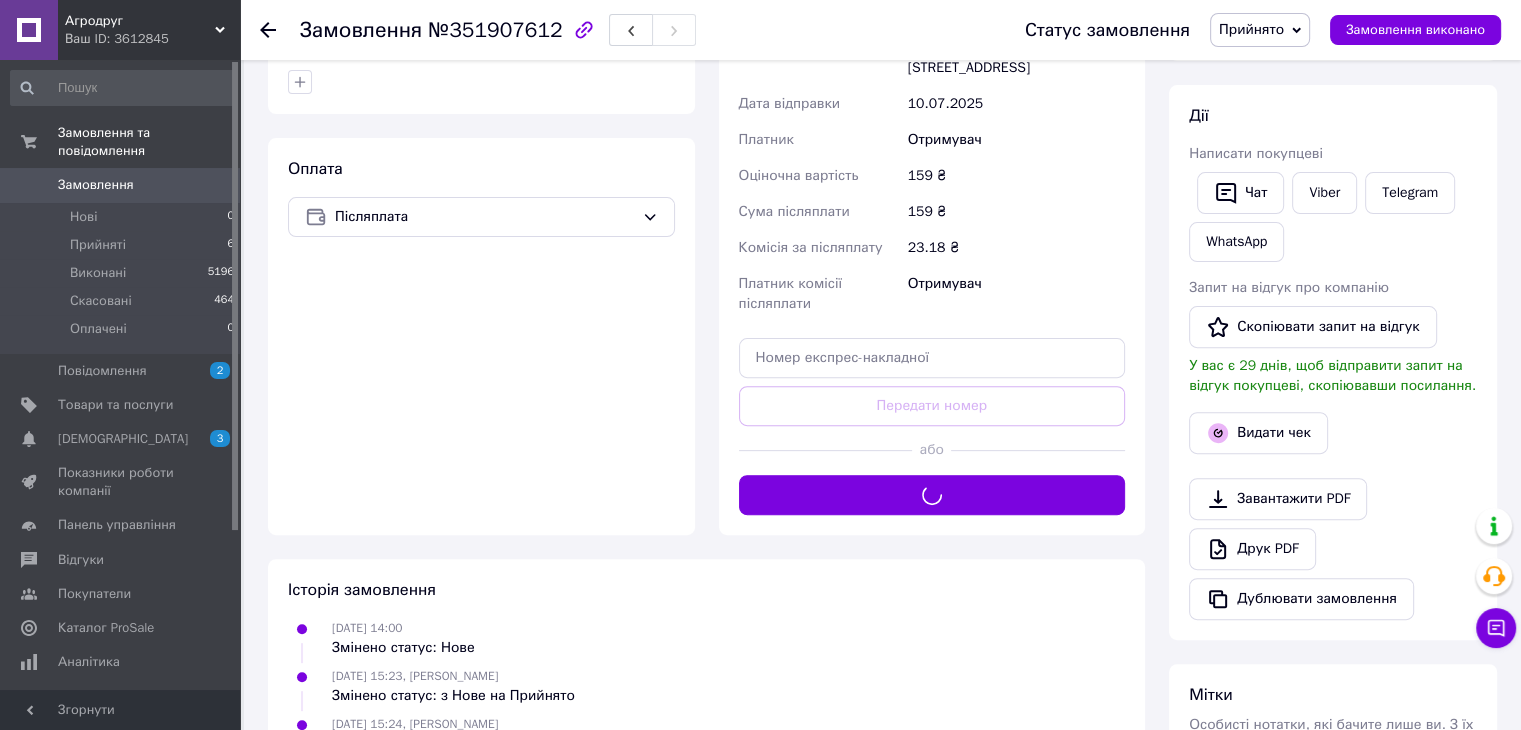 scroll, scrollTop: 700, scrollLeft: 0, axis: vertical 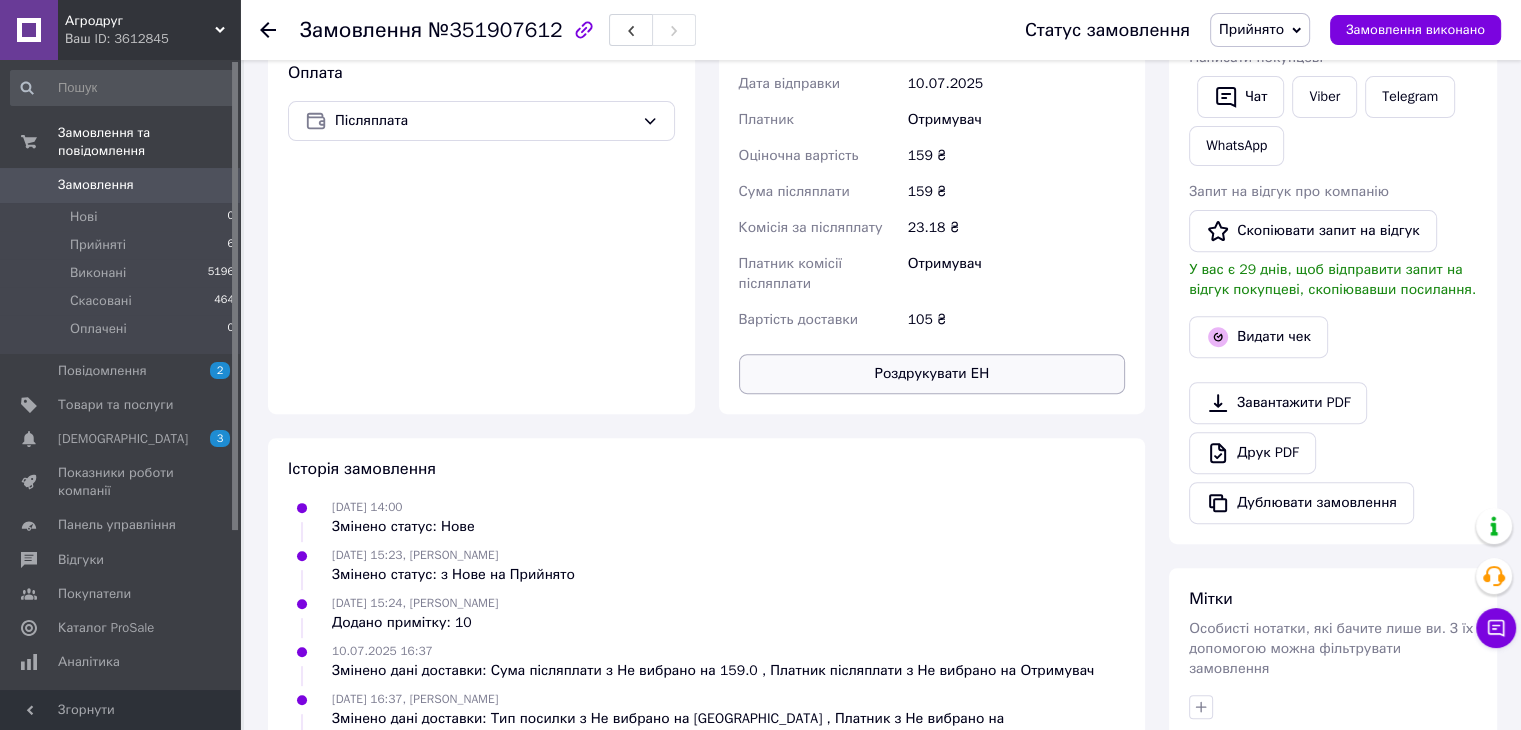 click on "Роздрукувати ЕН" at bounding box center (932, 374) 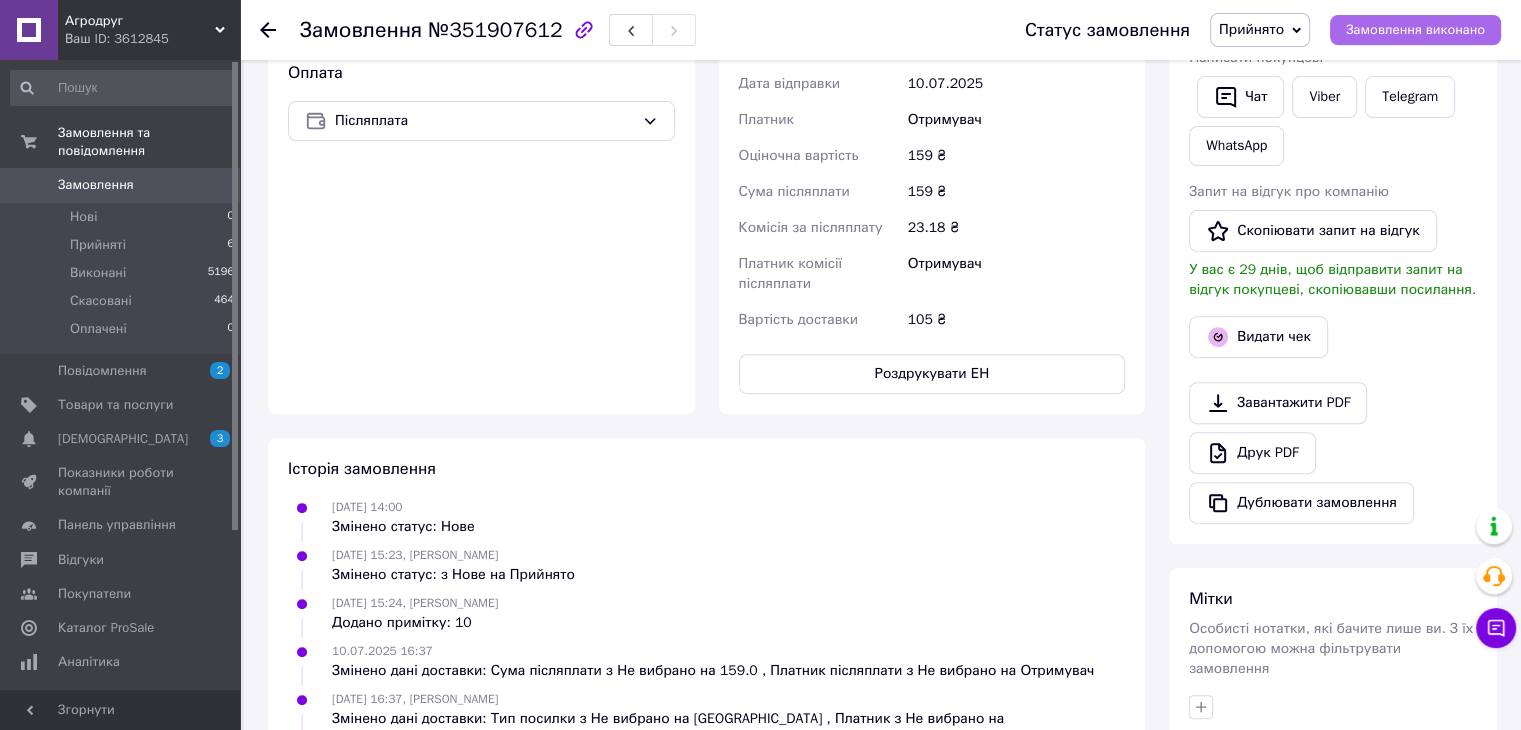 click on "Замовлення виконано" at bounding box center [1415, 30] 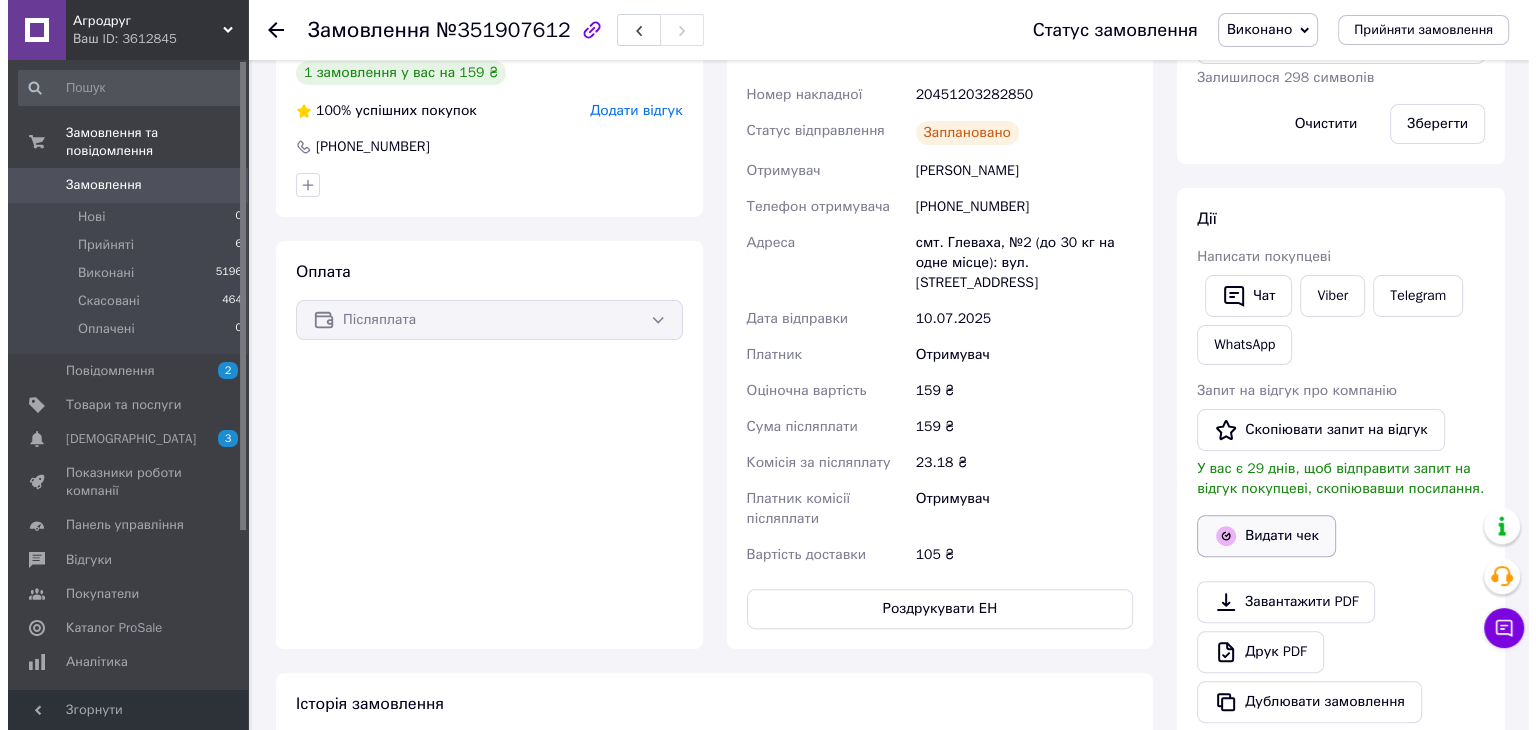 scroll, scrollTop: 500, scrollLeft: 0, axis: vertical 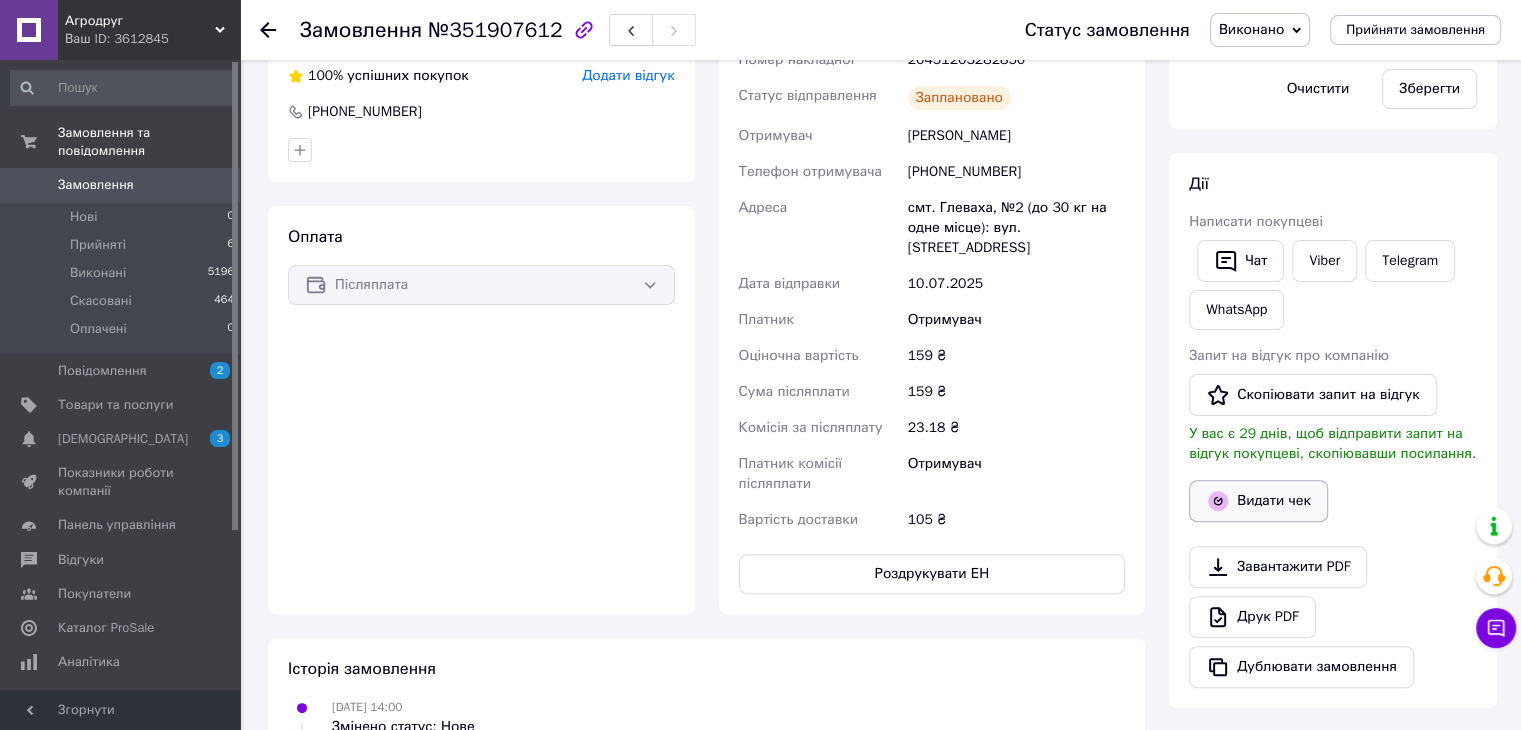 click on "Видати чек" at bounding box center (1258, 501) 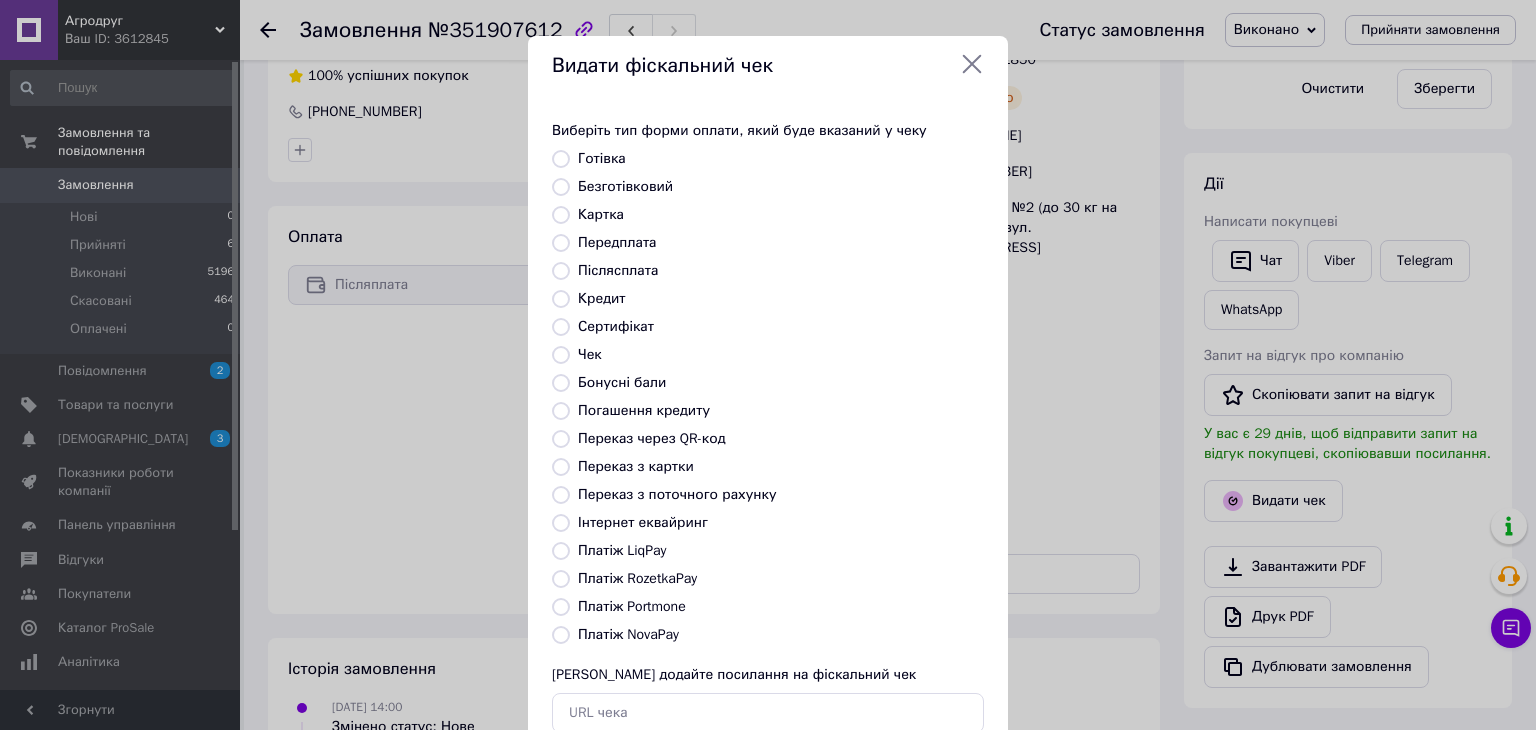 click on "Платіж NovaPay" at bounding box center (628, 634) 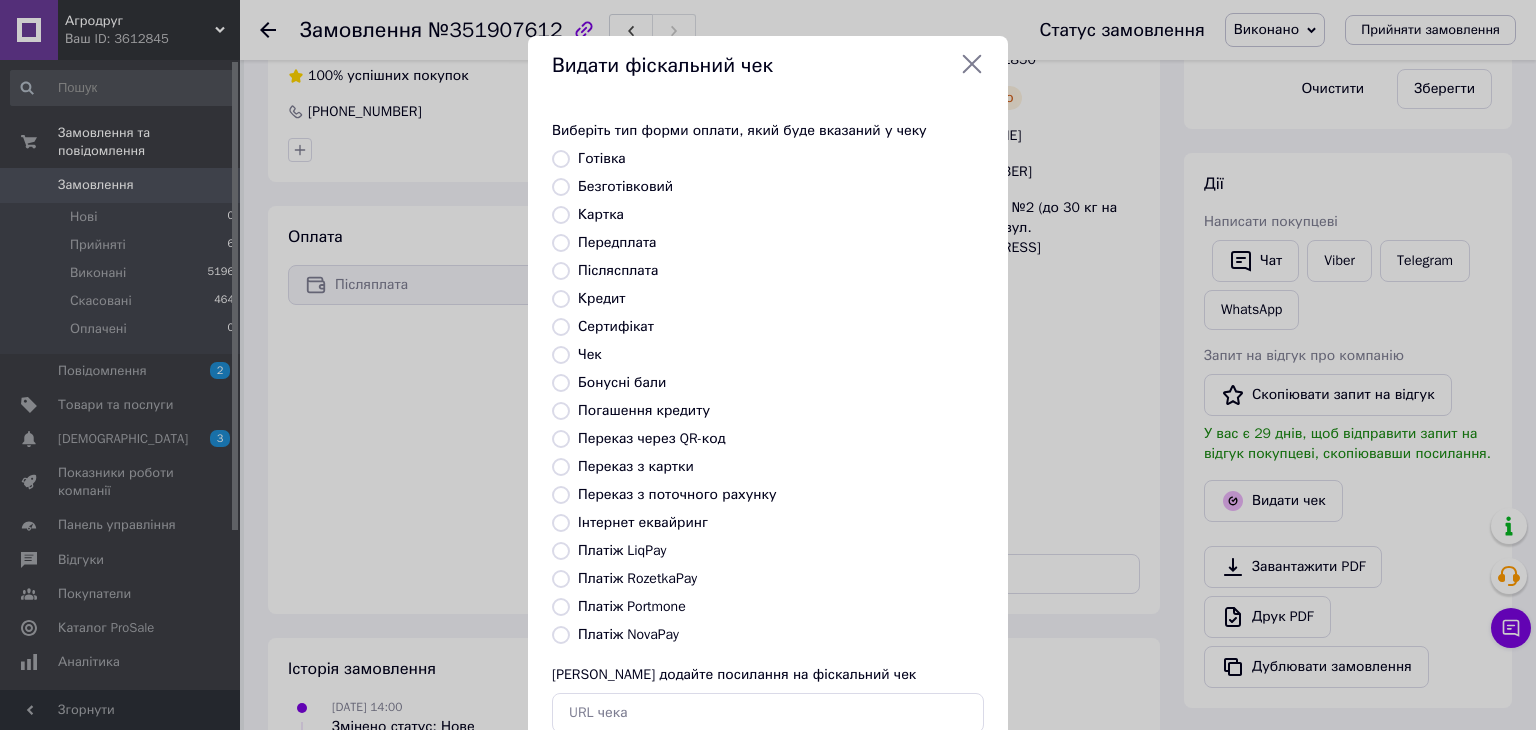radio on "true" 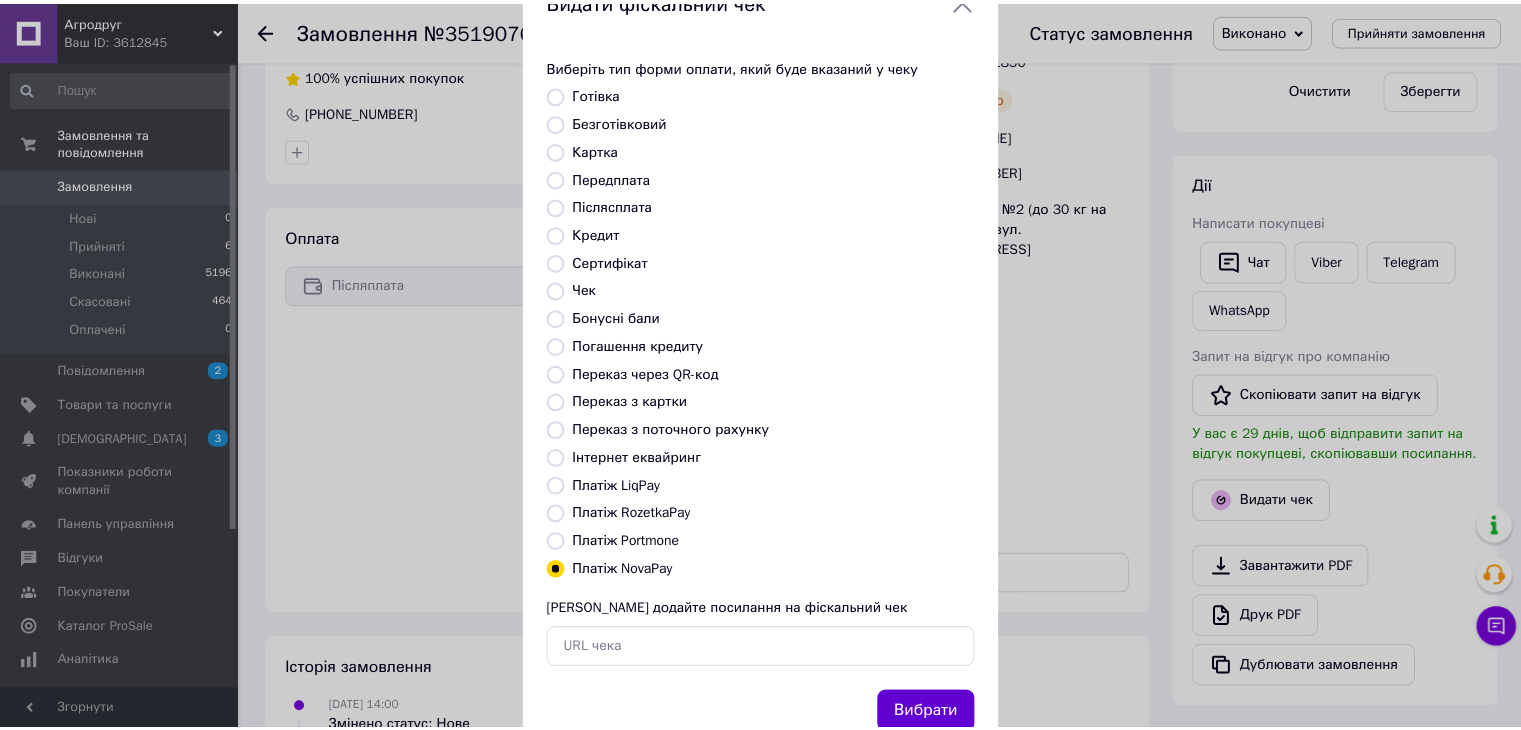 scroll, scrollTop: 128, scrollLeft: 0, axis: vertical 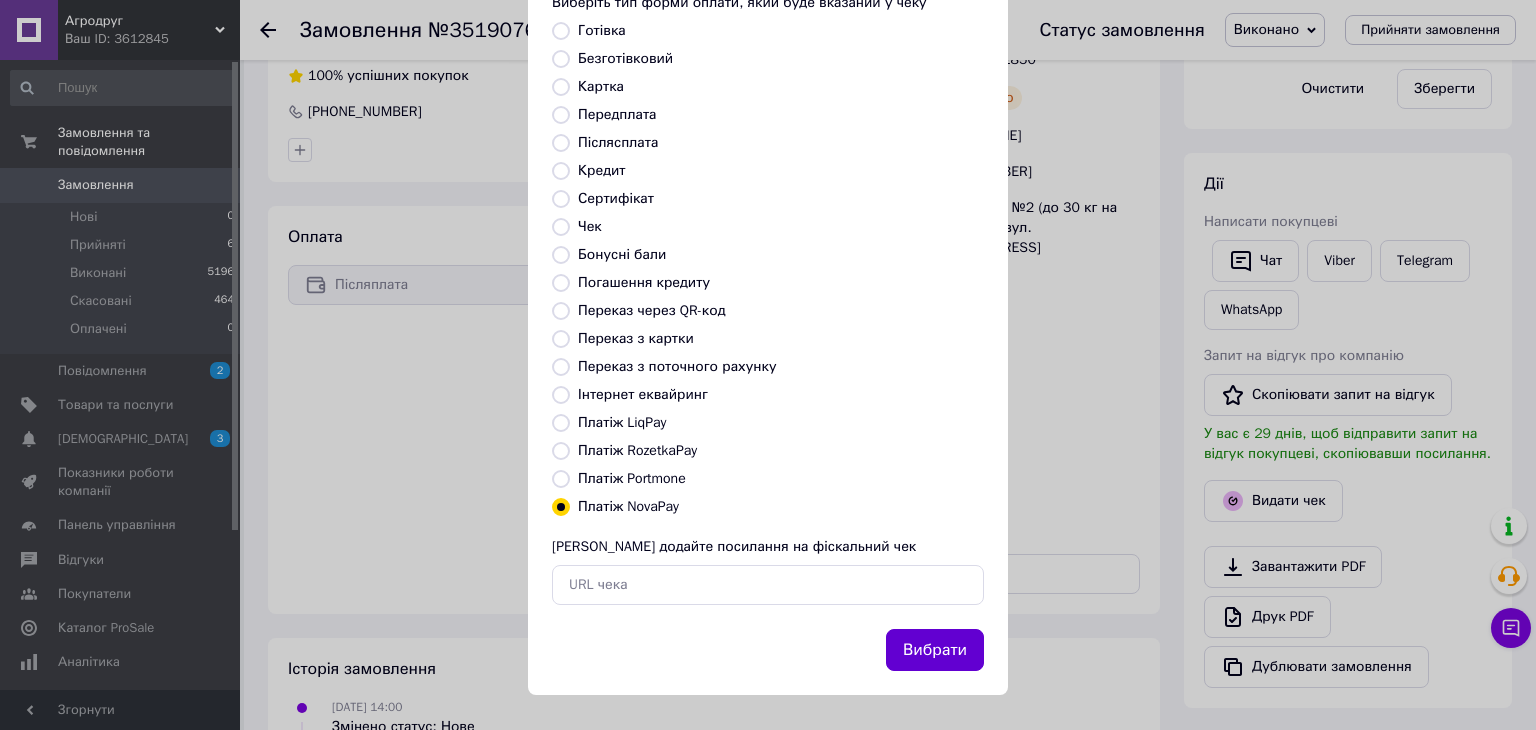 click on "Вибрати" at bounding box center [935, 650] 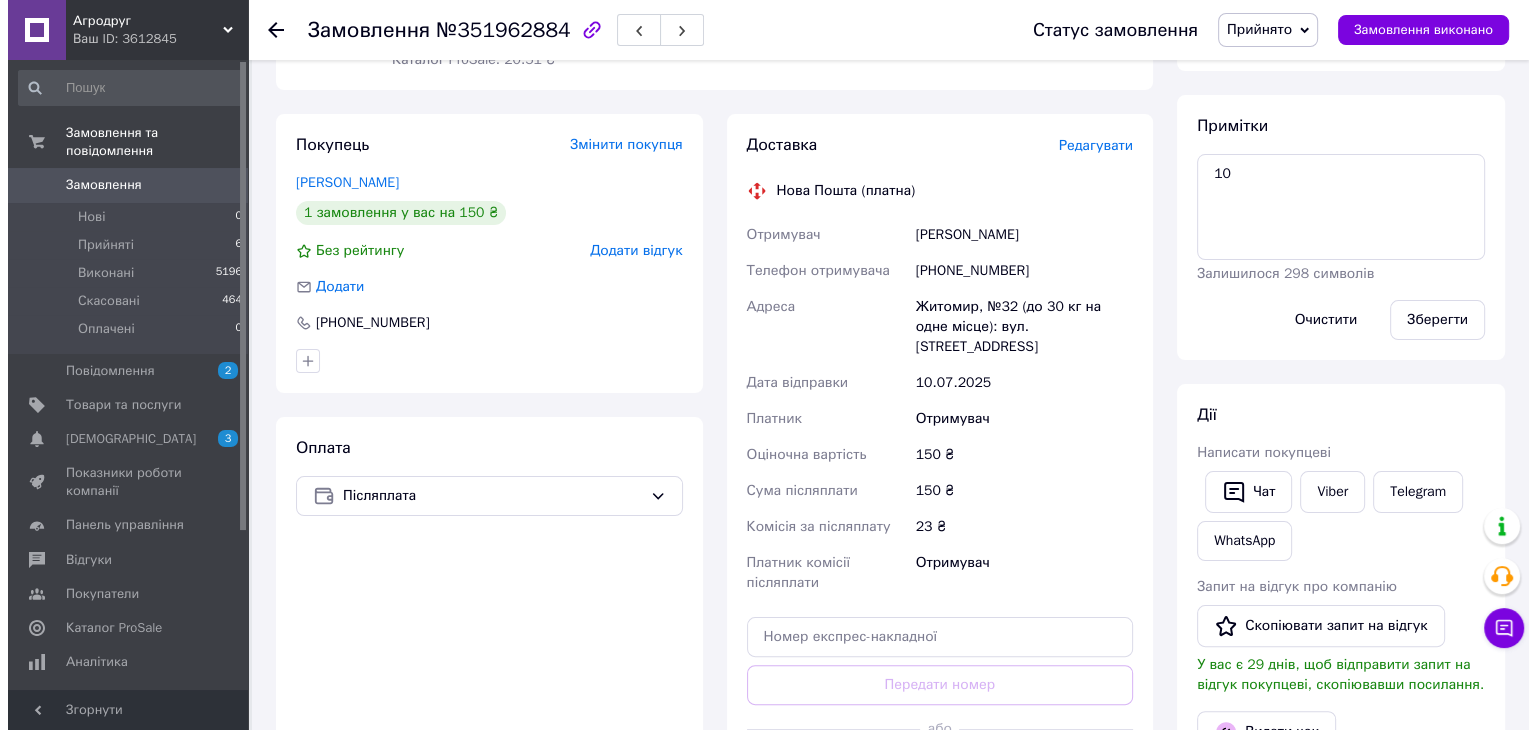scroll, scrollTop: 200, scrollLeft: 0, axis: vertical 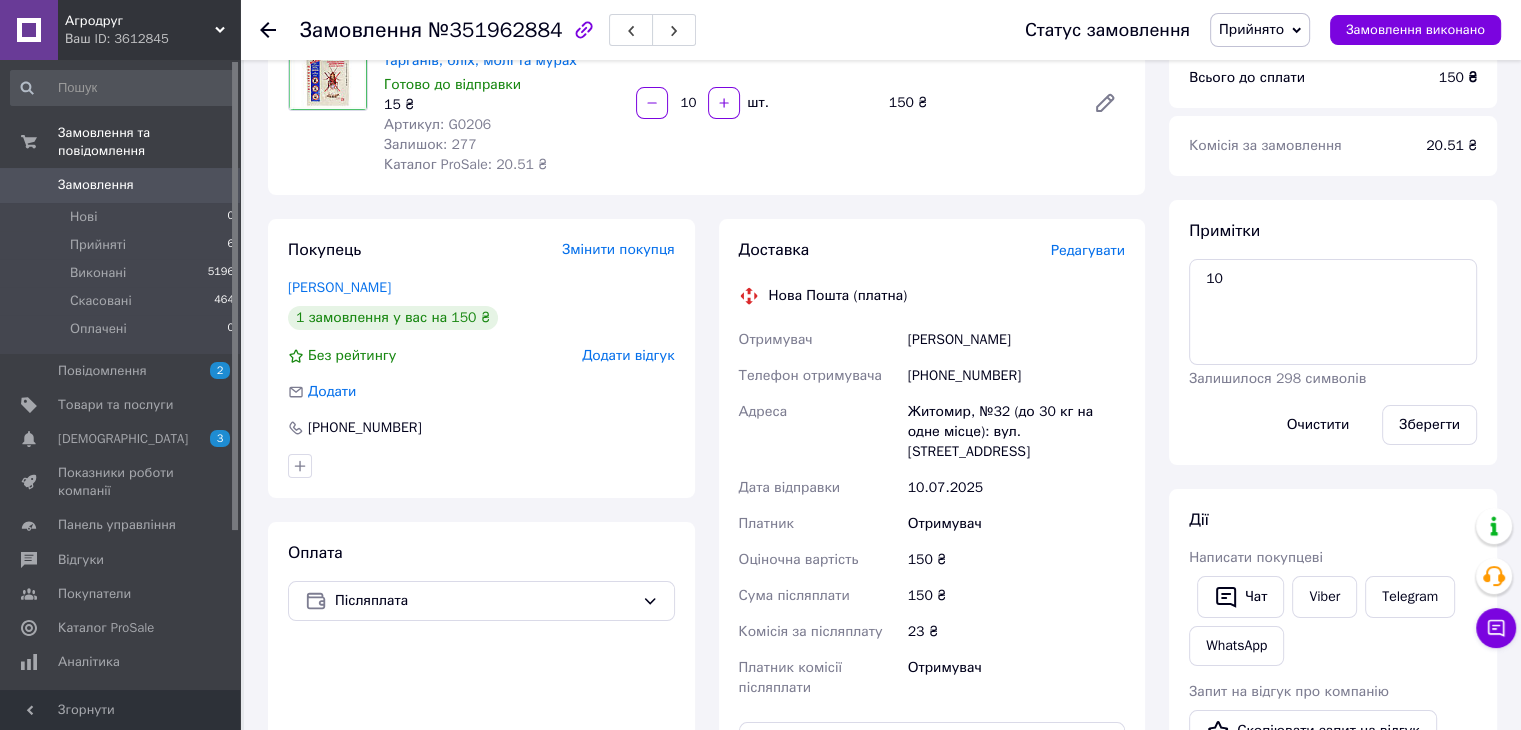 click on "Редагувати" at bounding box center [1088, 250] 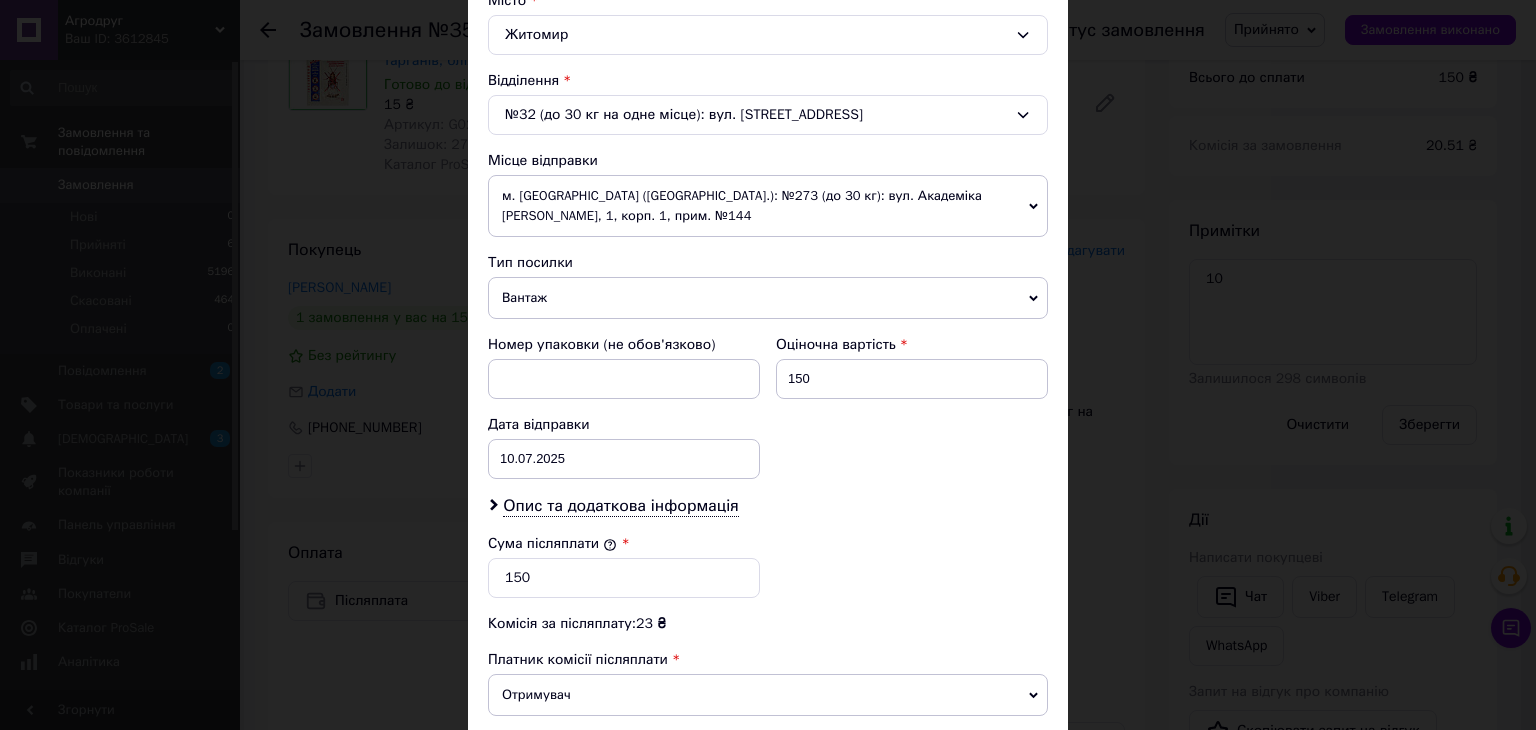 scroll, scrollTop: 600, scrollLeft: 0, axis: vertical 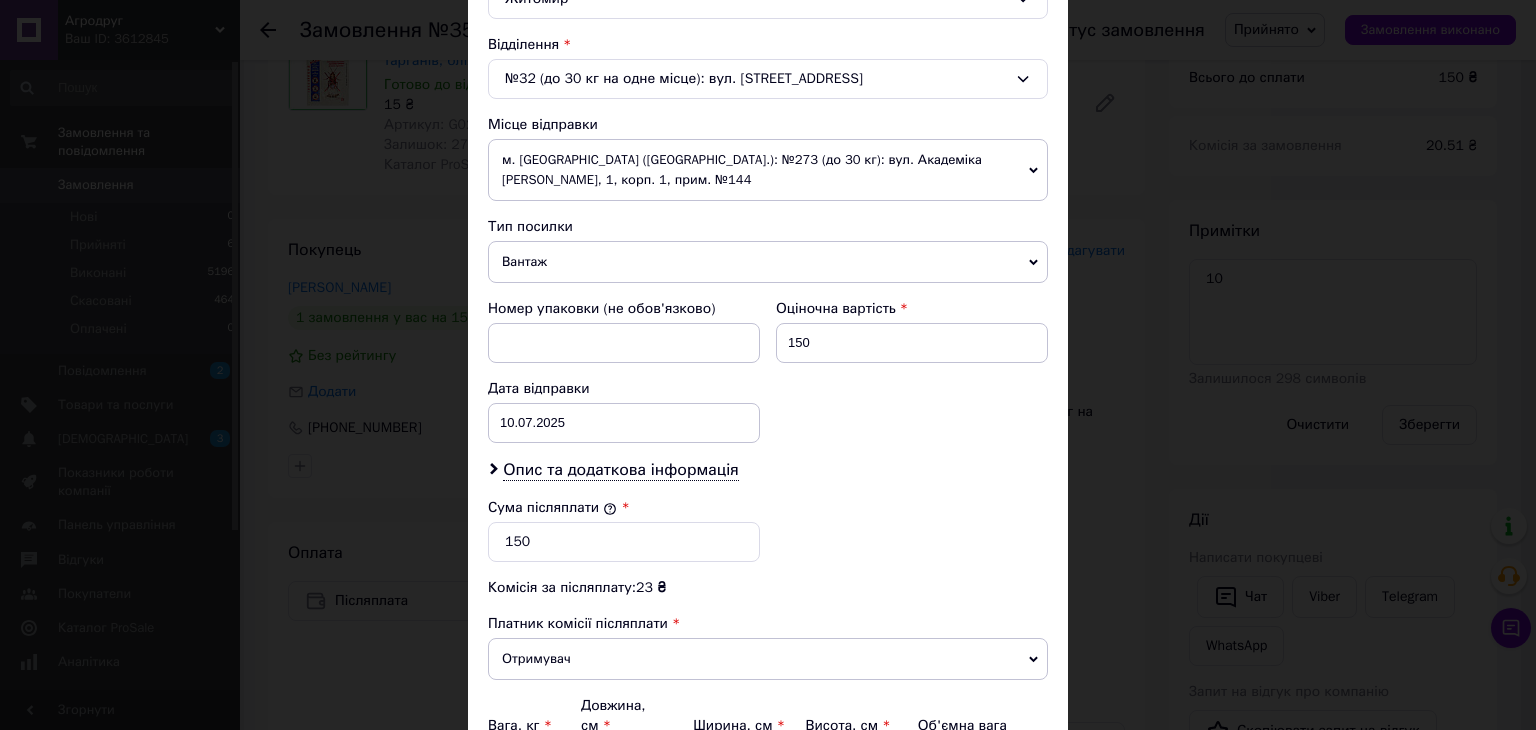 click on "× Редагування доставки Спосіб доставки Нова Пошта (платна) Платник Отримувач Відправник Прізвище отримувача [PERSON_NAME] Ім'я отримувача [PERSON_NAME] батькові отримувача Телефон отримувача [PHONE_NUMBER] Тип доставки У відділенні Кур'єром В поштоматі Місто [GEOGRAPHIC_DATA] Відділення №32 (до 30 кг на одне місце): вул. Кибальчича, 10 Місце відправки м. [GEOGRAPHIC_DATA] ([GEOGRAPHIC_DATA].): №273 (до 30 кг): вул. Академіка [PERSON_NAME], 1, корп. 1, прим. №144 Немає збігів. Спробуйте змінити умови пошуку Додати ще місце відправки Тип посилки Вантаж Документи Номер упаковки (не обов'язково) Оціночна вартість 150" at bounding box center [768, 365] 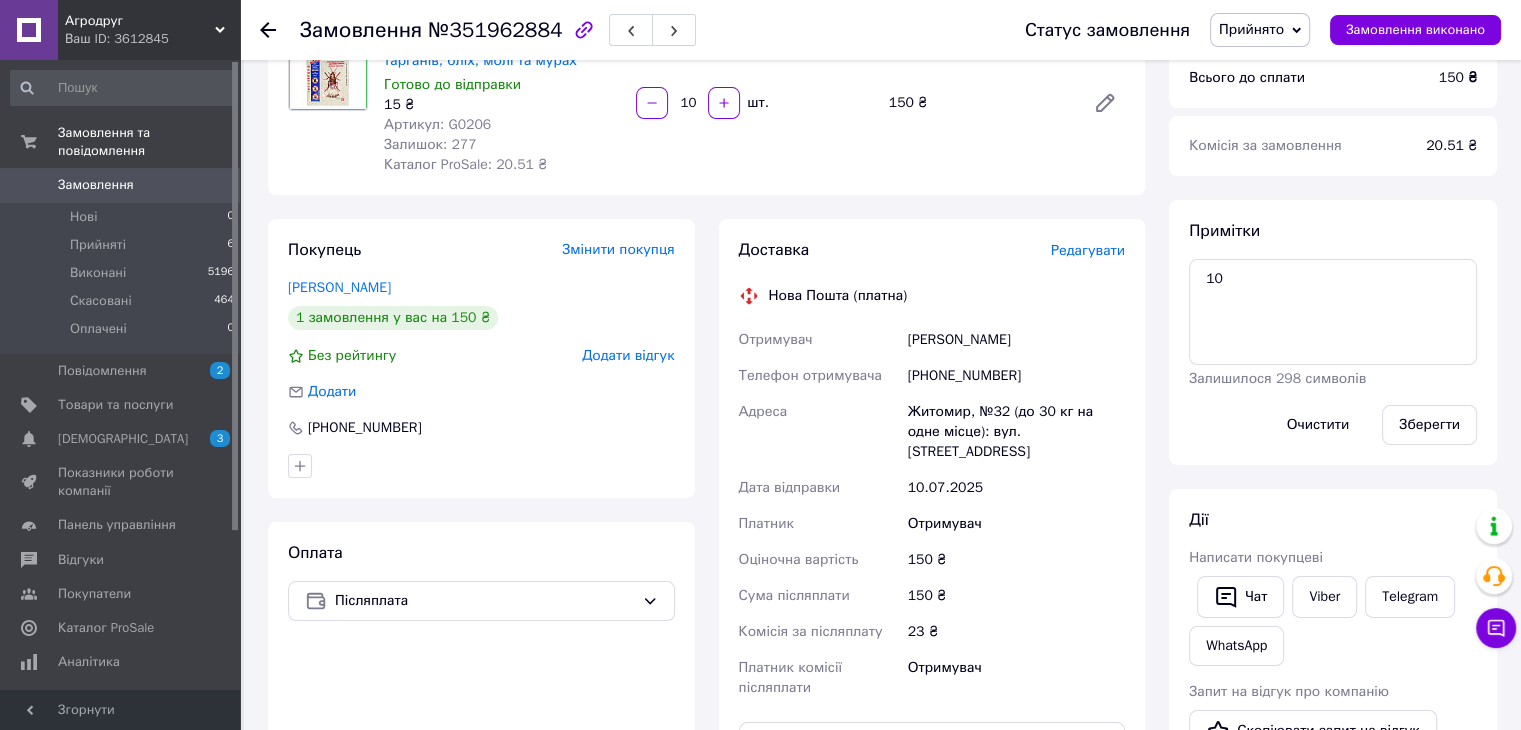 click on "Редагувати" at bounding box center (1088, 250) 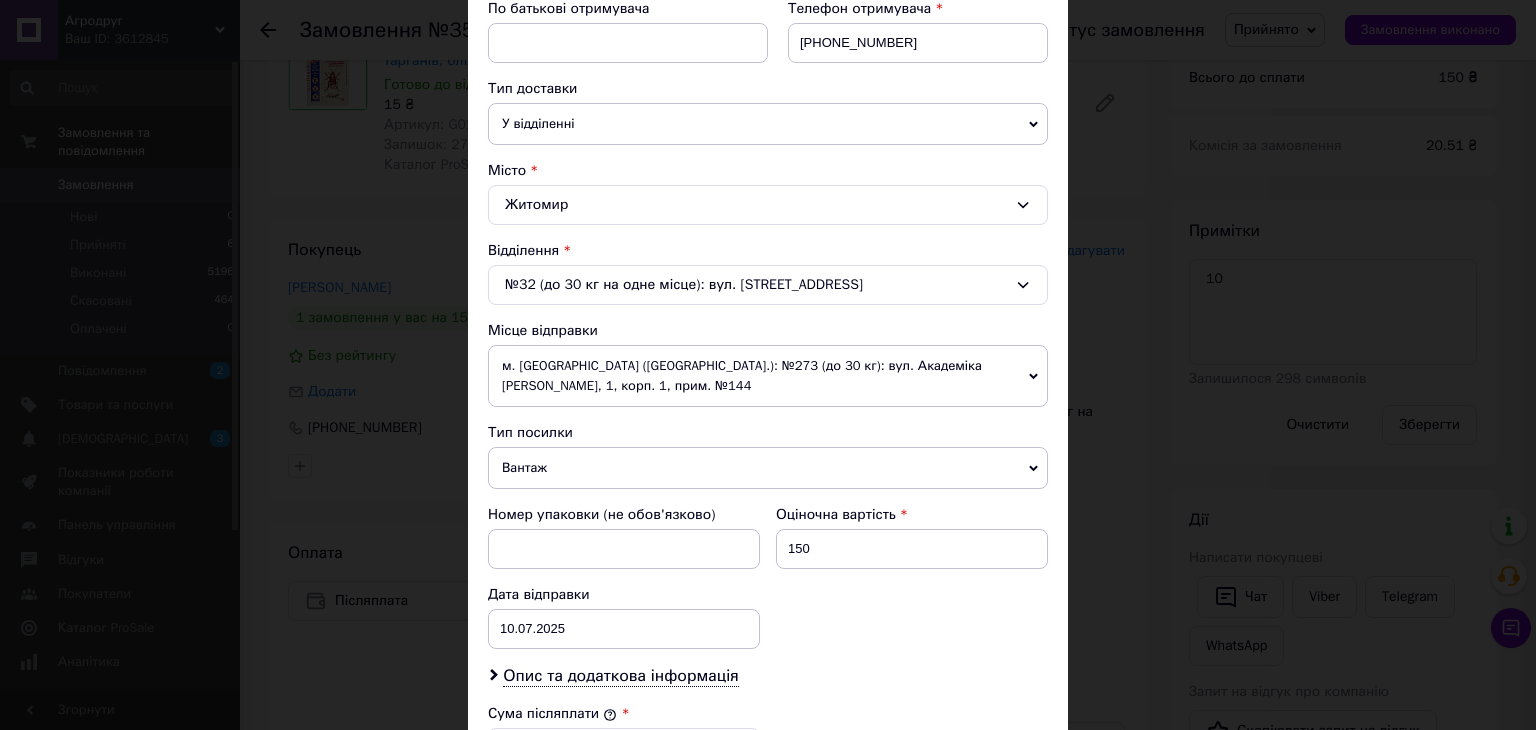 scroll, scrollTop: 500, scrollLeft: 0, axis: vertical 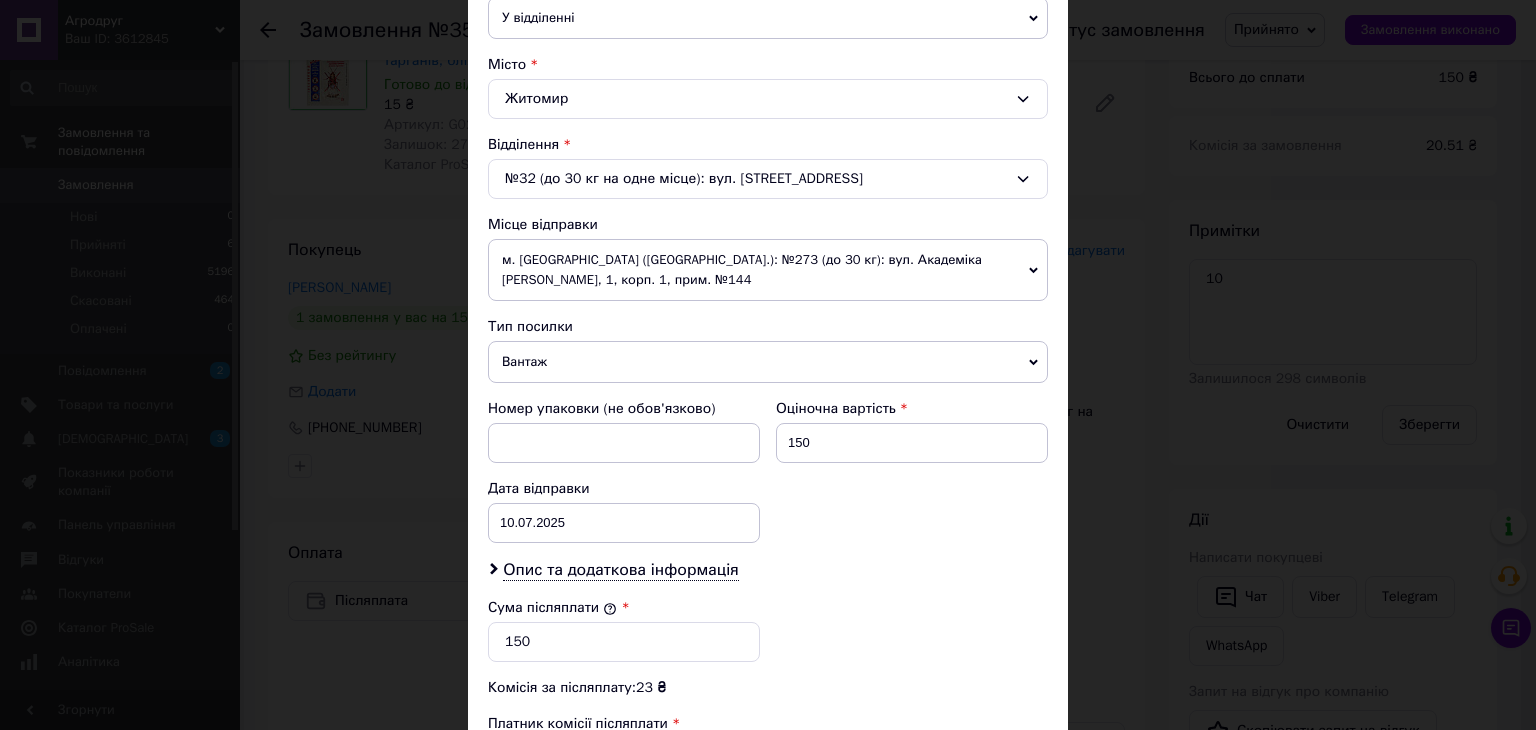 click on "Вантаж" at bounding box center [768, 362] 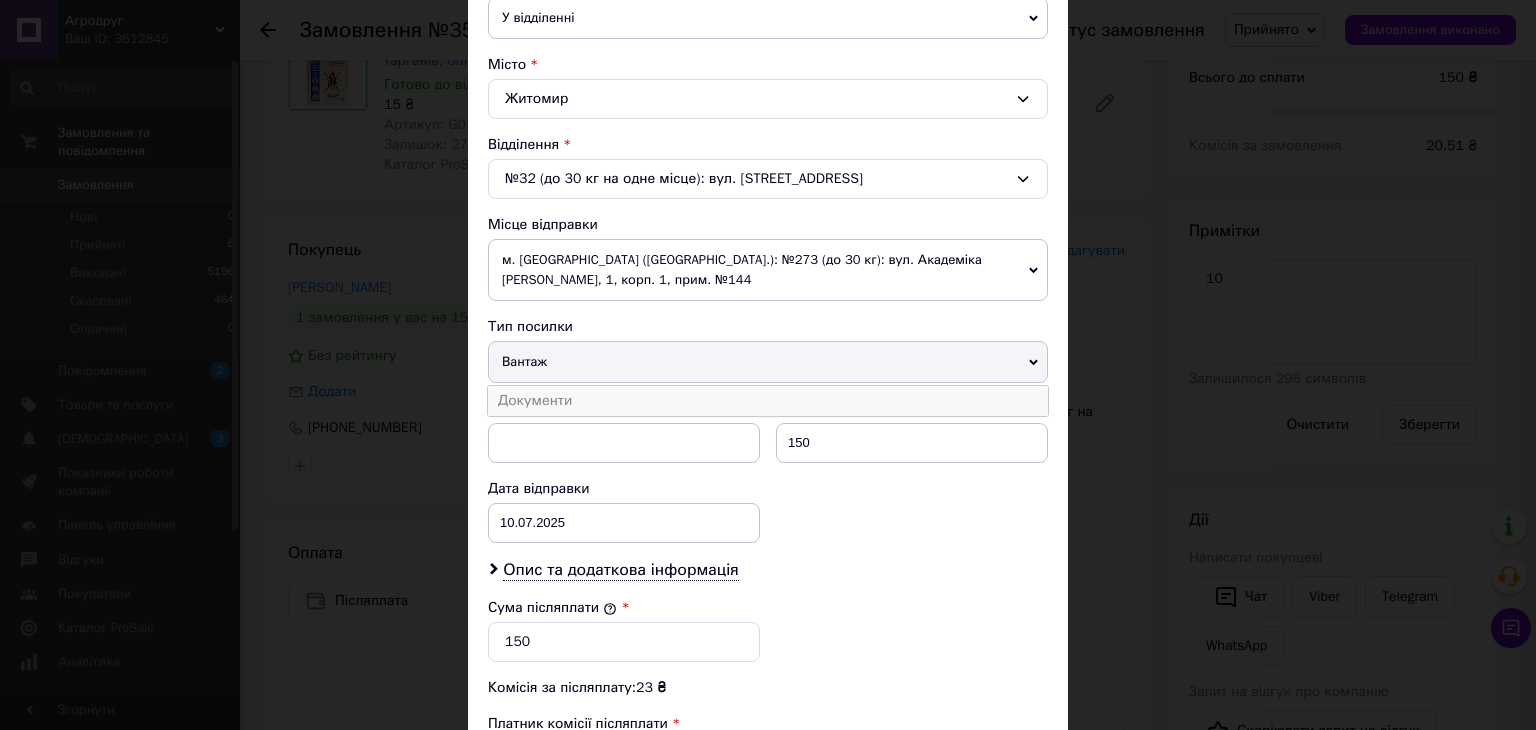 click on "Документи" at bounding box center (768, 401) 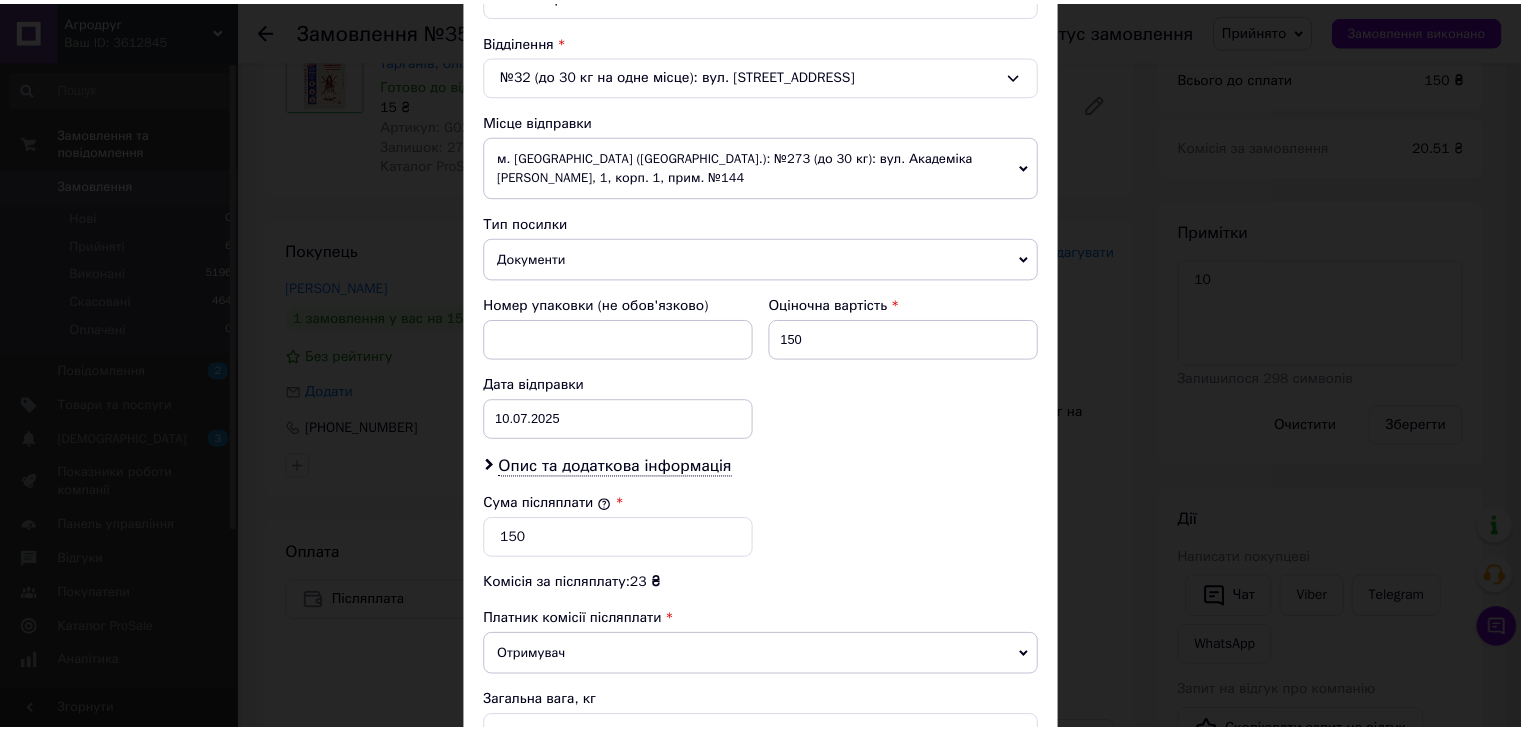 scroll, scrollTop: 830, scrollLeft: 0, axis: vertical 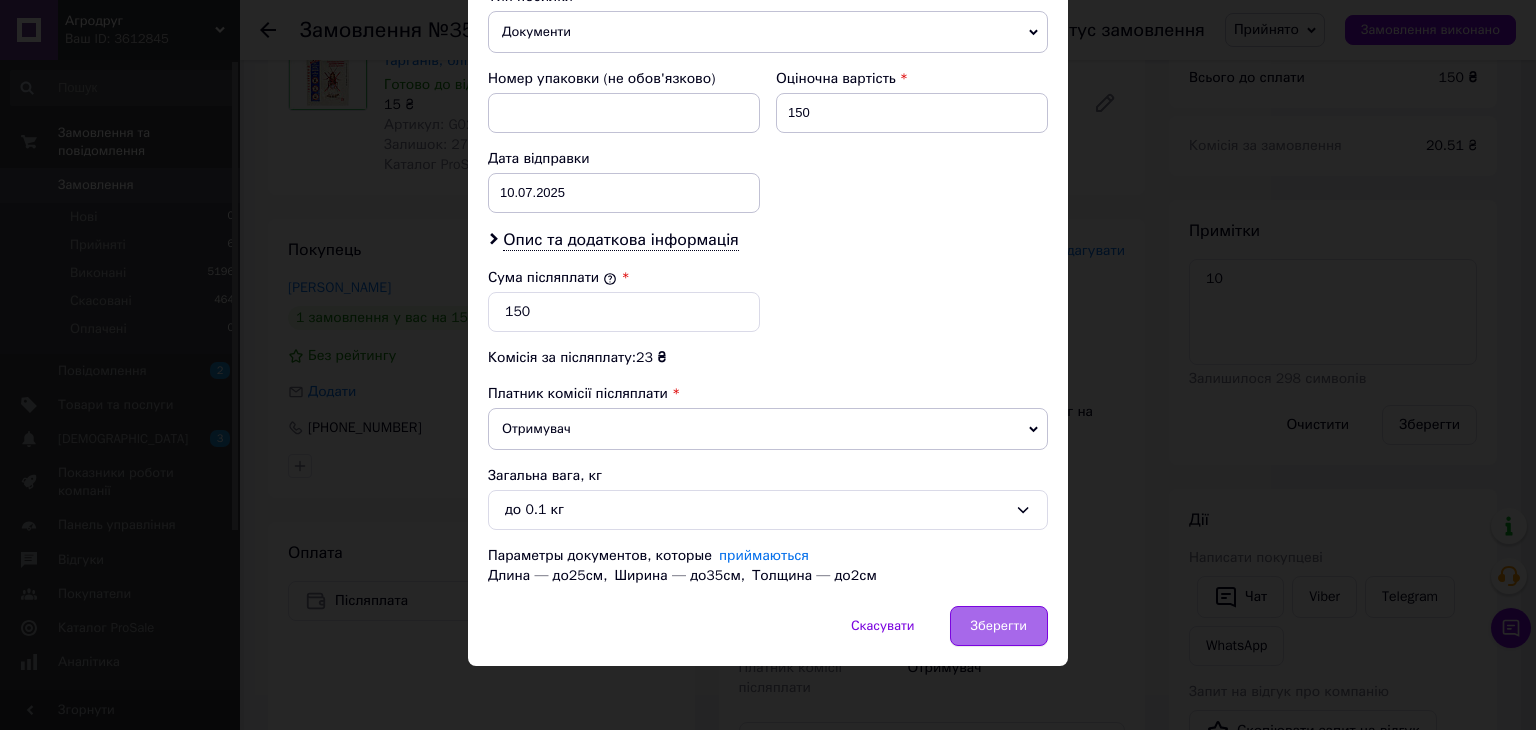 click on "Зберегти" at bounding box center [999, 626] 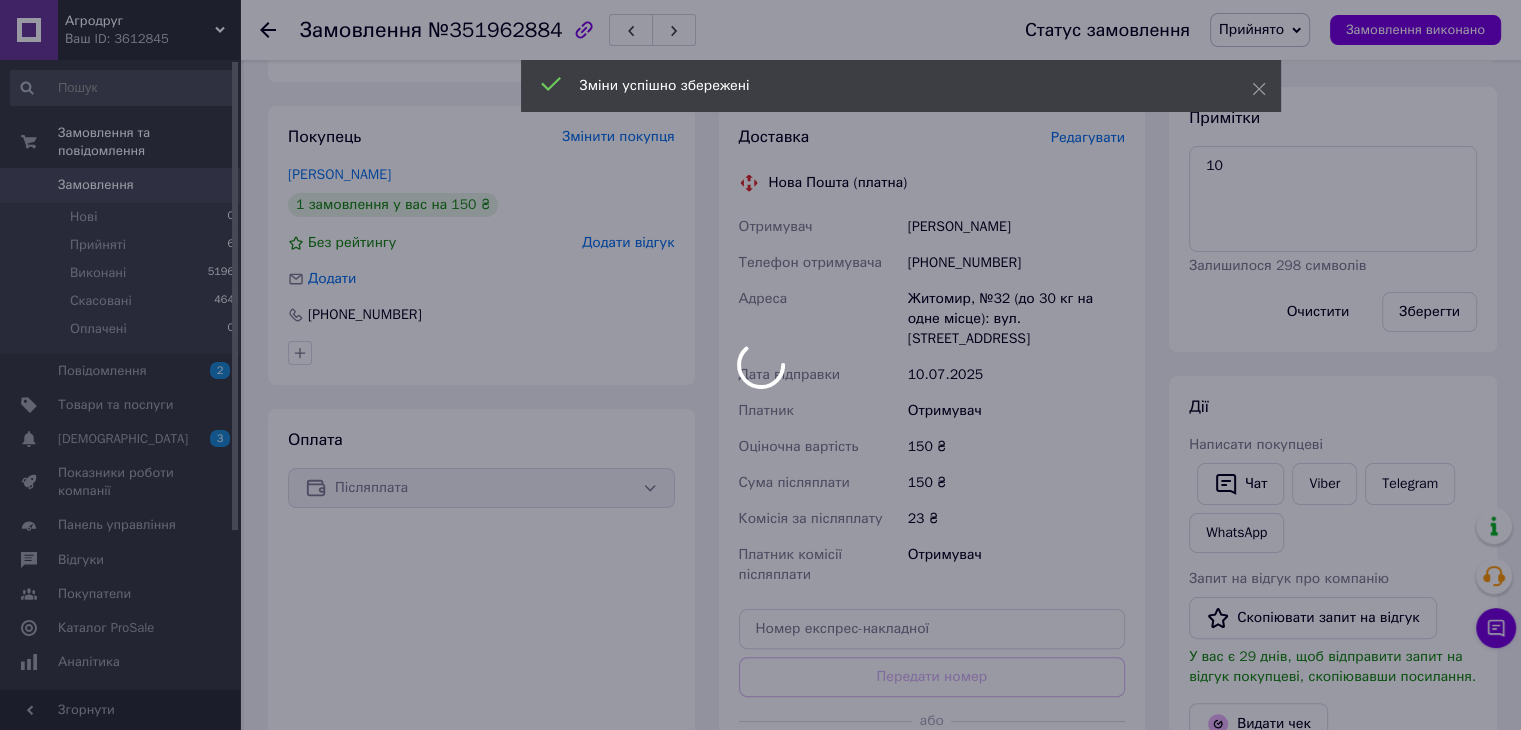 scroll, scrollTop: 600, scrollLeft: 0, axis: vertical 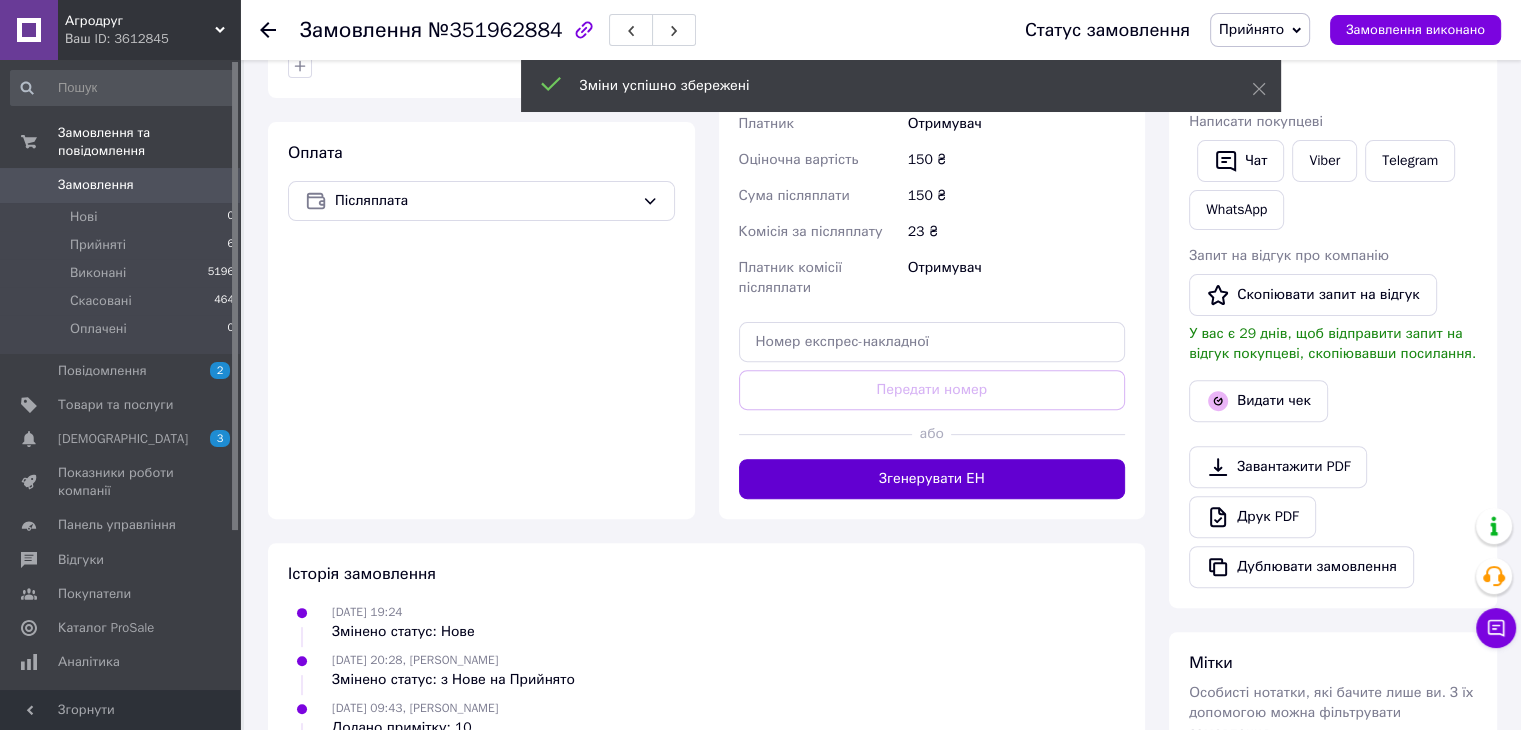 click on "Згенерувати ЕН" at bounding box center [932, 479] 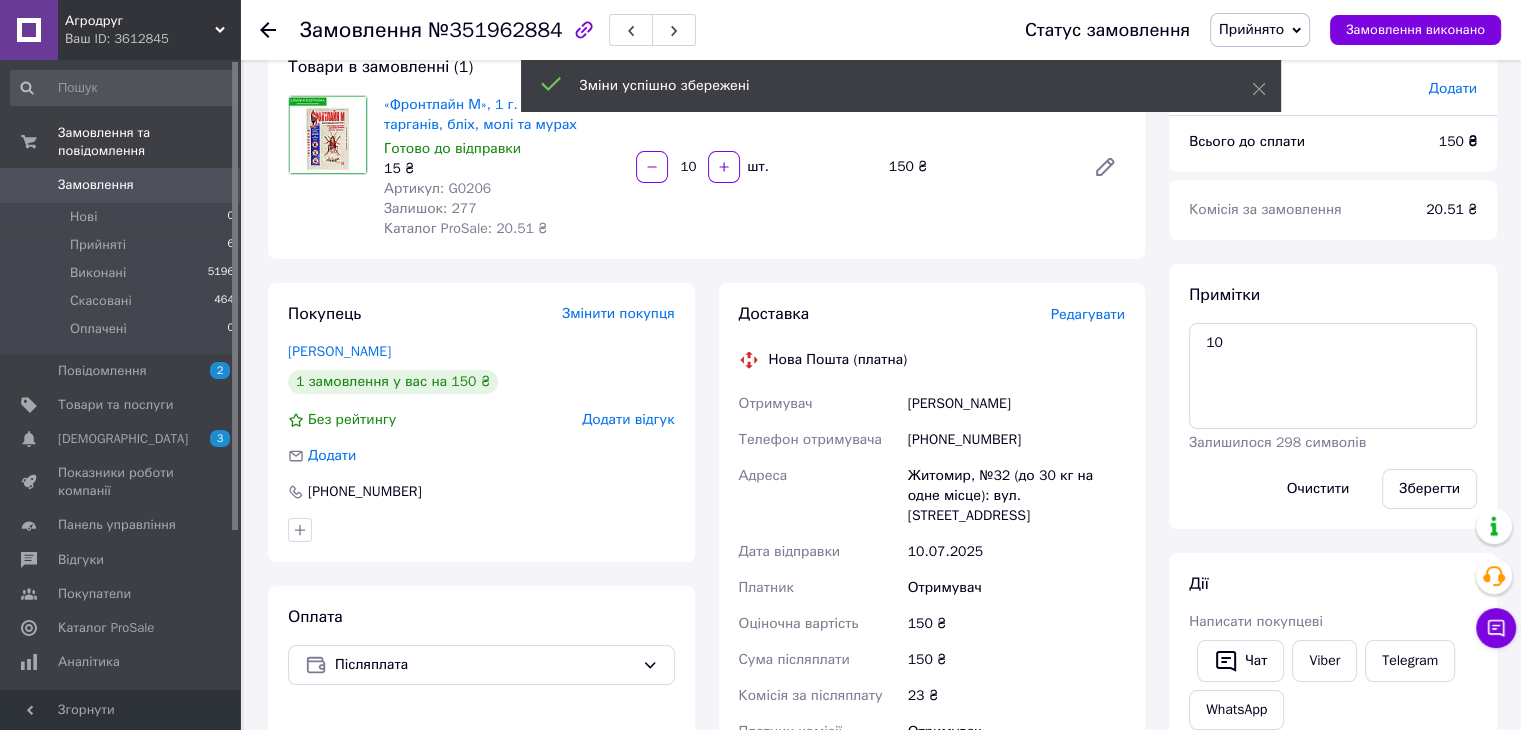 scroll, scrollTop: 500, scrollLeft: 0, axis: vertical 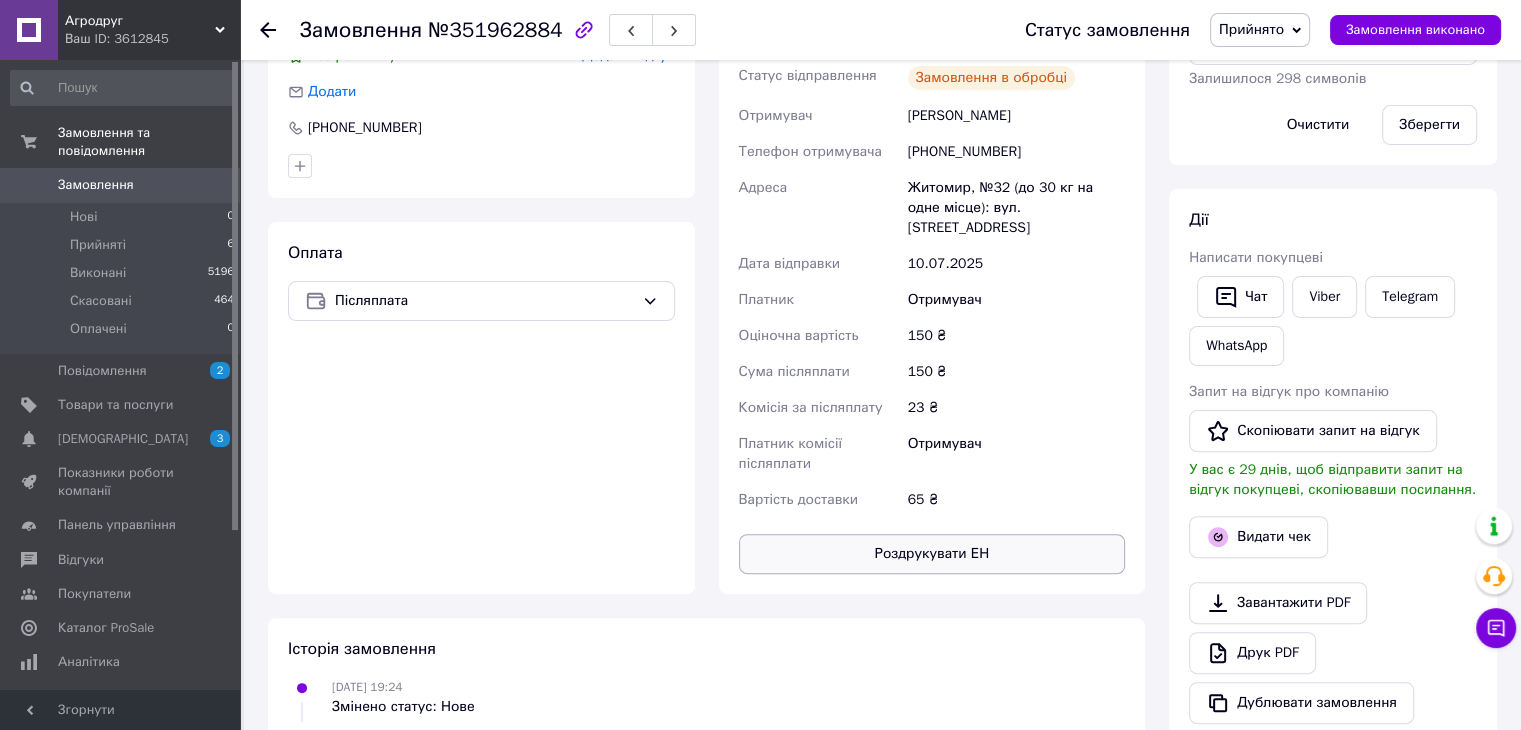 click on "Роздрукувати ЕН" at bounding box center [932, 554] 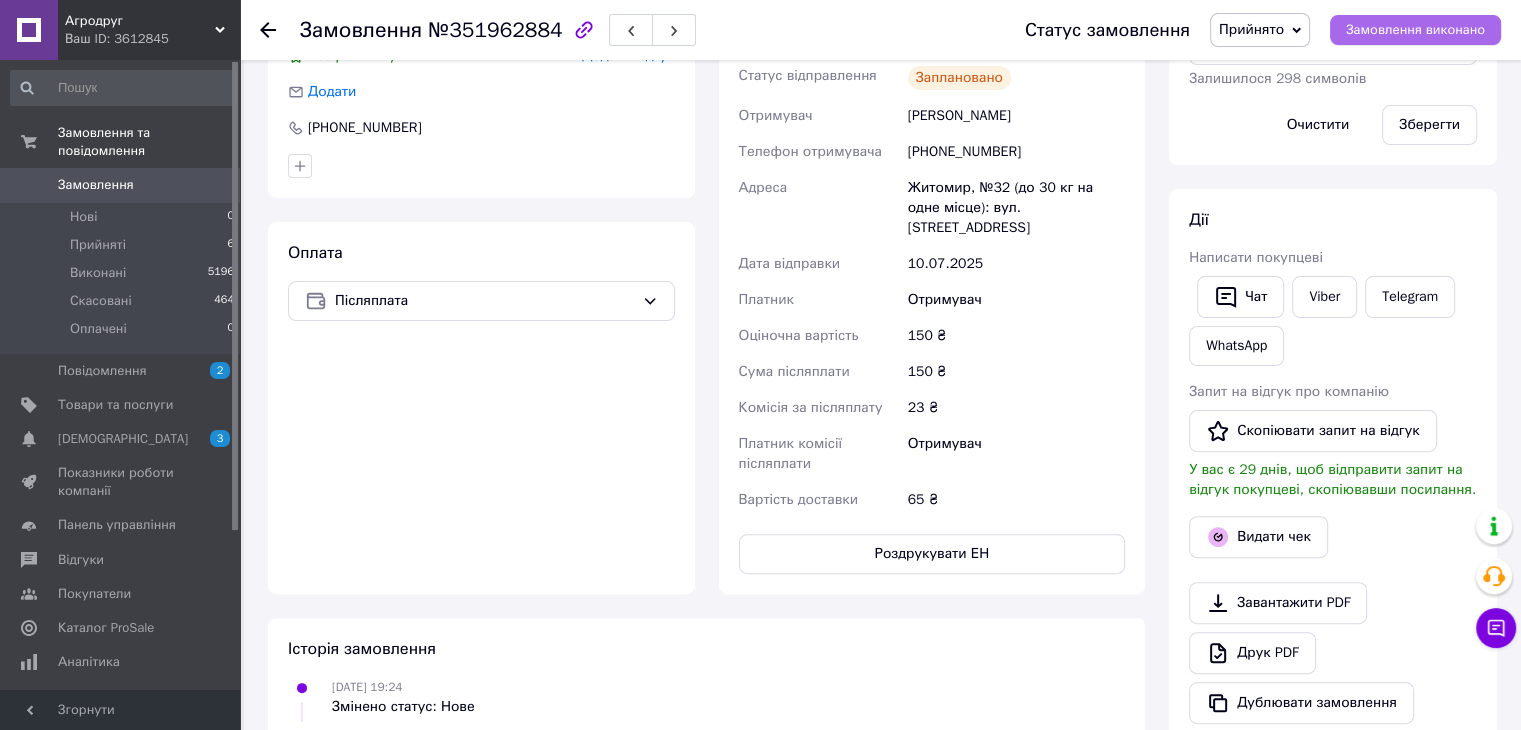 click on "Замовлення виконано" at bounding box center [1415, 30] 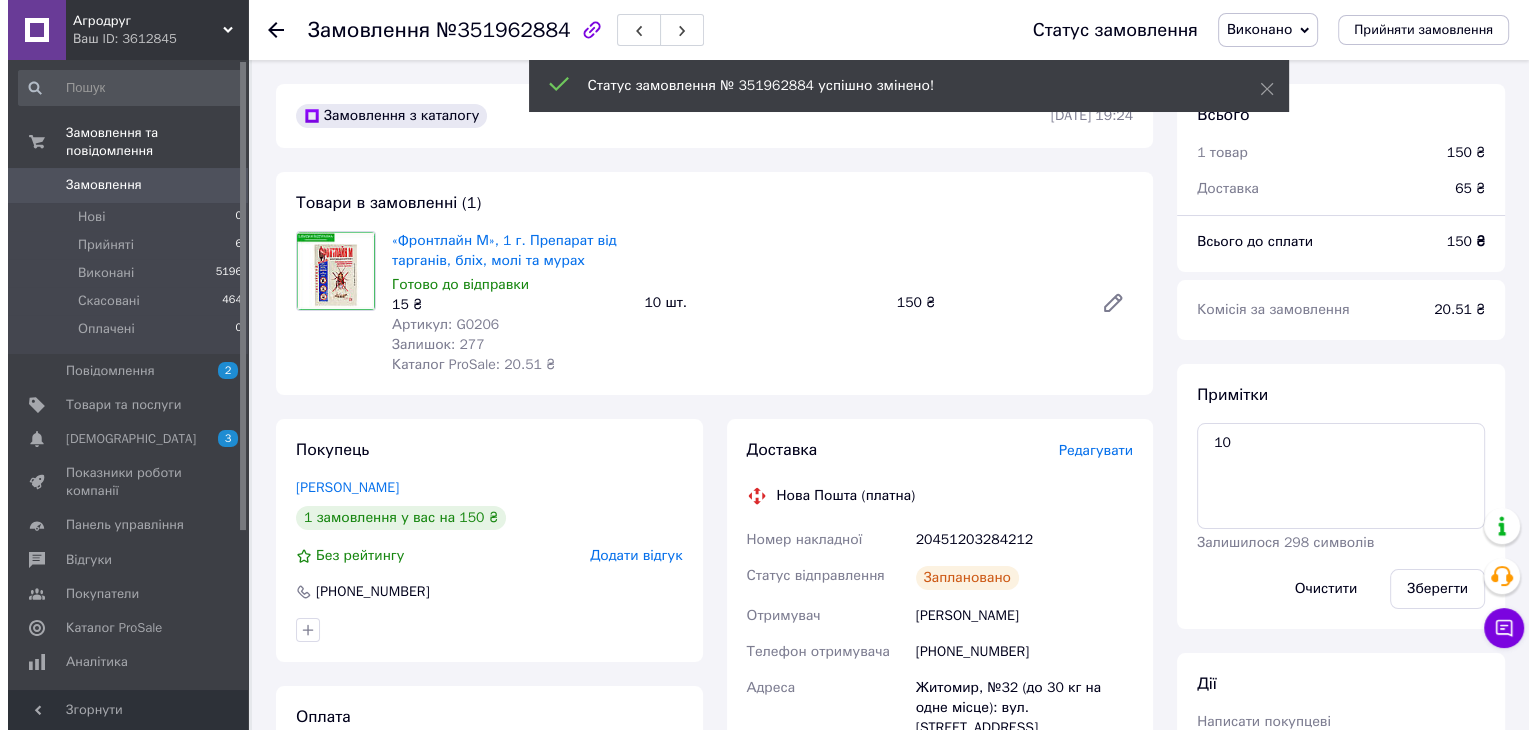 scroll, scrollTop: 500, scrollLeft: 0, axis: vertical 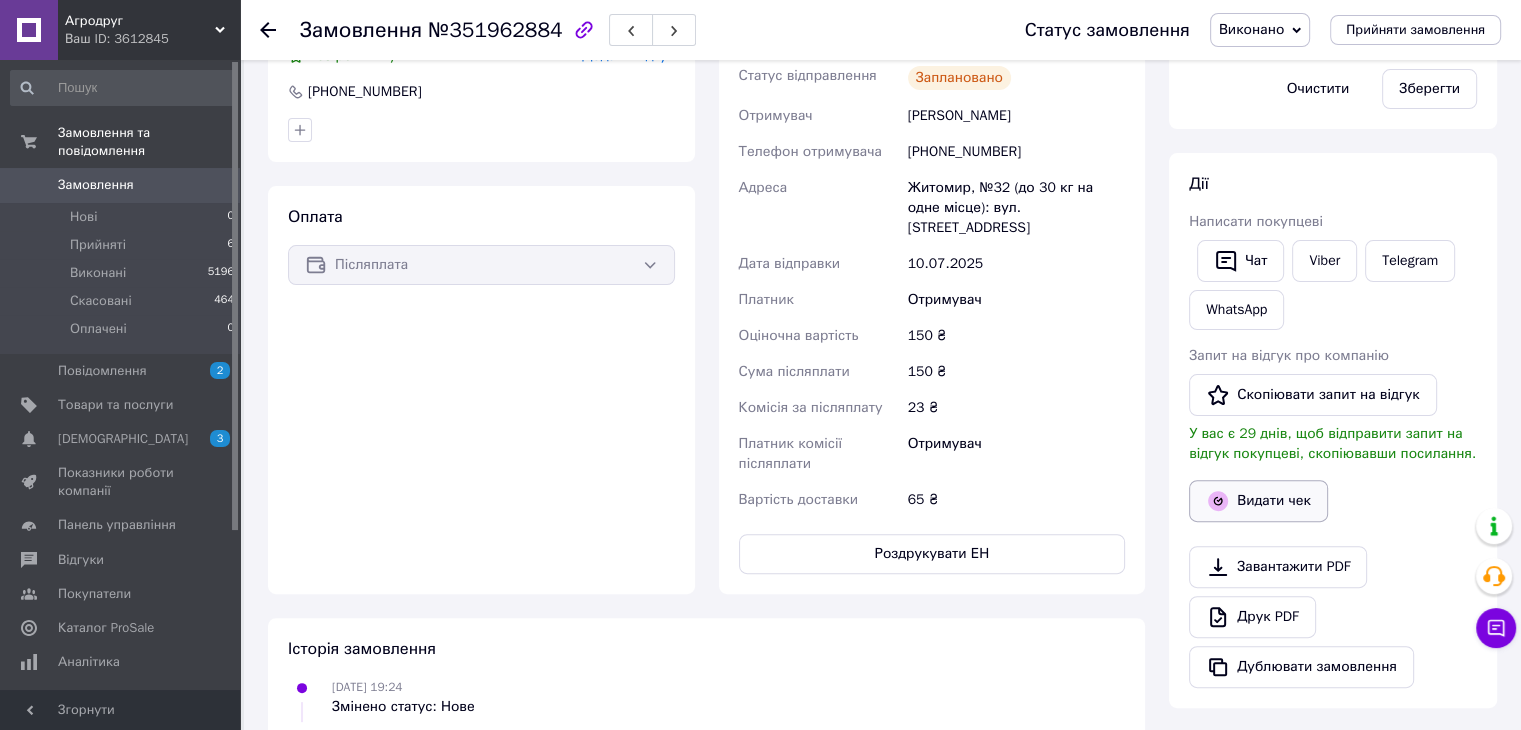 click on "Видати чек" at bounding box center (1258, 501) 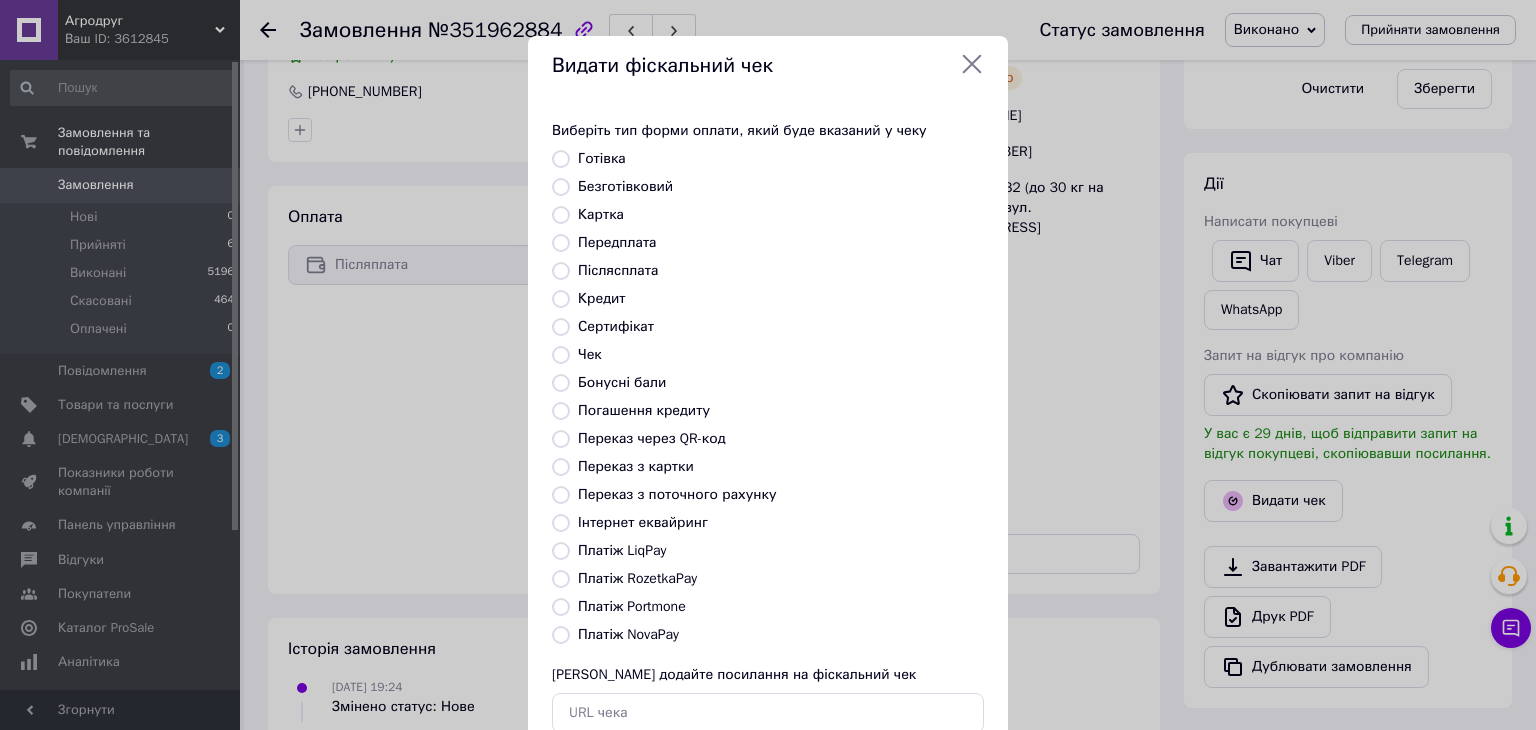 click on "Платіж NovaPay" at bounding box center [628, 634] 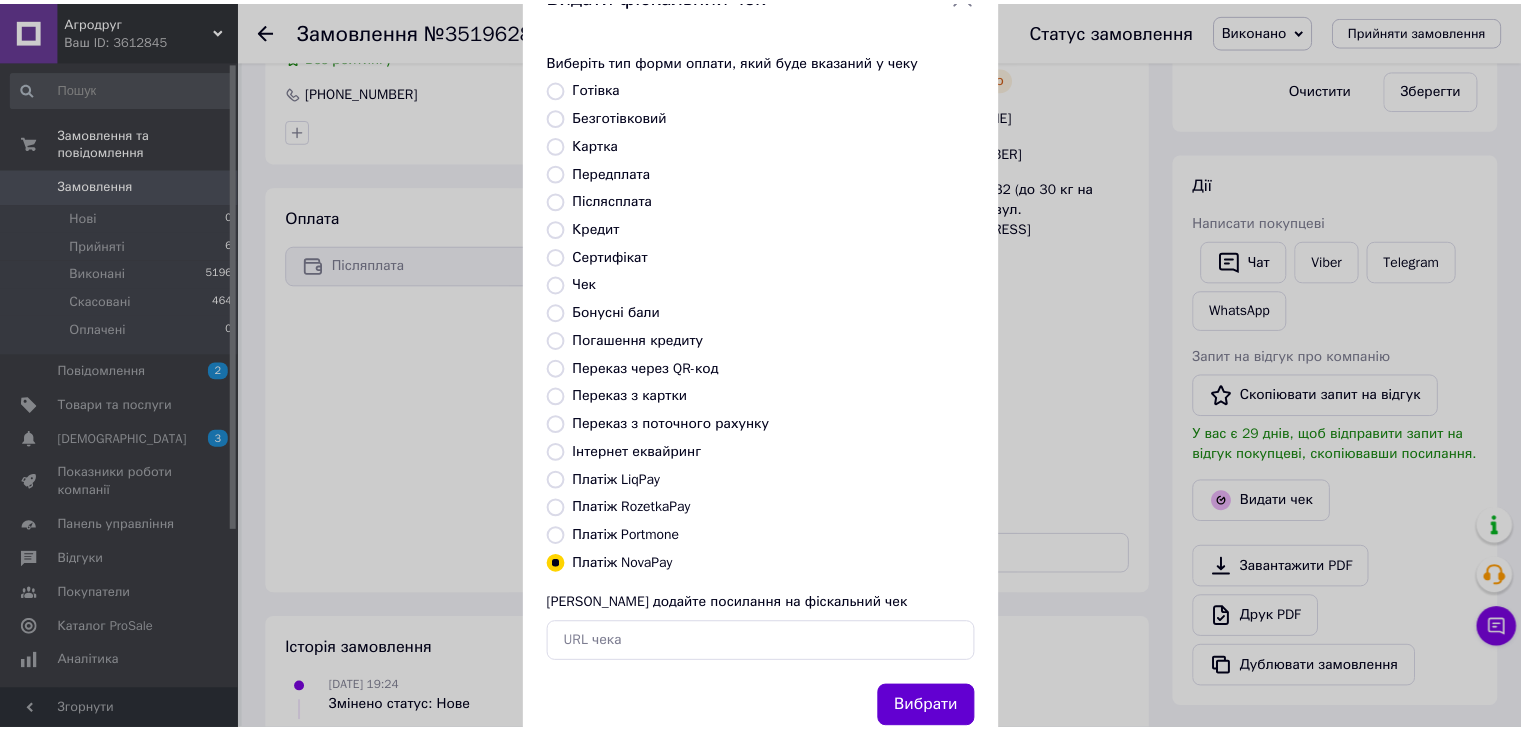 scroll, scrollTop: 128, scrollLeft: 0, axis: vertical 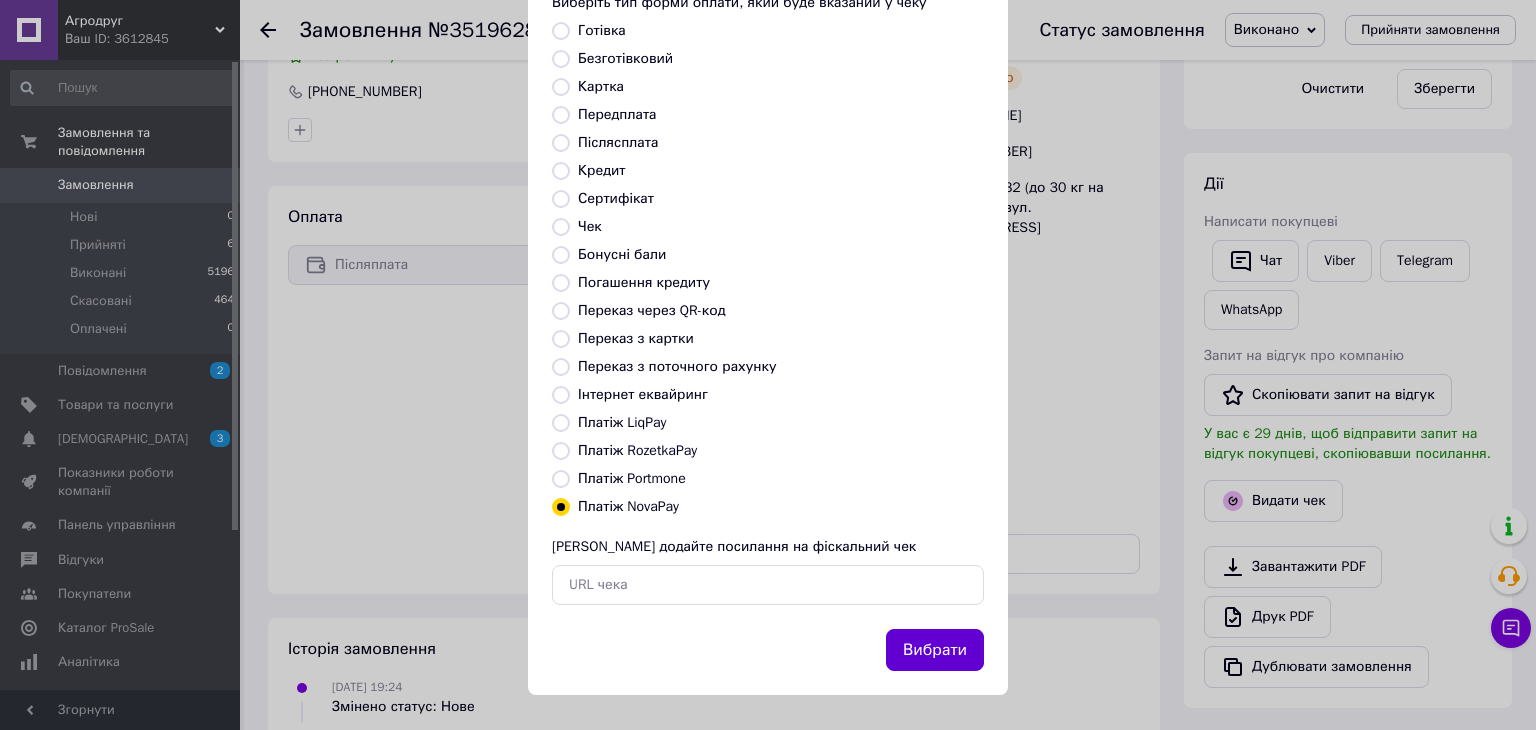 click on "Вибрати" at bounding box center (935, 650) 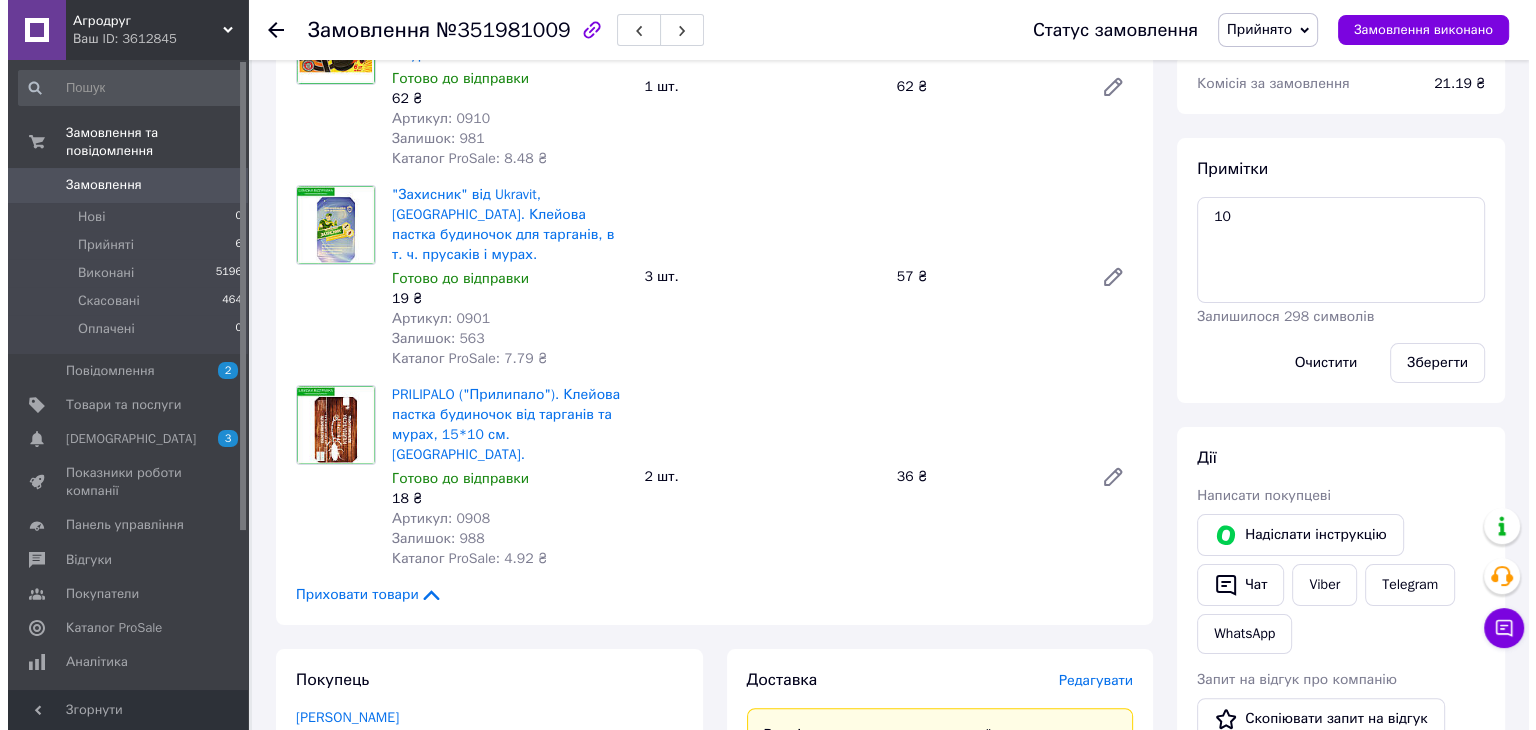 scroll, scrollTop: 700, scrollLeft: 0, axis: vertical 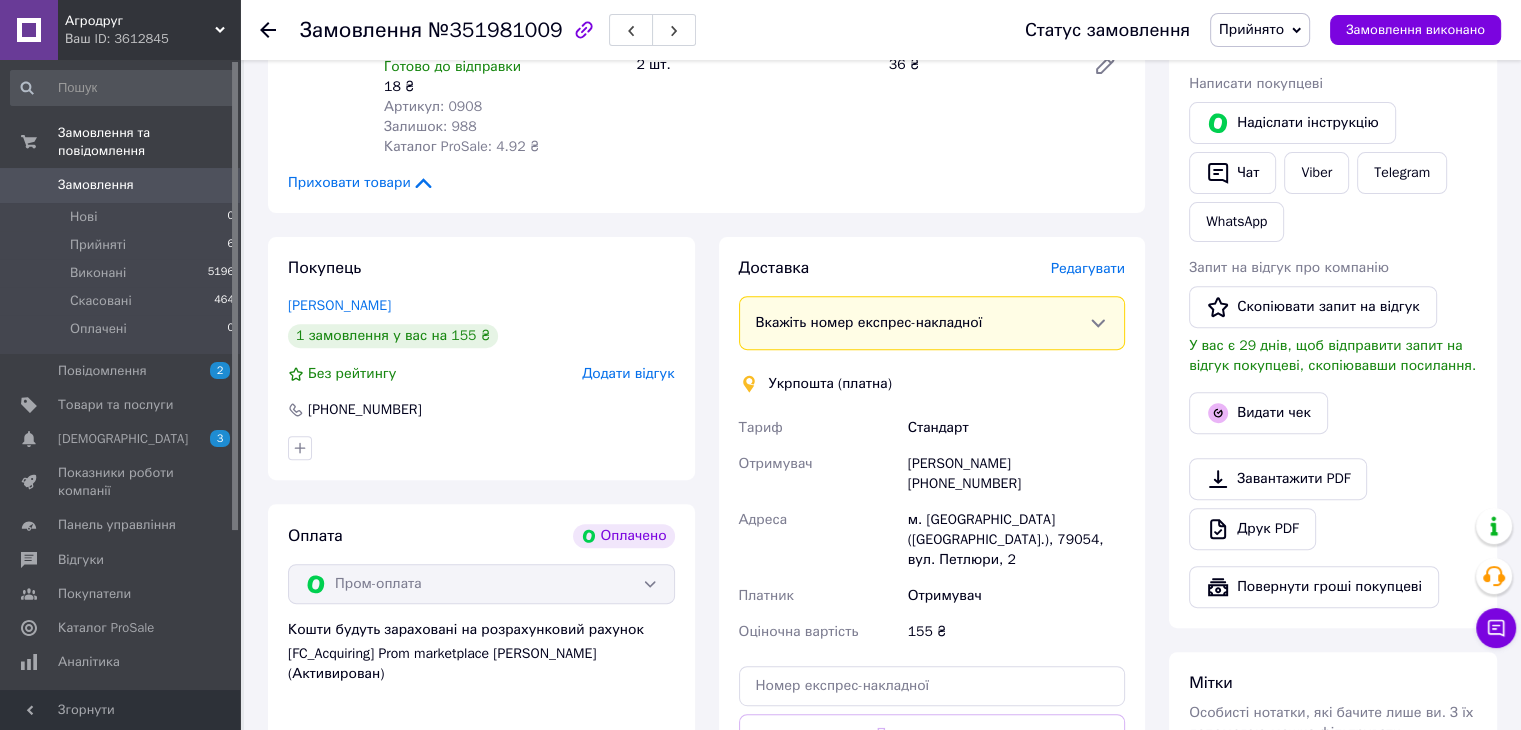 click on "Редагувати" at bounding box center (1088, 268) 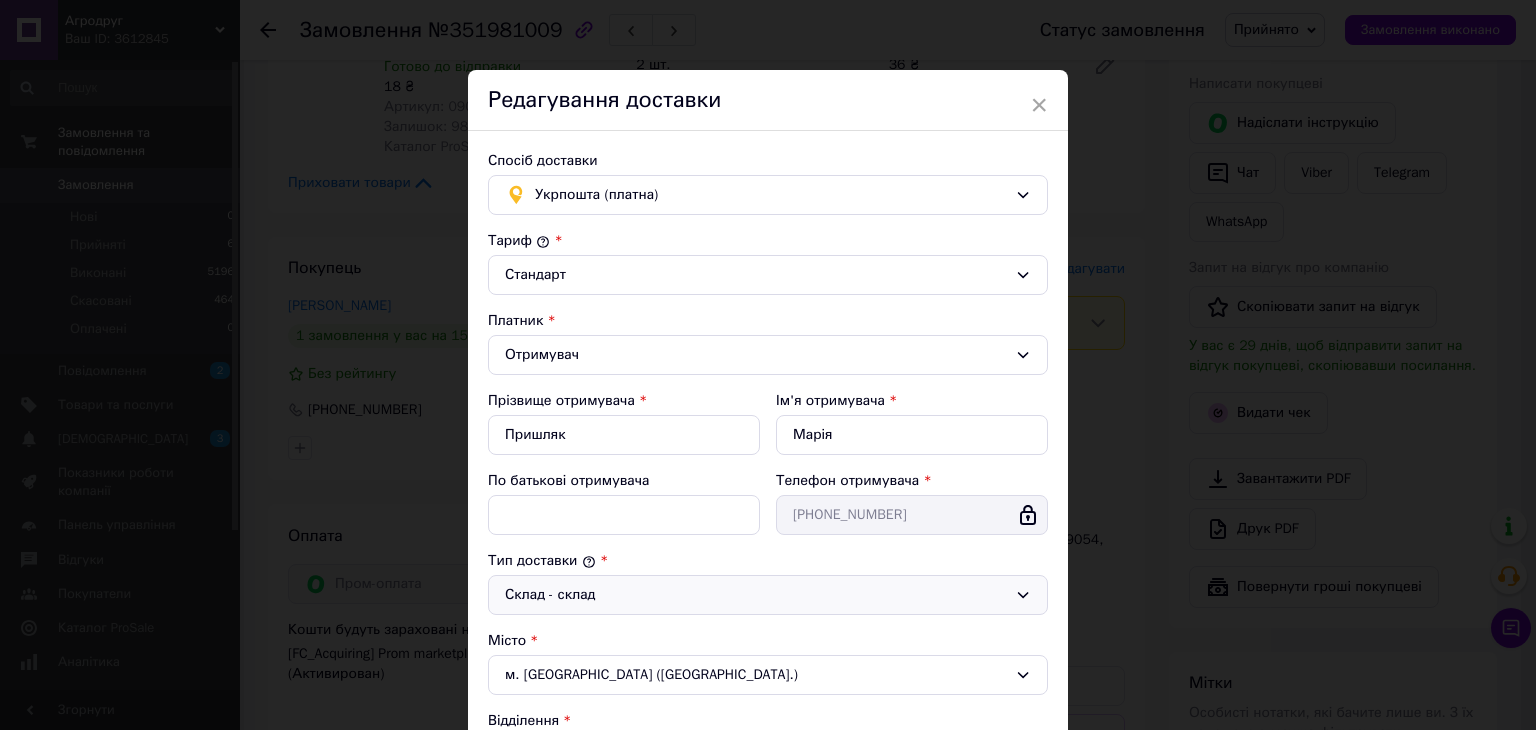 scroll, scrollTop: 500, scrollLeft: 0, axis: vertical 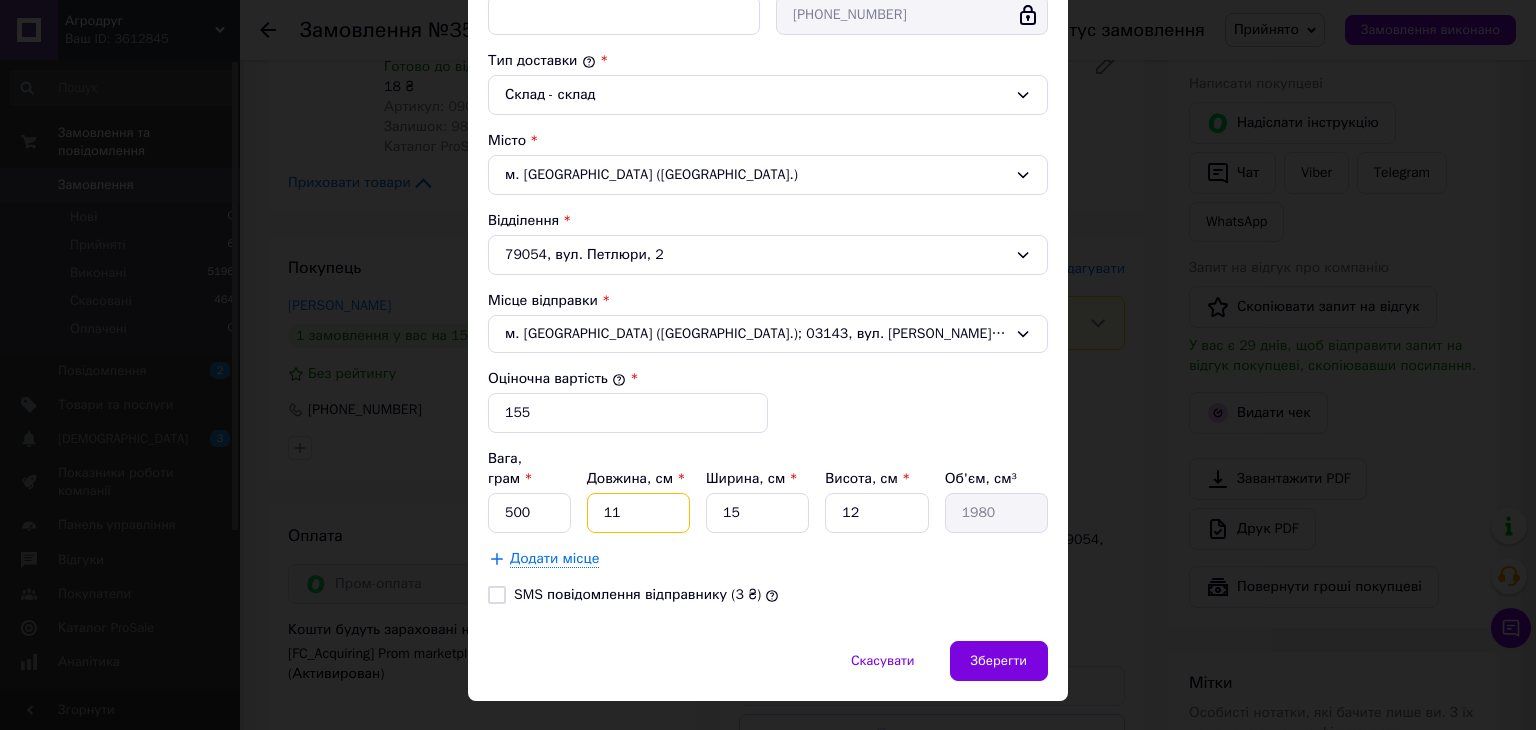 click on "11" at bounding box center (638, 513) 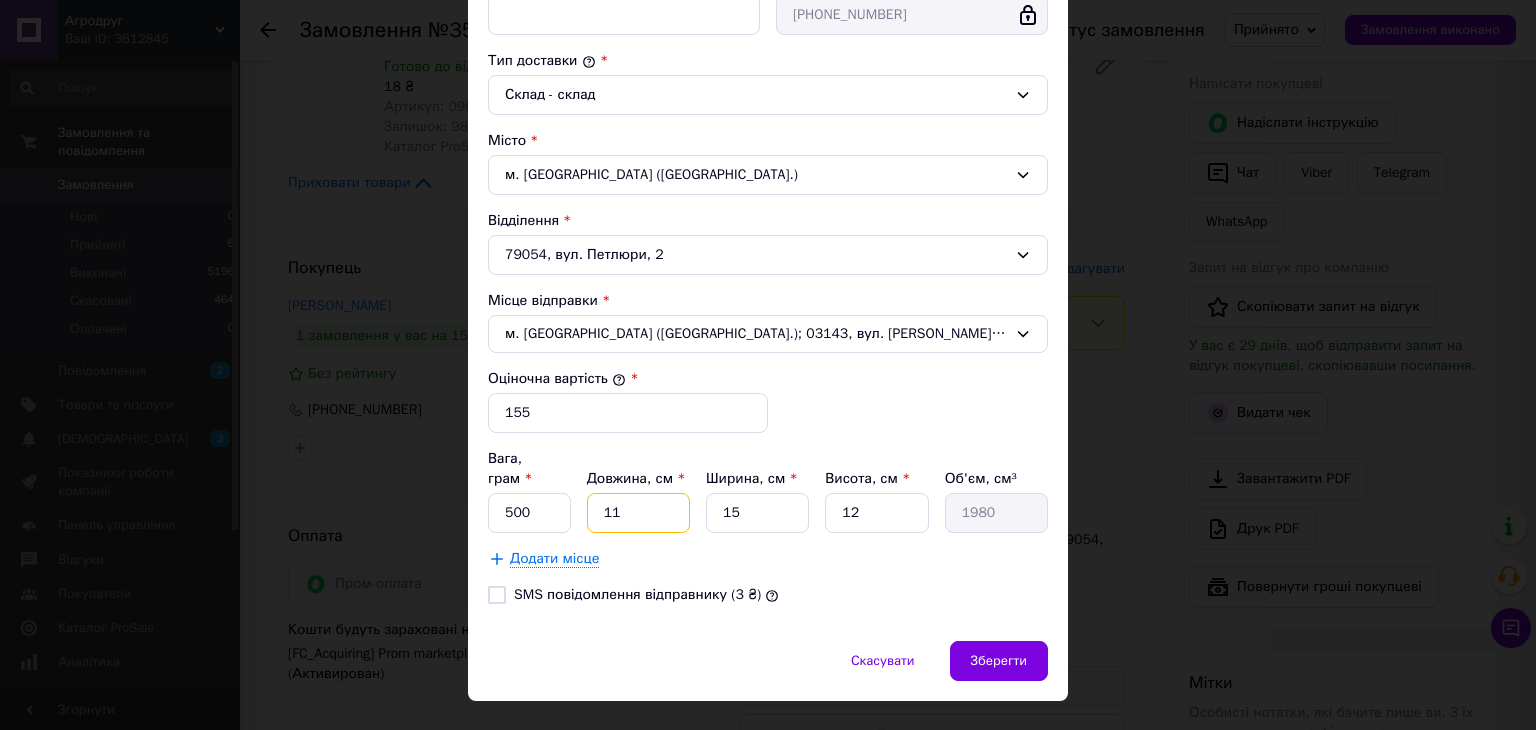 type on "2" 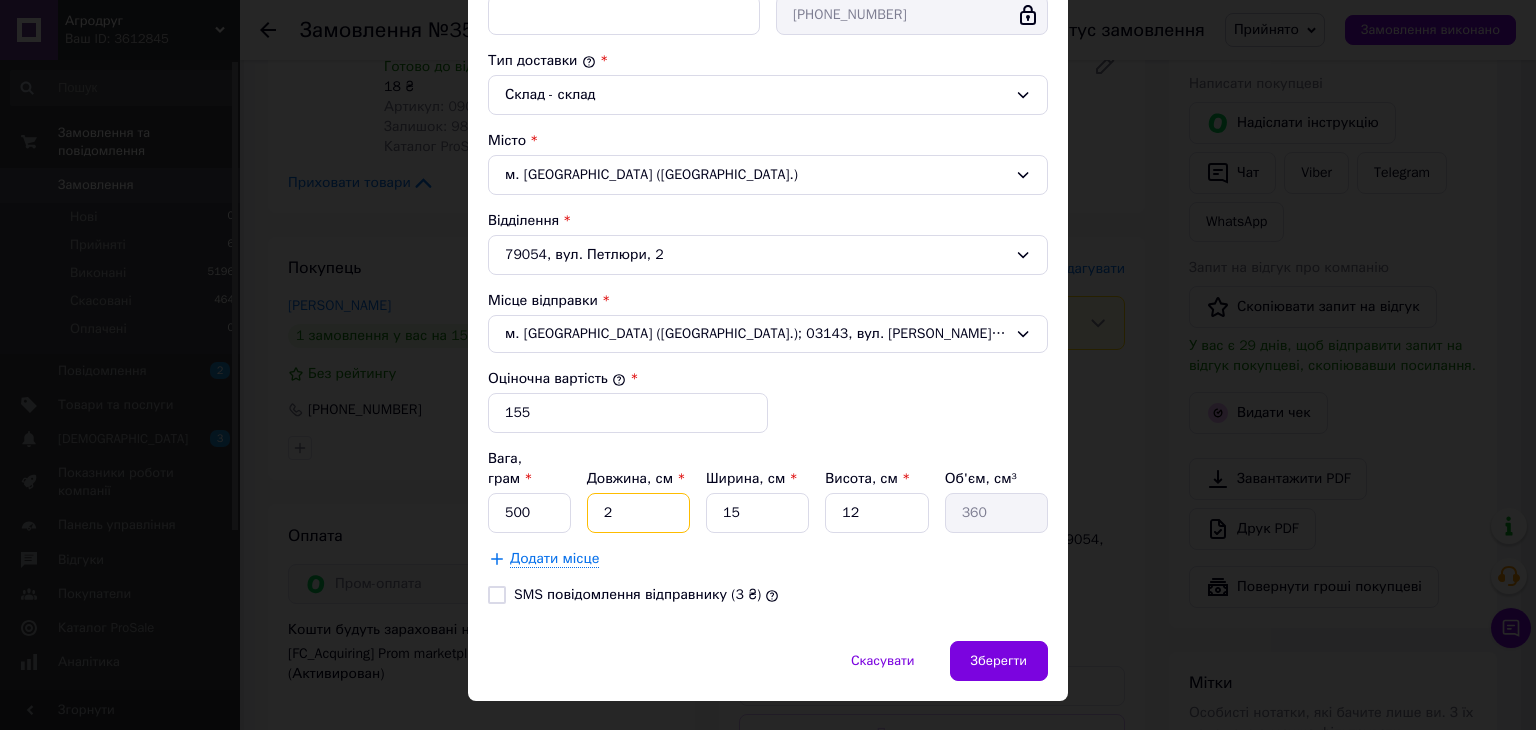 type on "24" 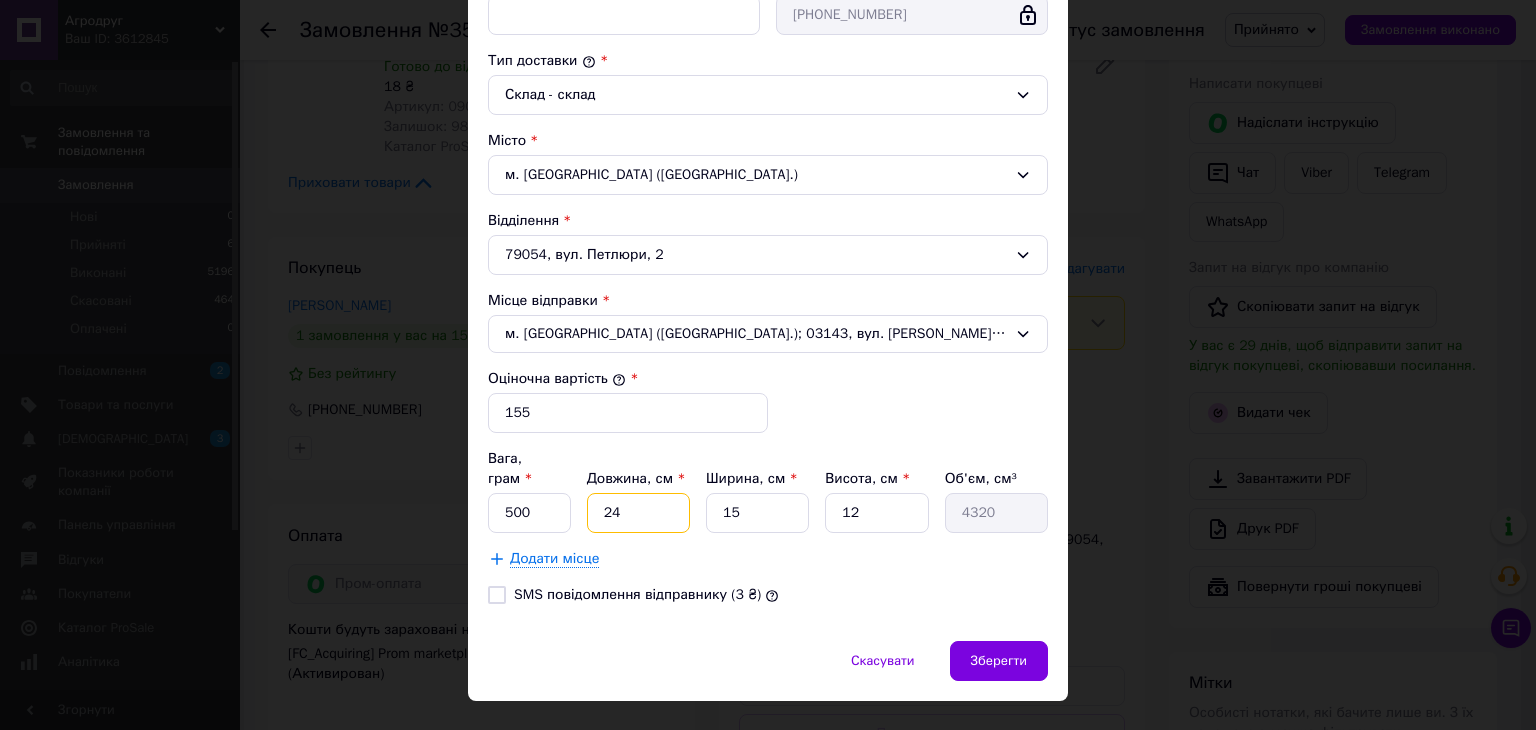 type on "24" 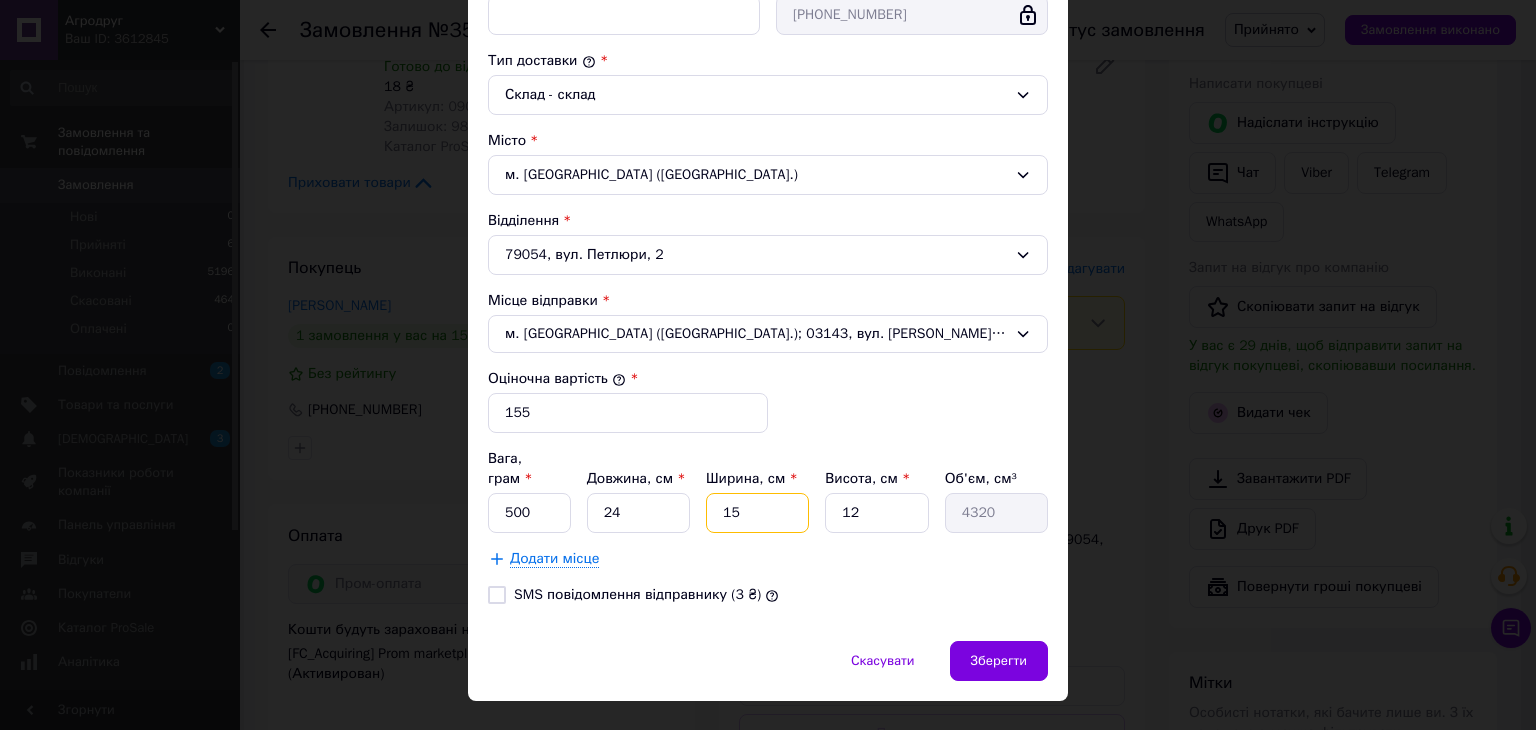 click on "15" at bounding box center (757, 513) 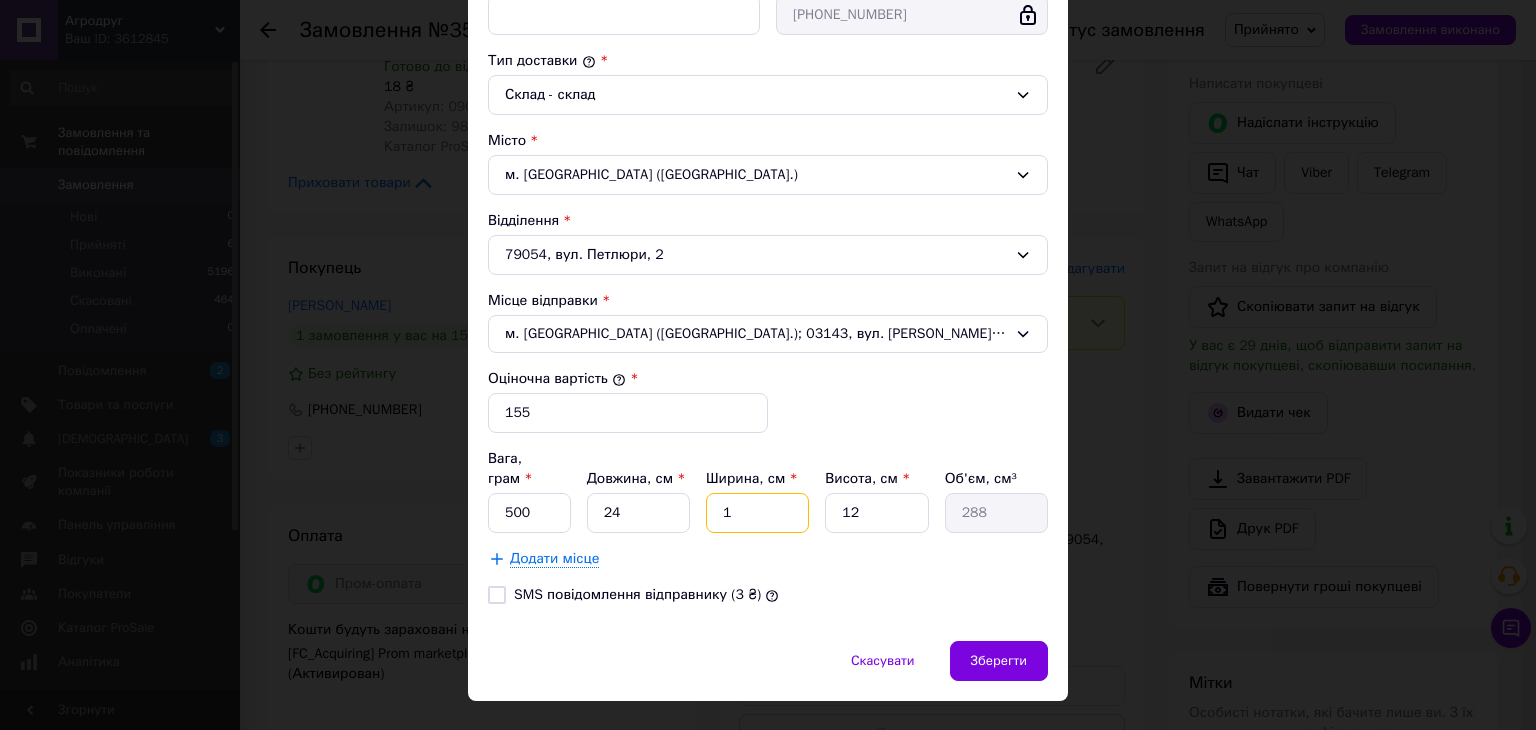 type on "17" 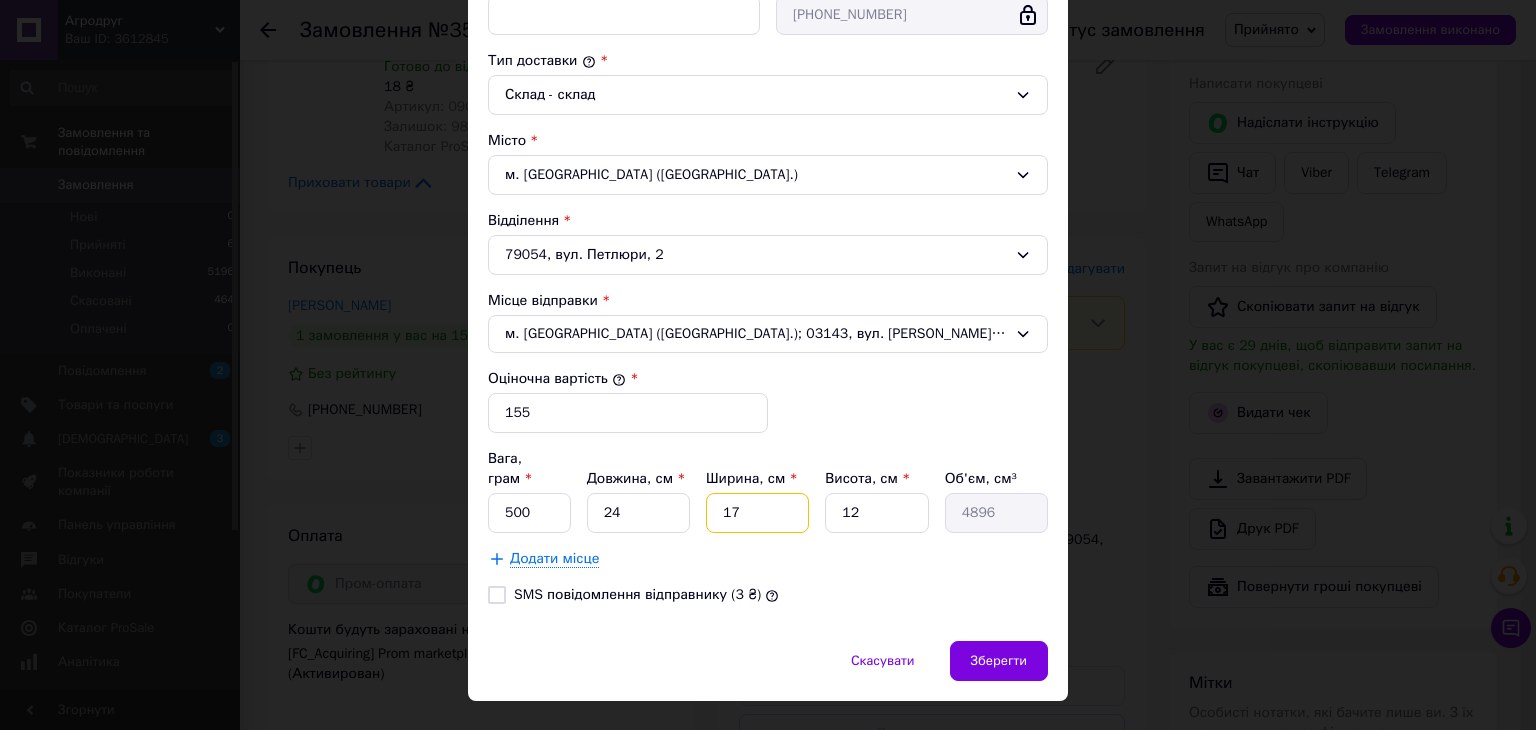 type on "17" 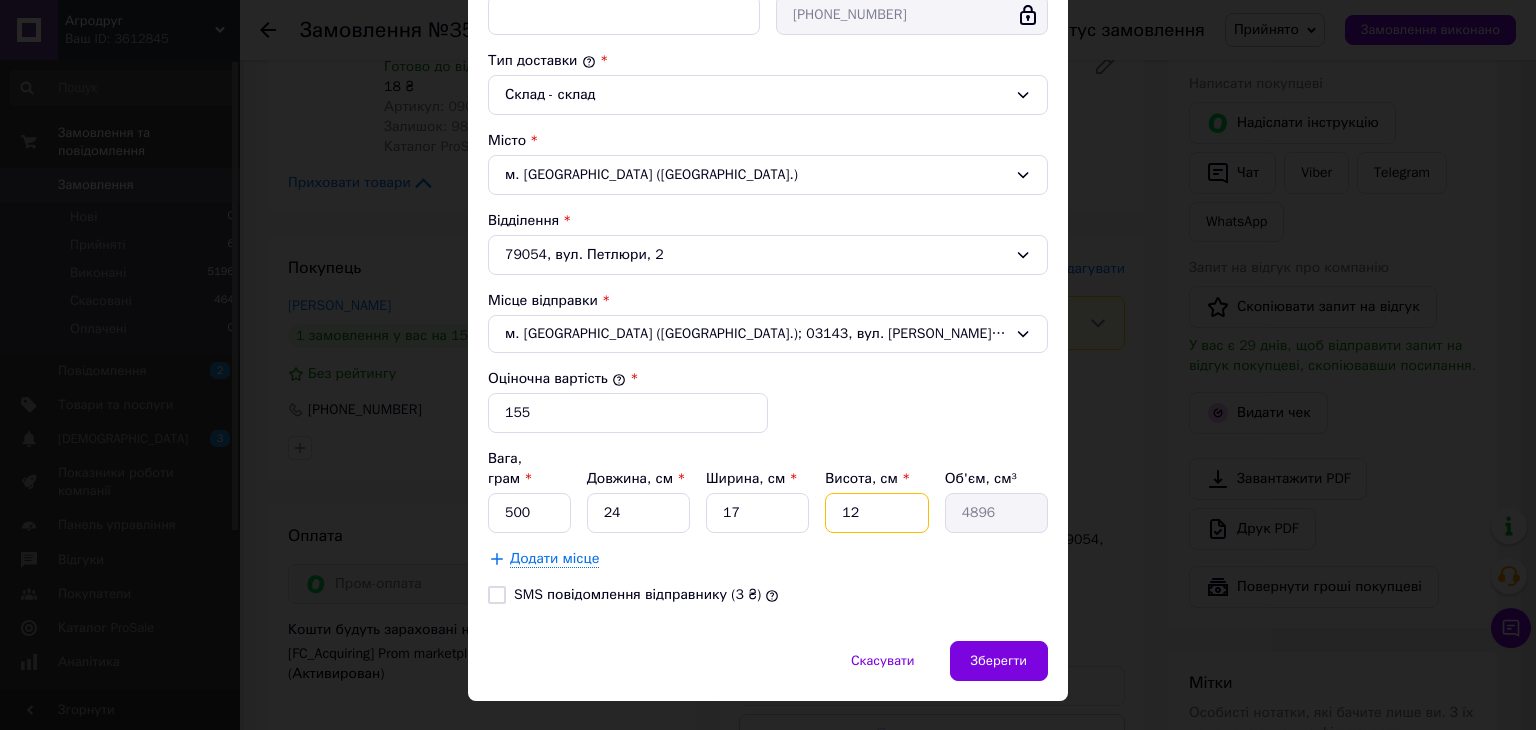 click on "12" at bounding box center (876, 513) 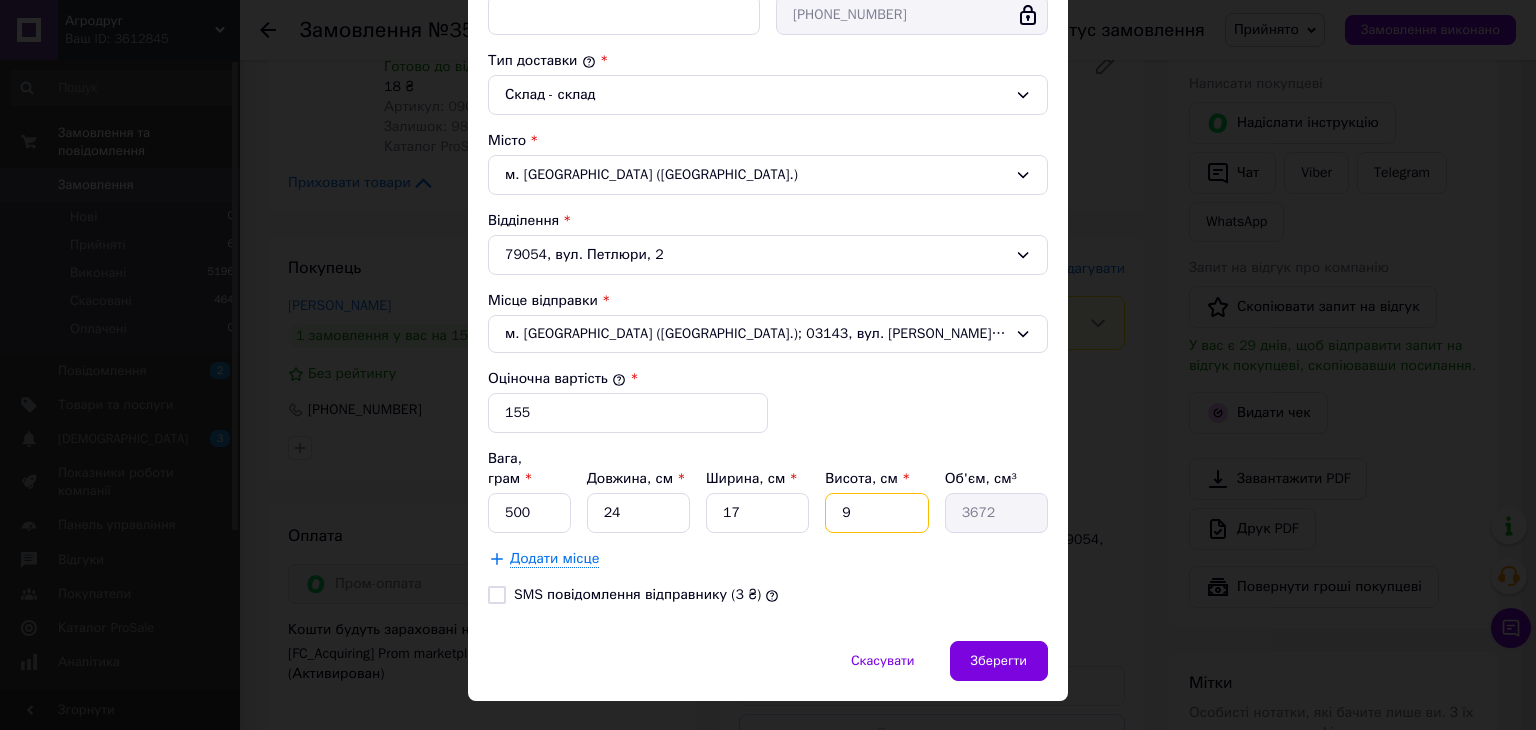 click on "9" at bounding box center (876, 513) 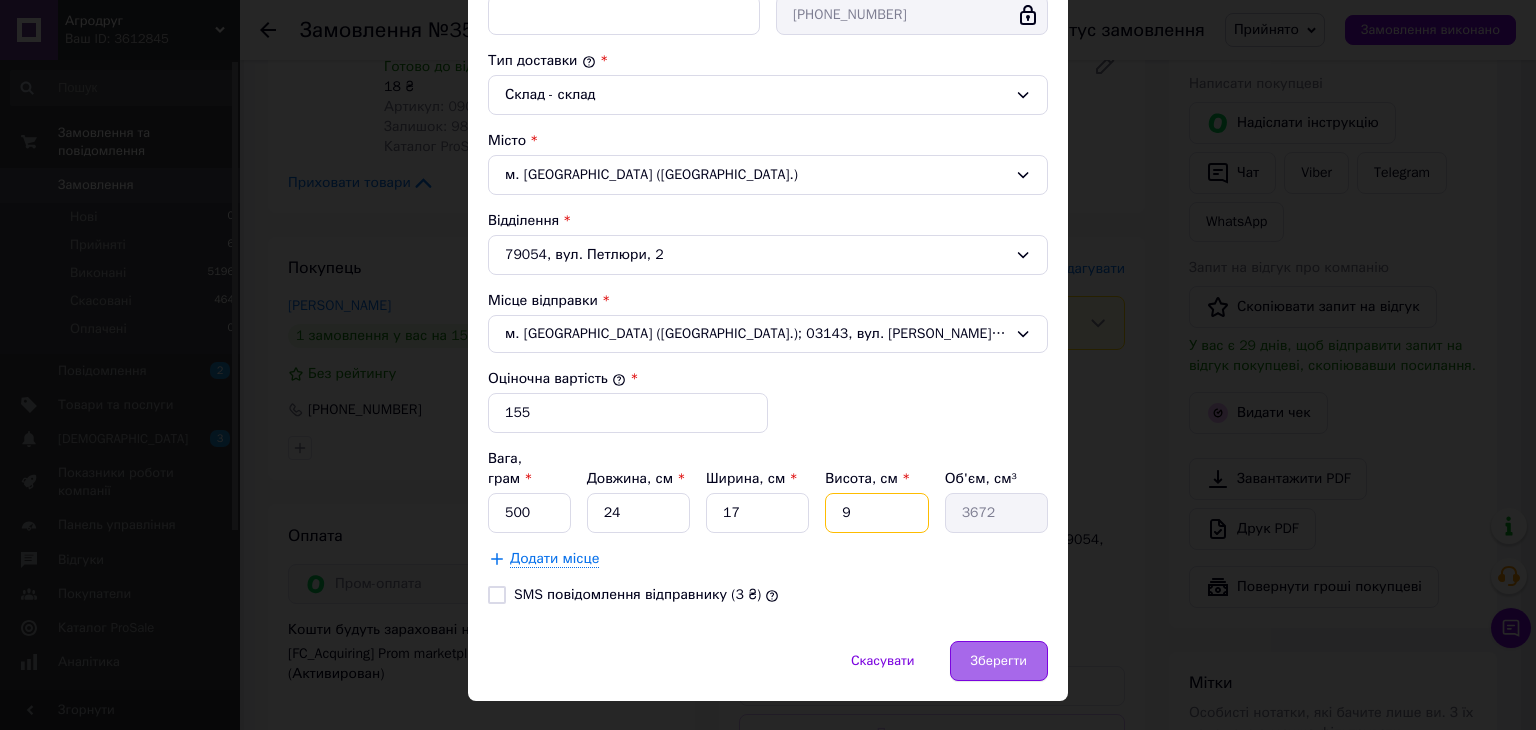 type on "9" 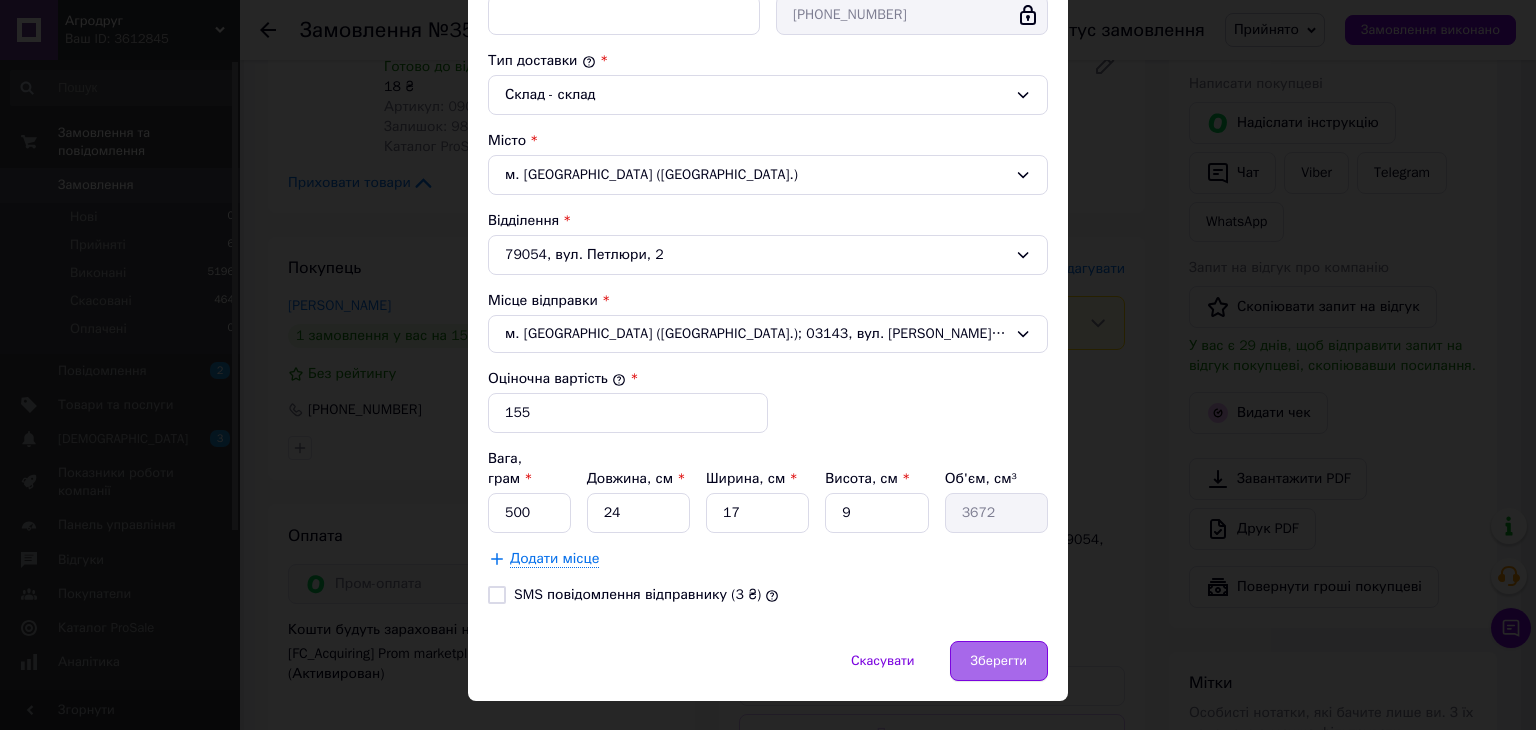 click on "Зберегти" at bounding box center [999, 661] 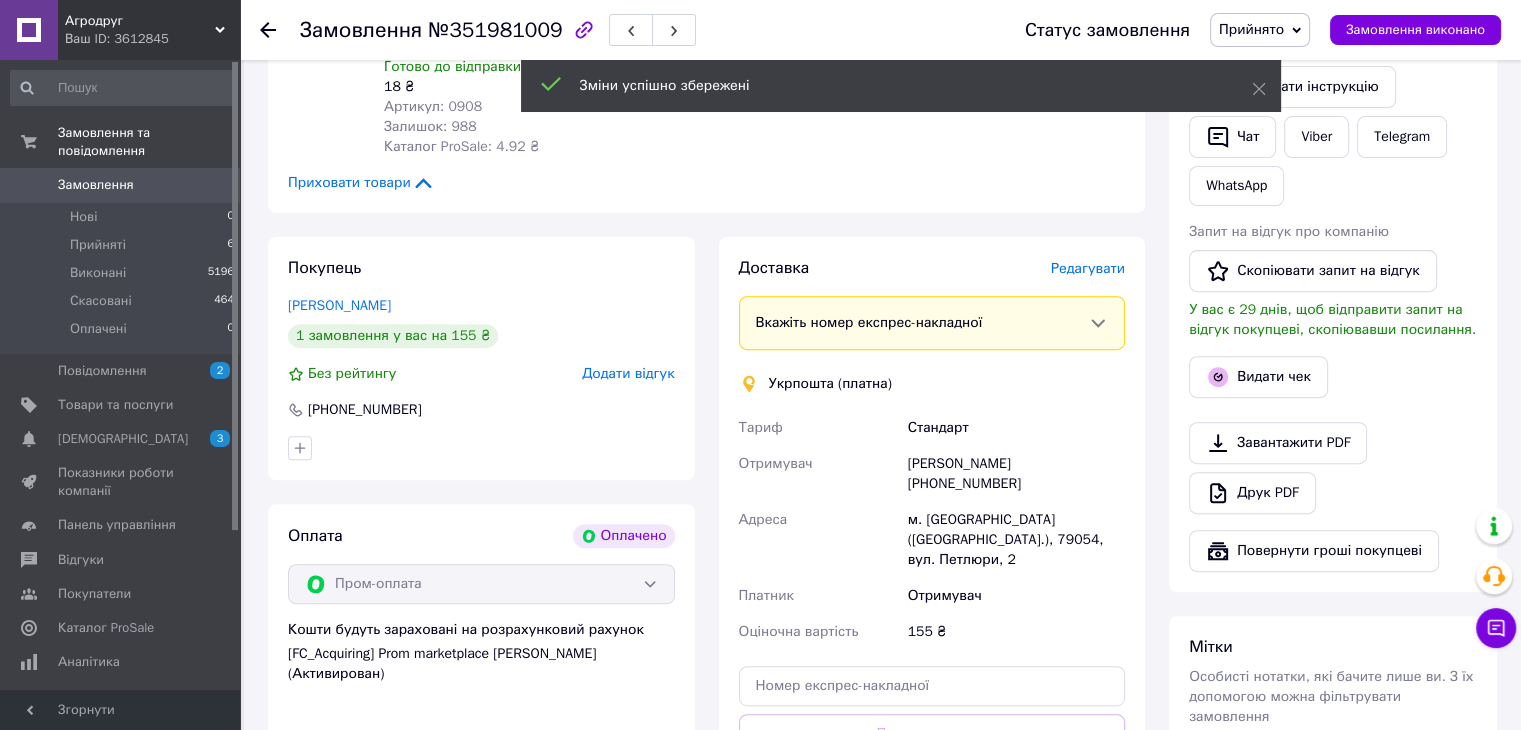 click on "Редагувати" at bounding box center [1088, 268] 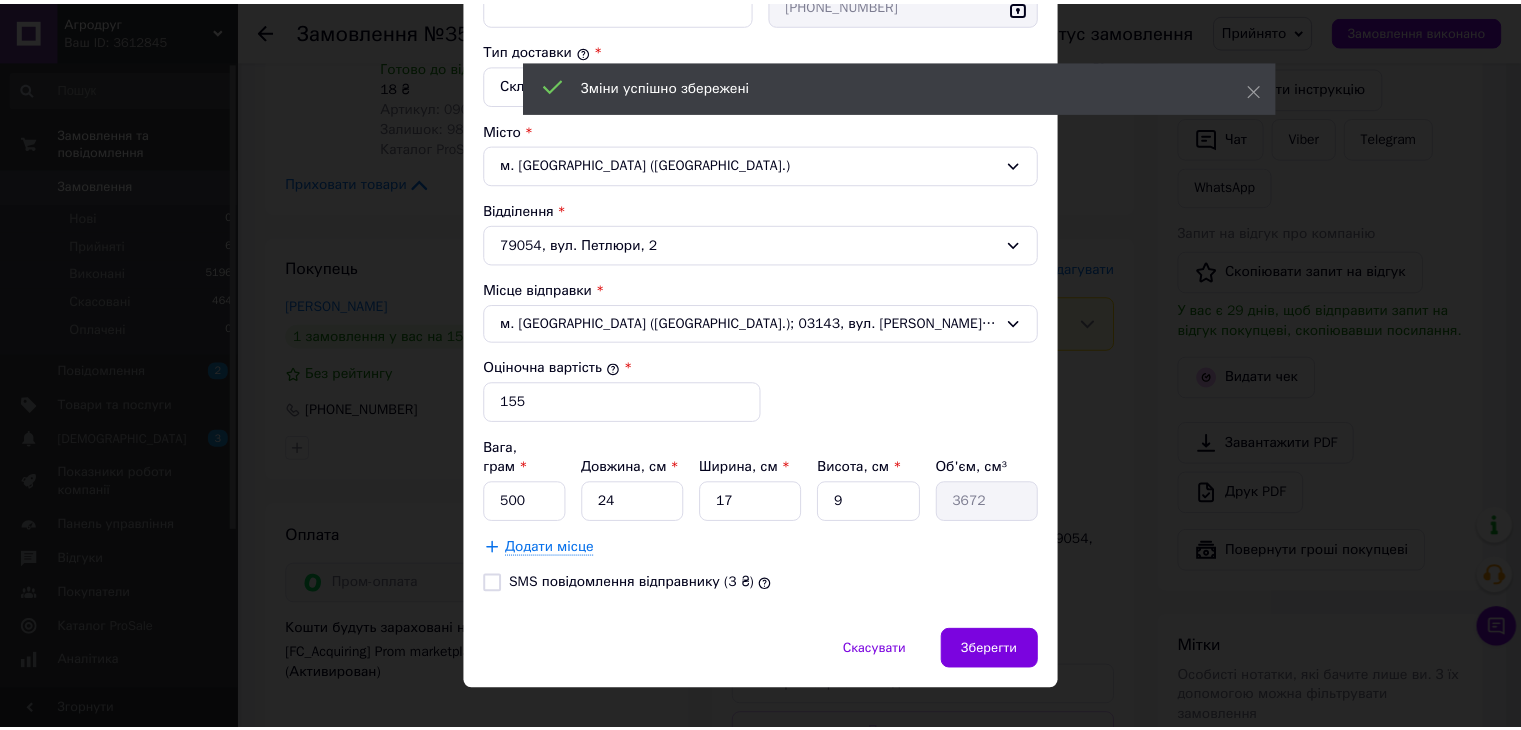 scroll, scrollTop: 516, scrollLeft: 0, axis: vertical 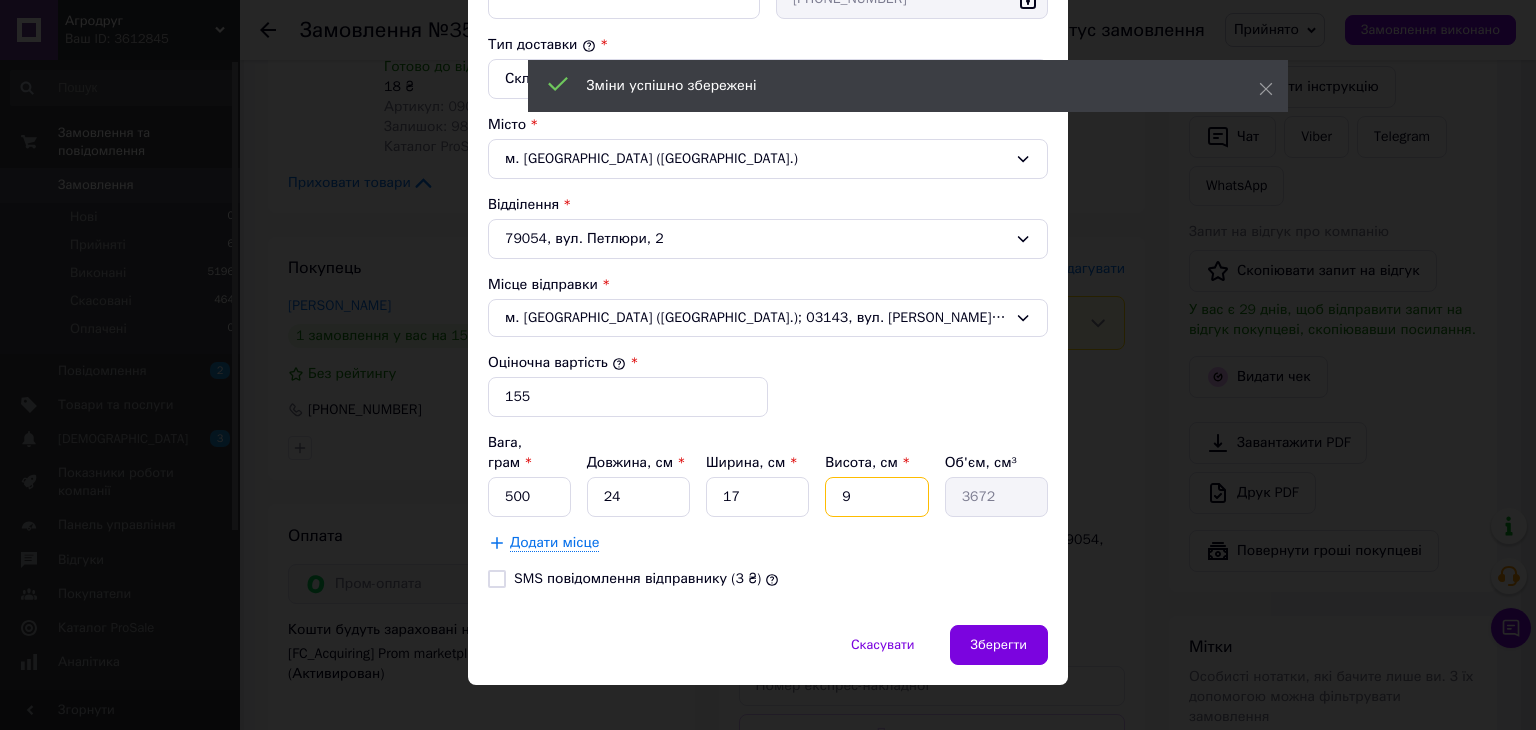 click on "9" at bounding box center (876, 497) 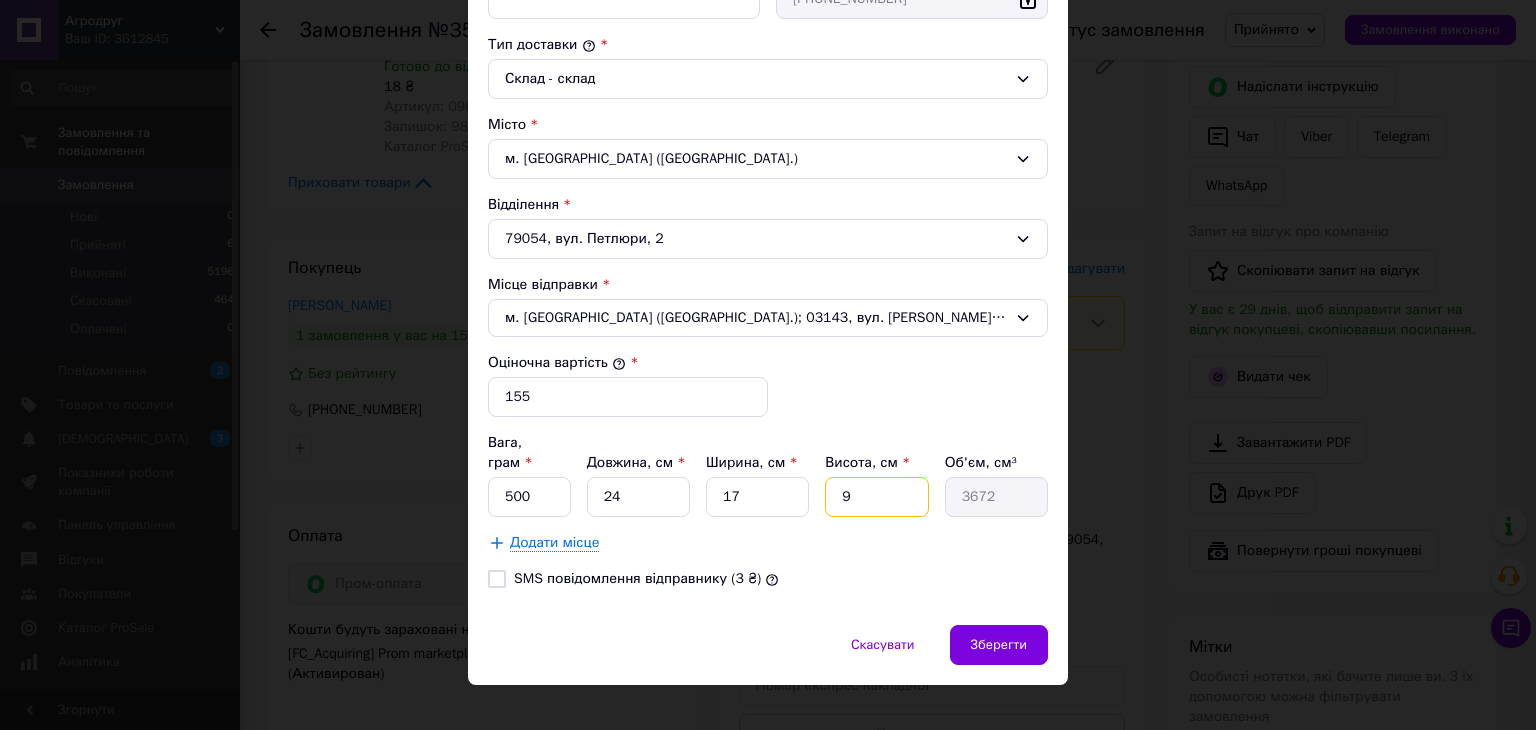 drag, startPoint x: 859, startPoint y: 469, endPoint x: 908, endPoint y: 538, distance: 84.6286 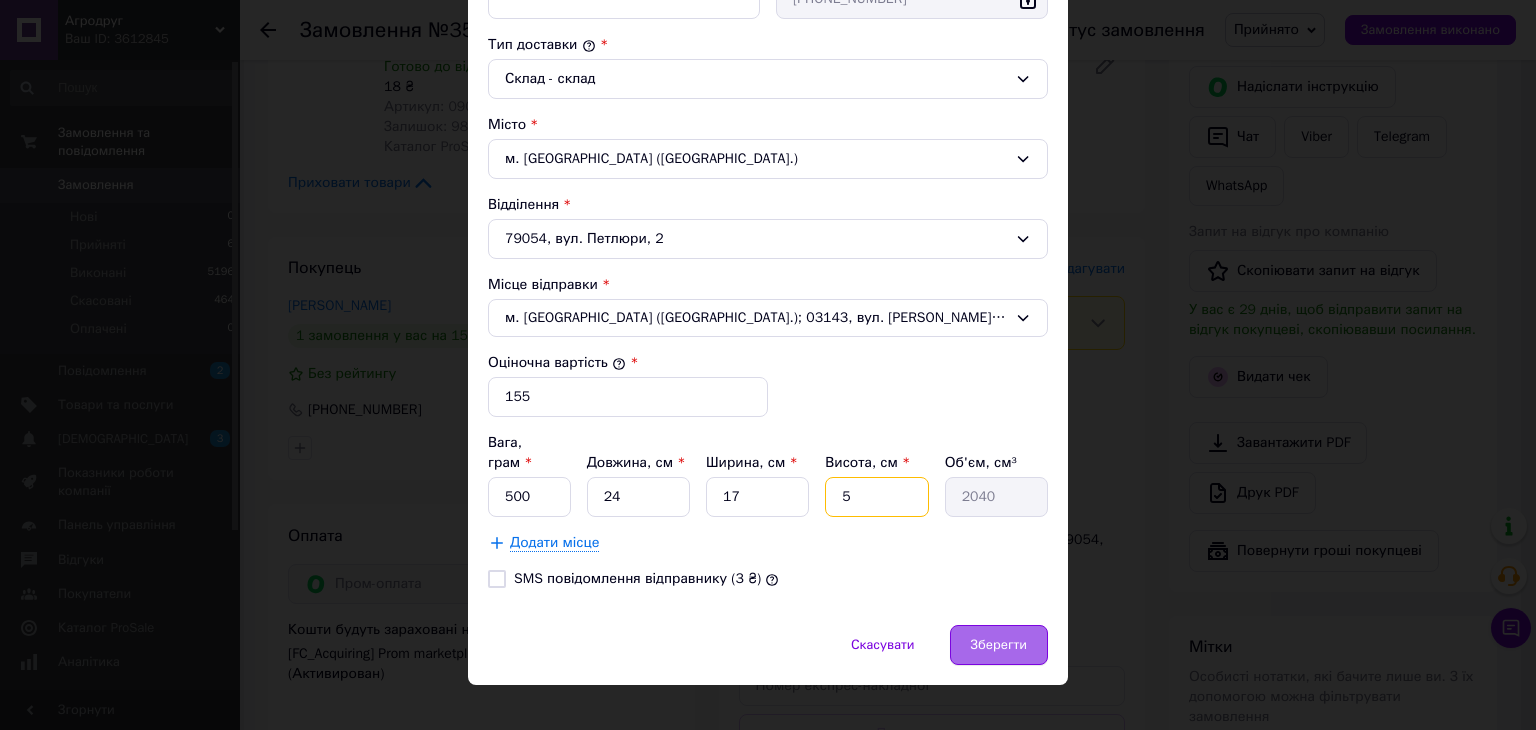 type on "5" 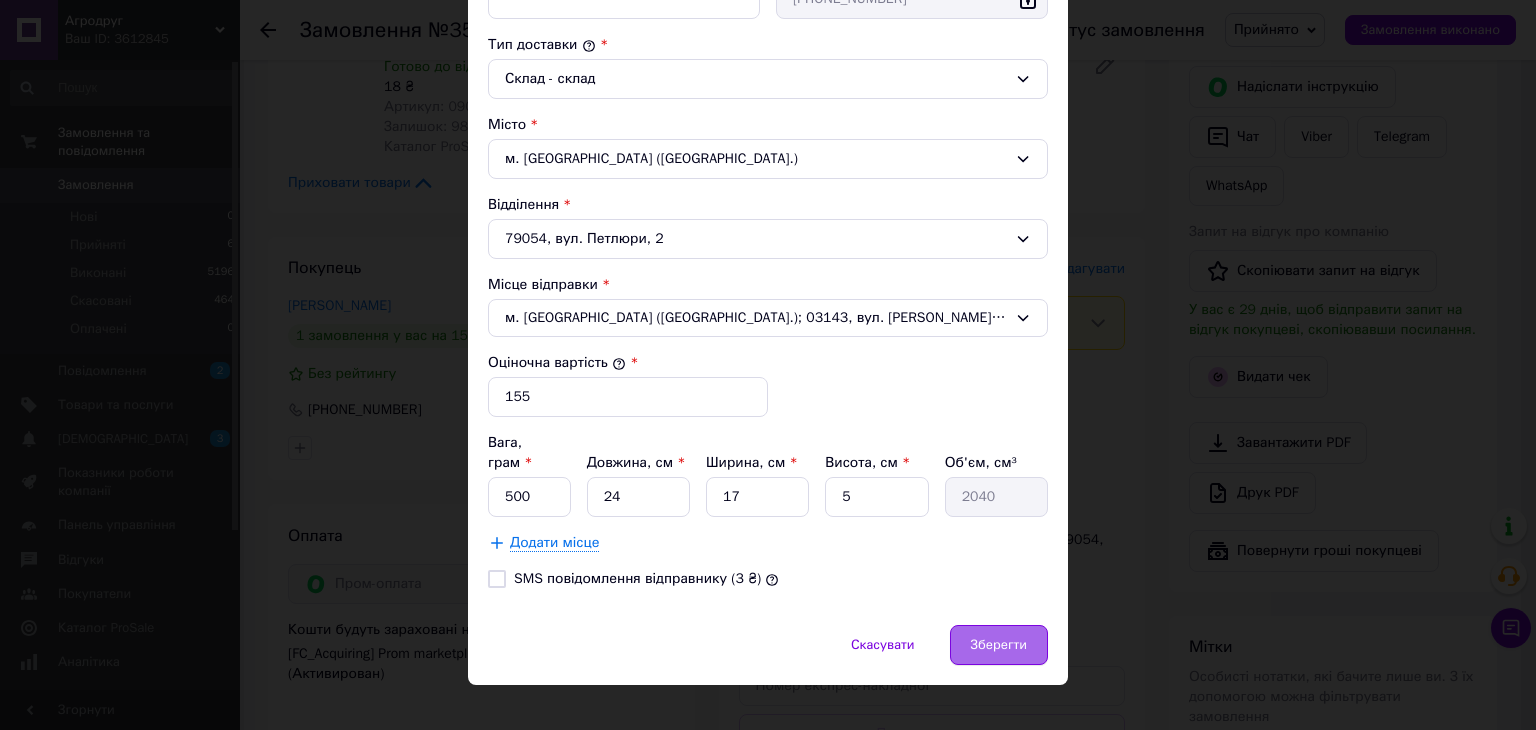 click on "Зберегти" at bounding box center (999, 645) 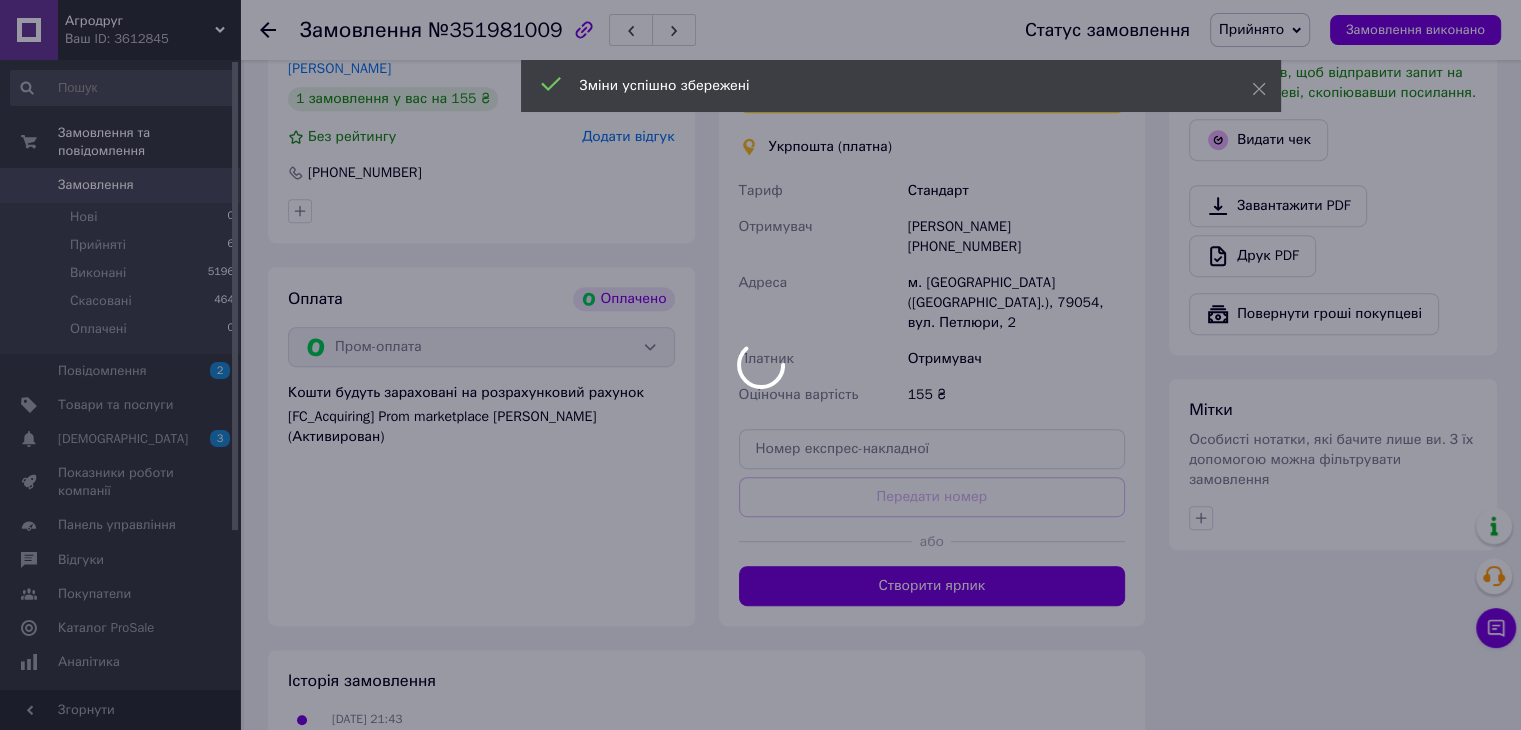 scroll, scrollTop: 1100, scrollLeft: 0, axis: vertical 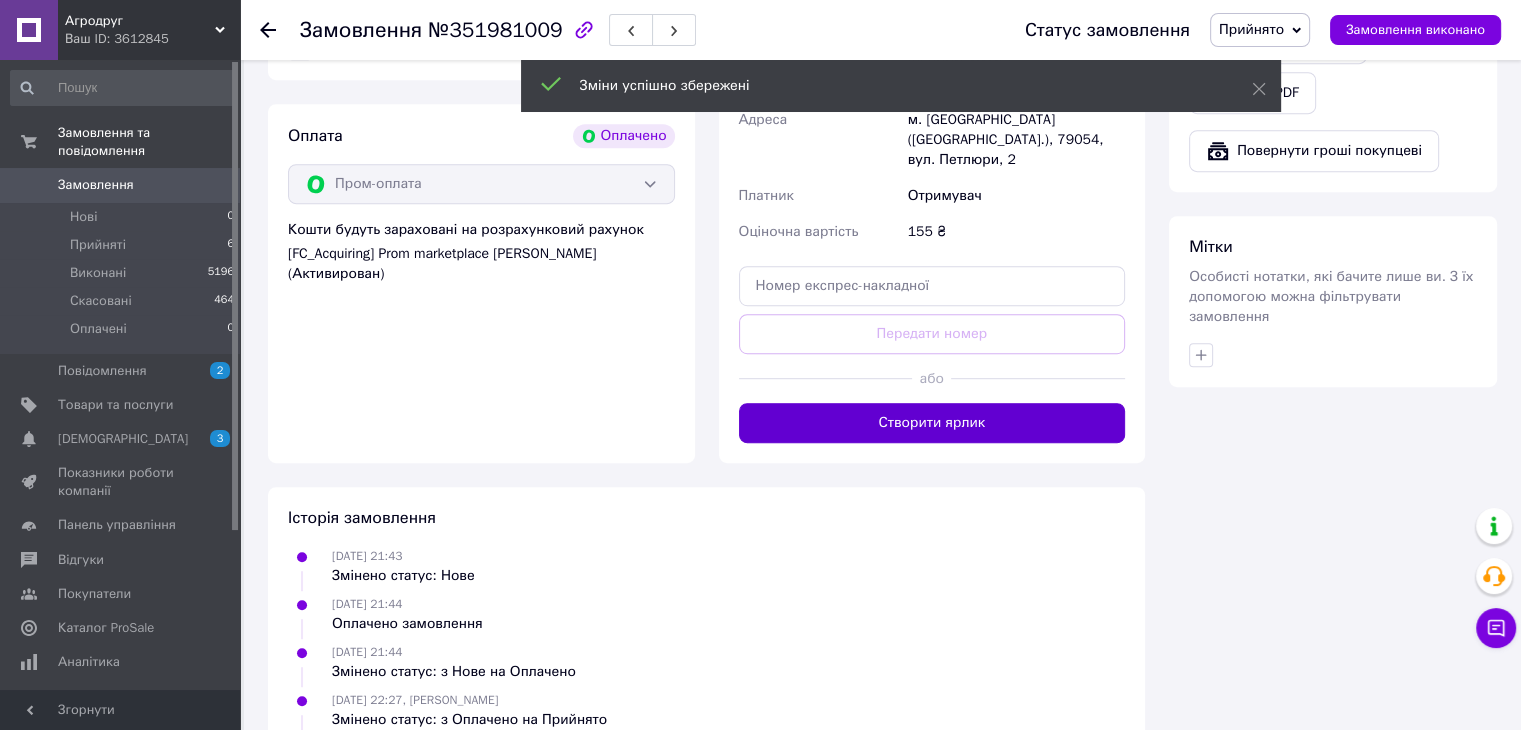 click on "Створити ярлик" at bounding box center (932, 423) 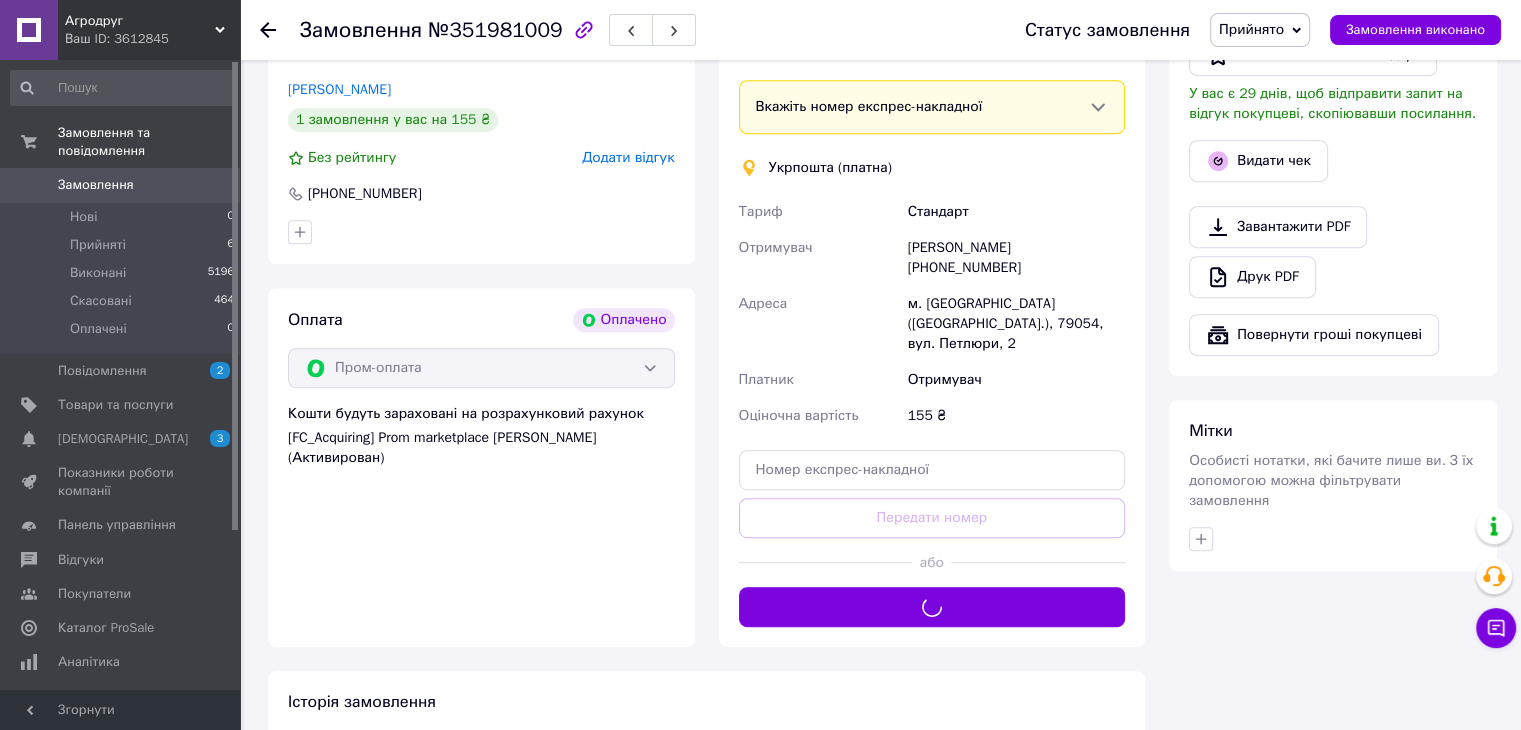 scroll, scrollTop: 1100, scrollLeft: 0, axis: vertical 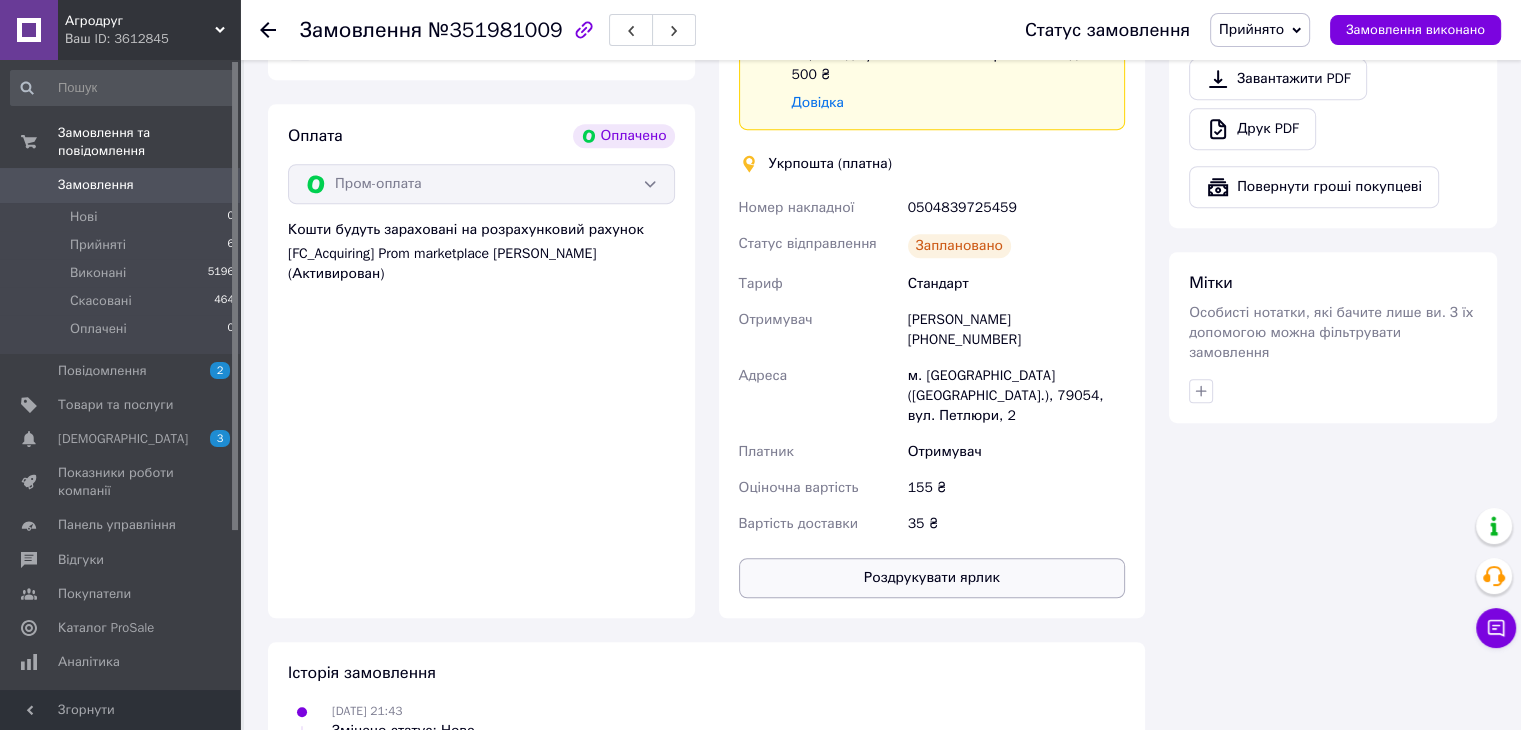 click on "Роздрукувати ярлик" at bounding box center (932, 578) 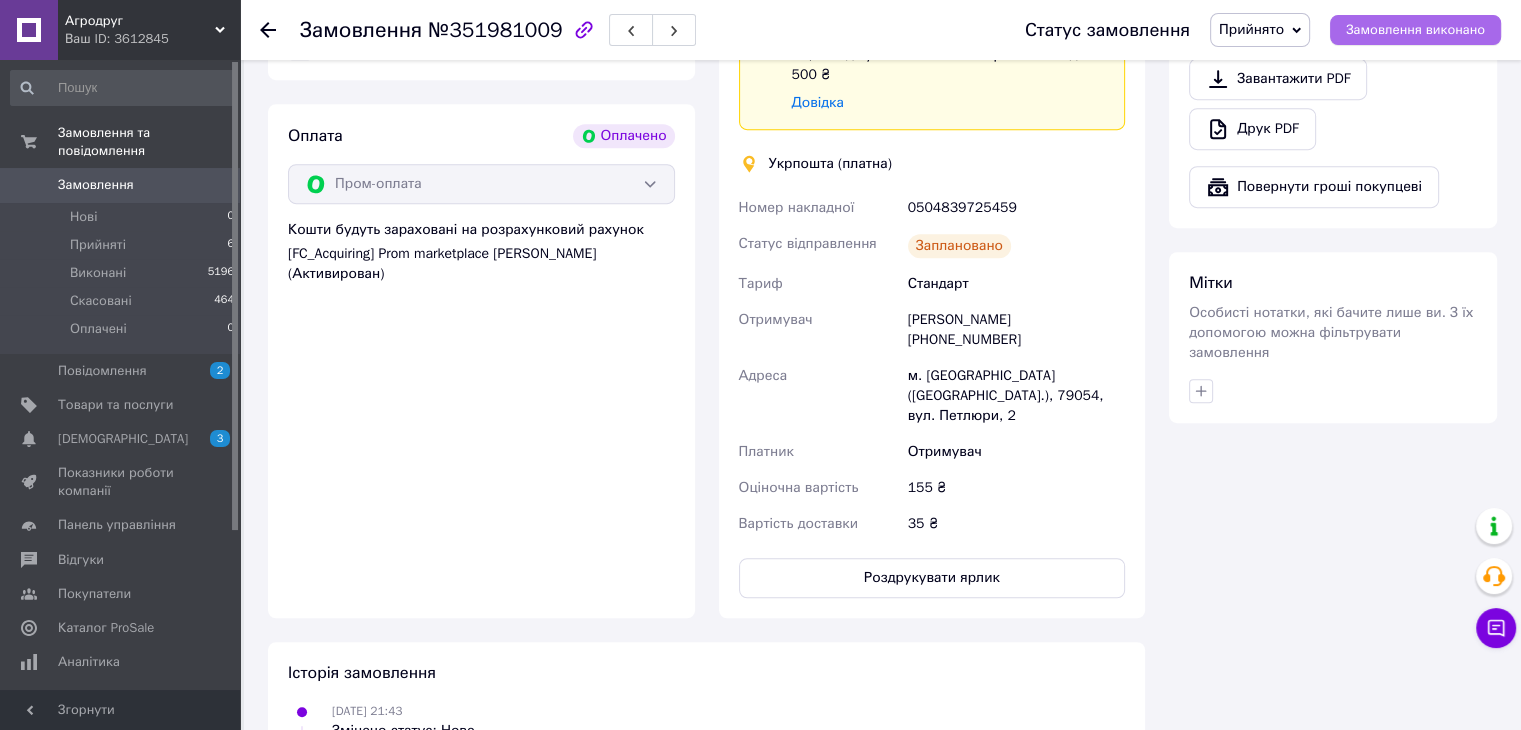 click on "Замовлення виконано" at bounding box center (1415, 30) 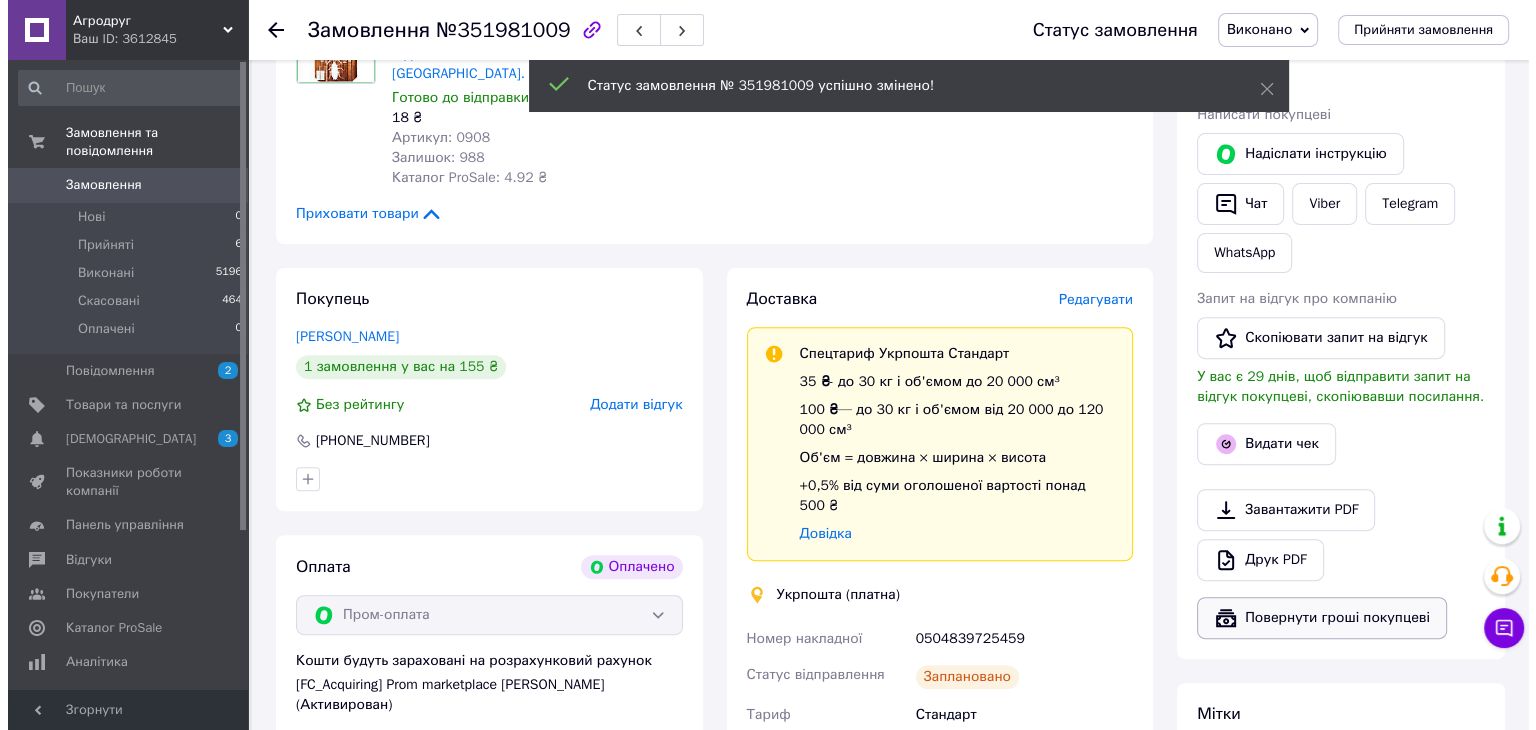 scroll, scrollTop: 900, scrollLeft: 0, axis: vertical 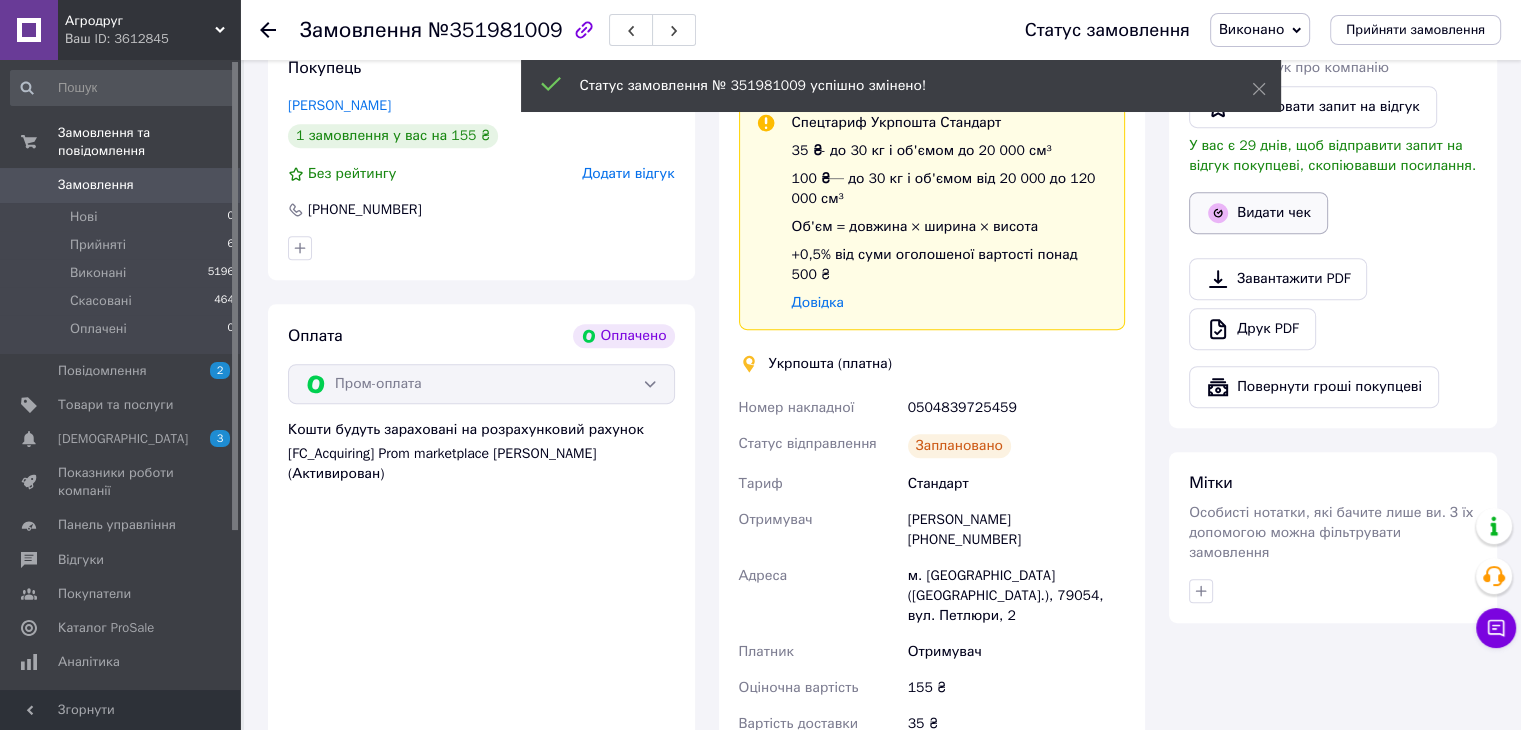 click on "Видати чек" at bounding box center (1258, 213) 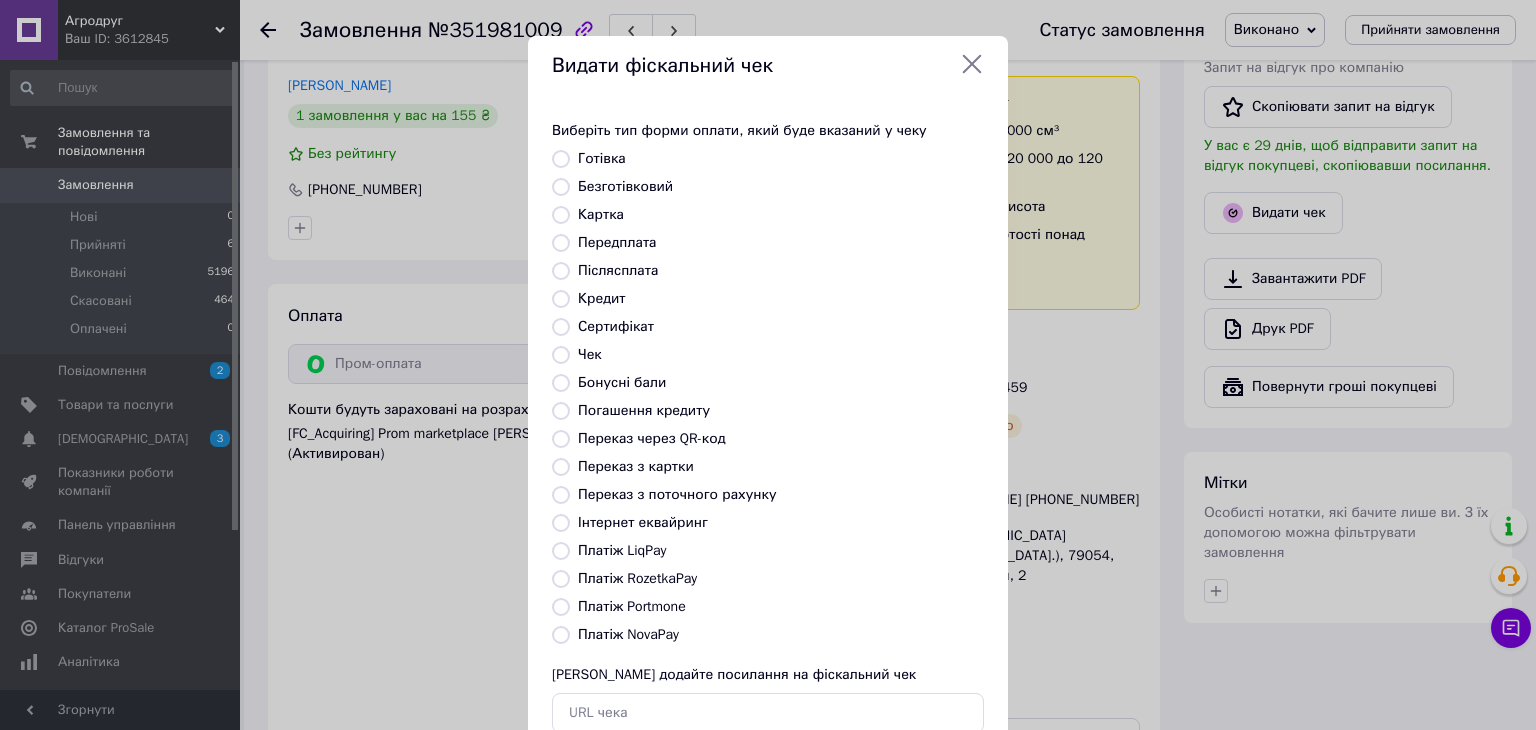 click on "Безготівковий" at bounding box center [625, 186] 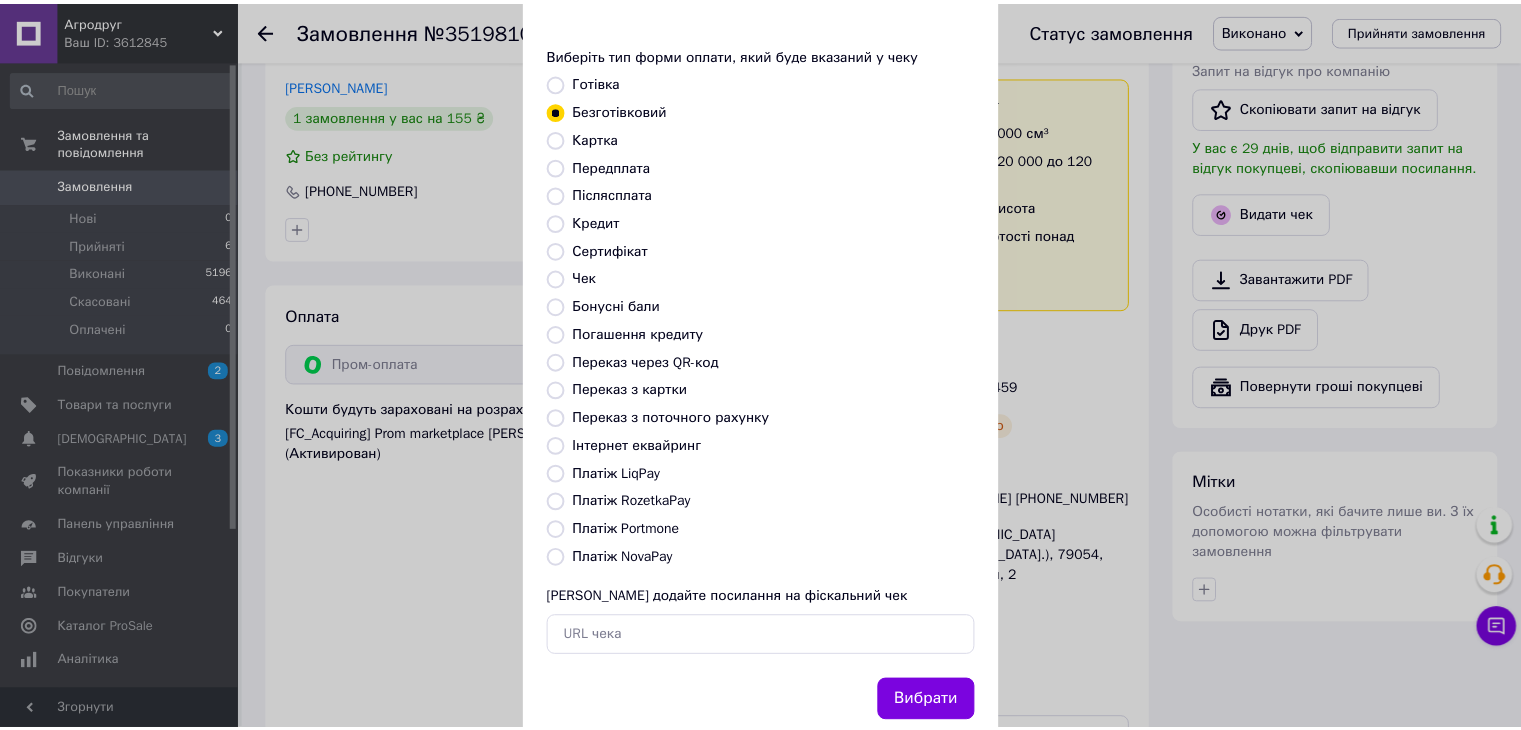 scroll, scrollTop: 128, scrollLeft: 0, axis: vertical 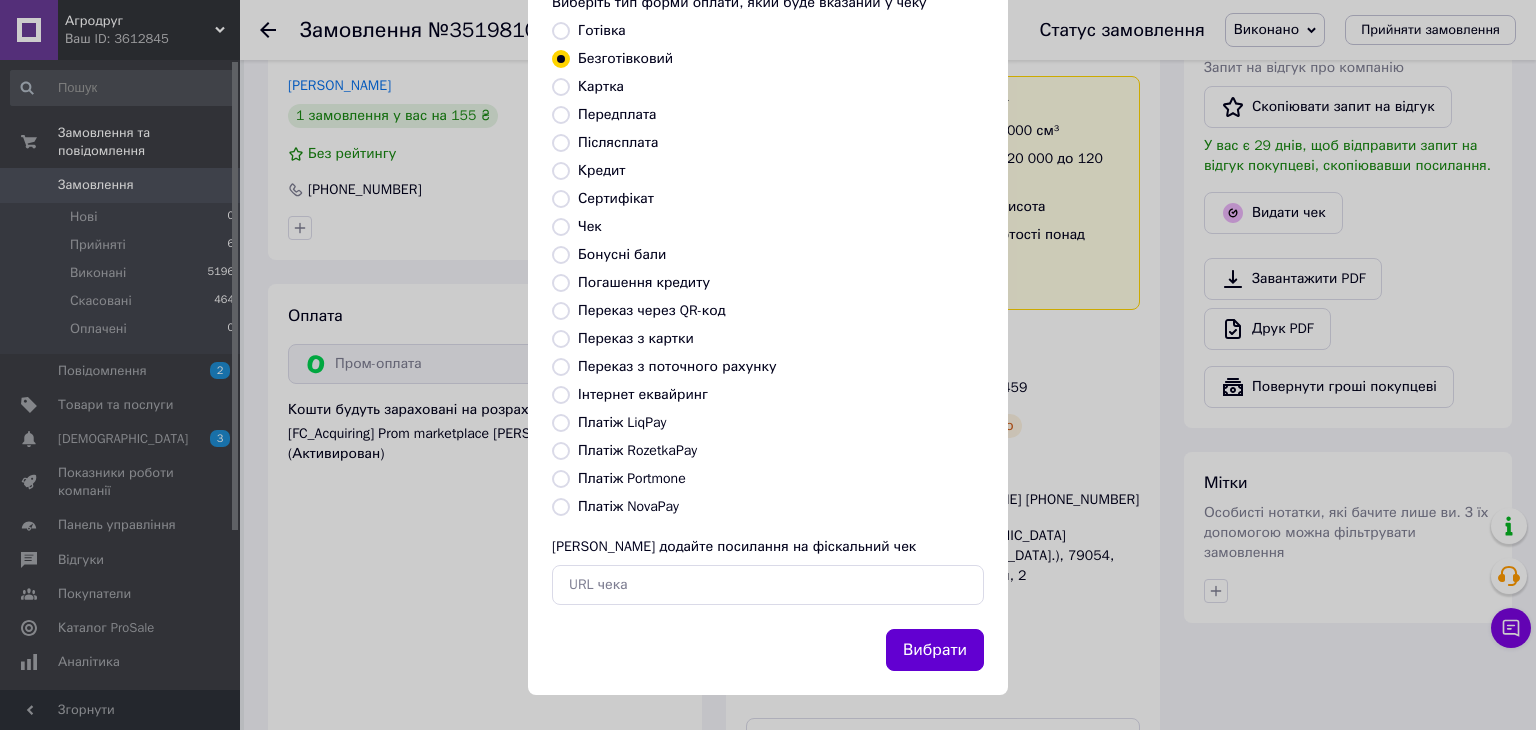 click on "Вибрати" at bounding box center [935, 650] 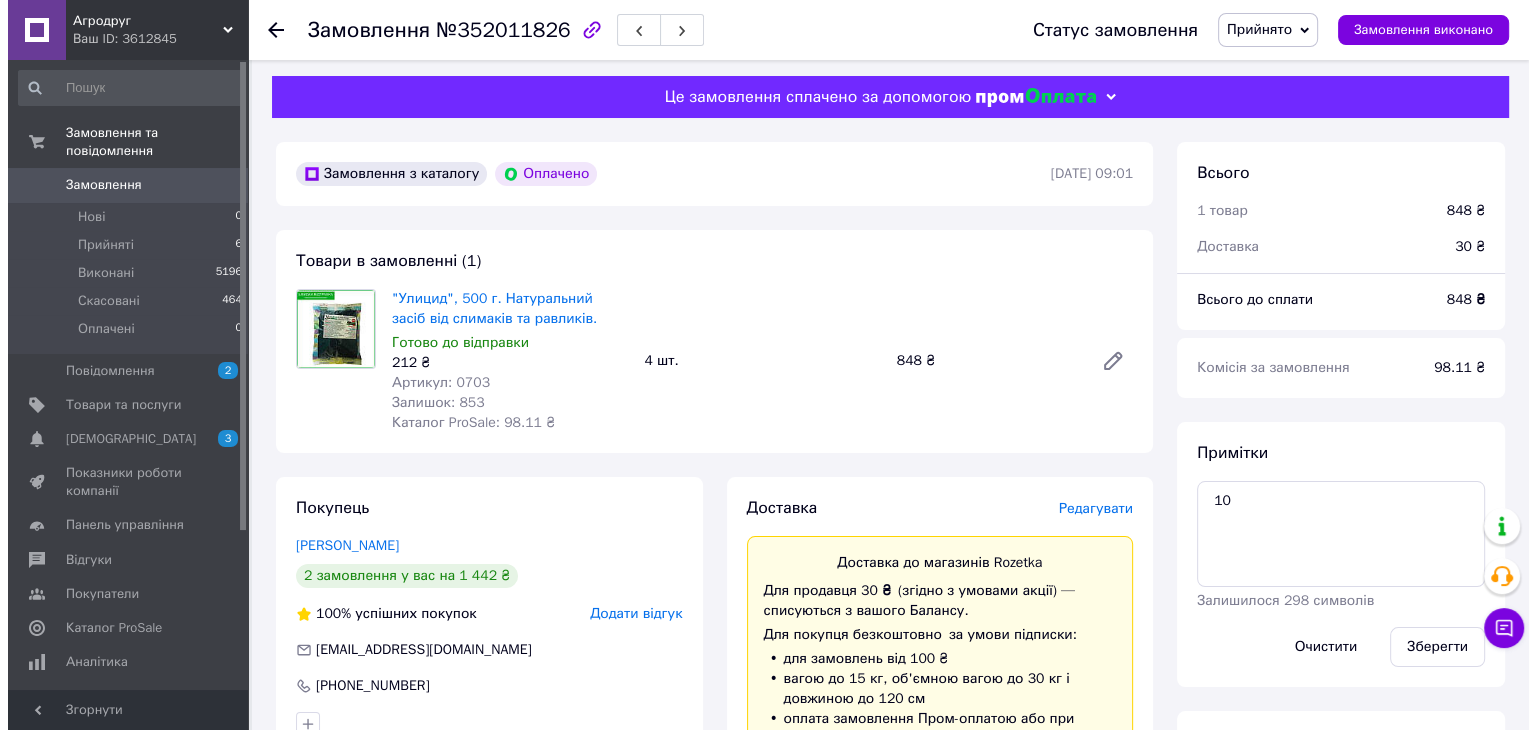 scroll, scrollTop: 400, scrollLeft: 0, axis: vertical 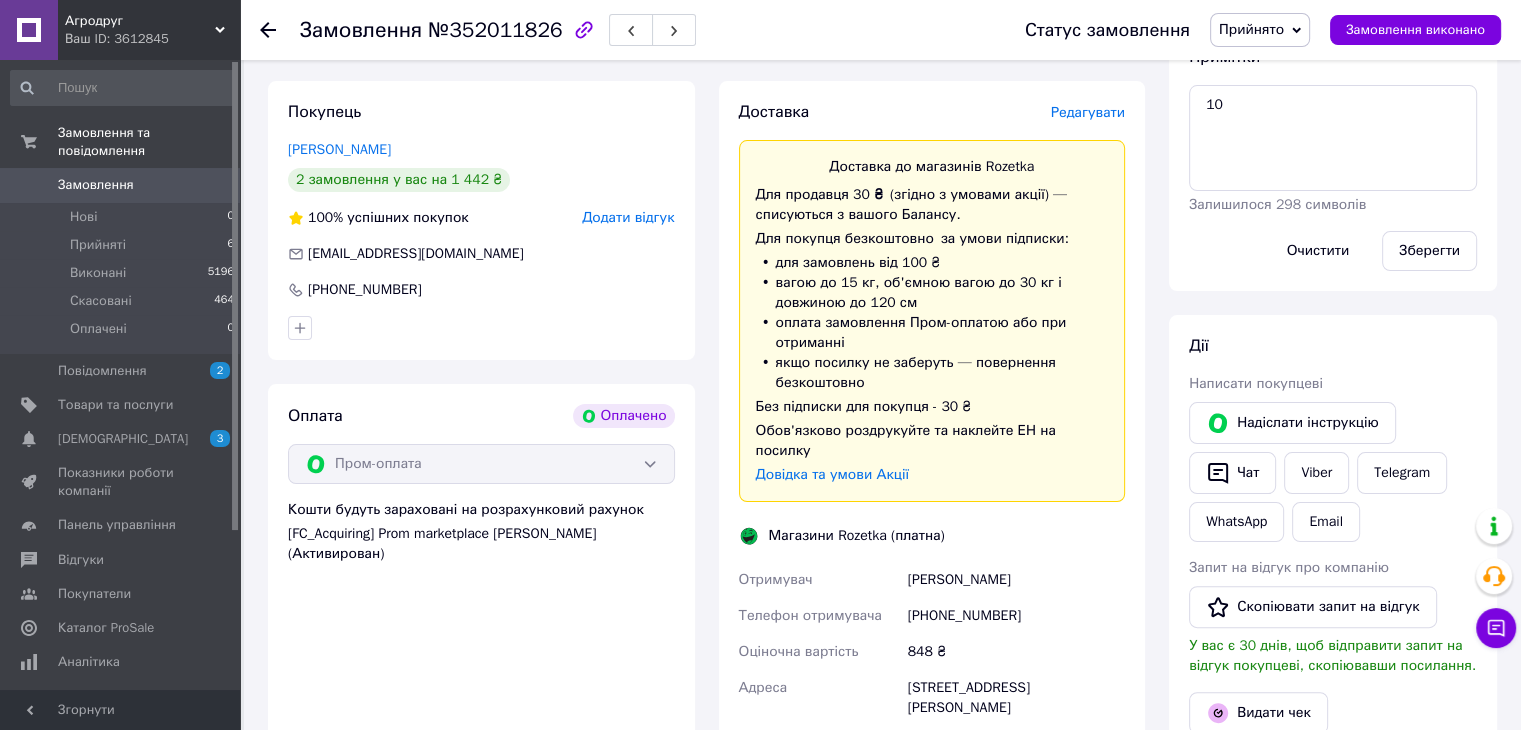 click on "Редагувати" at bounding box center [1088, 112] 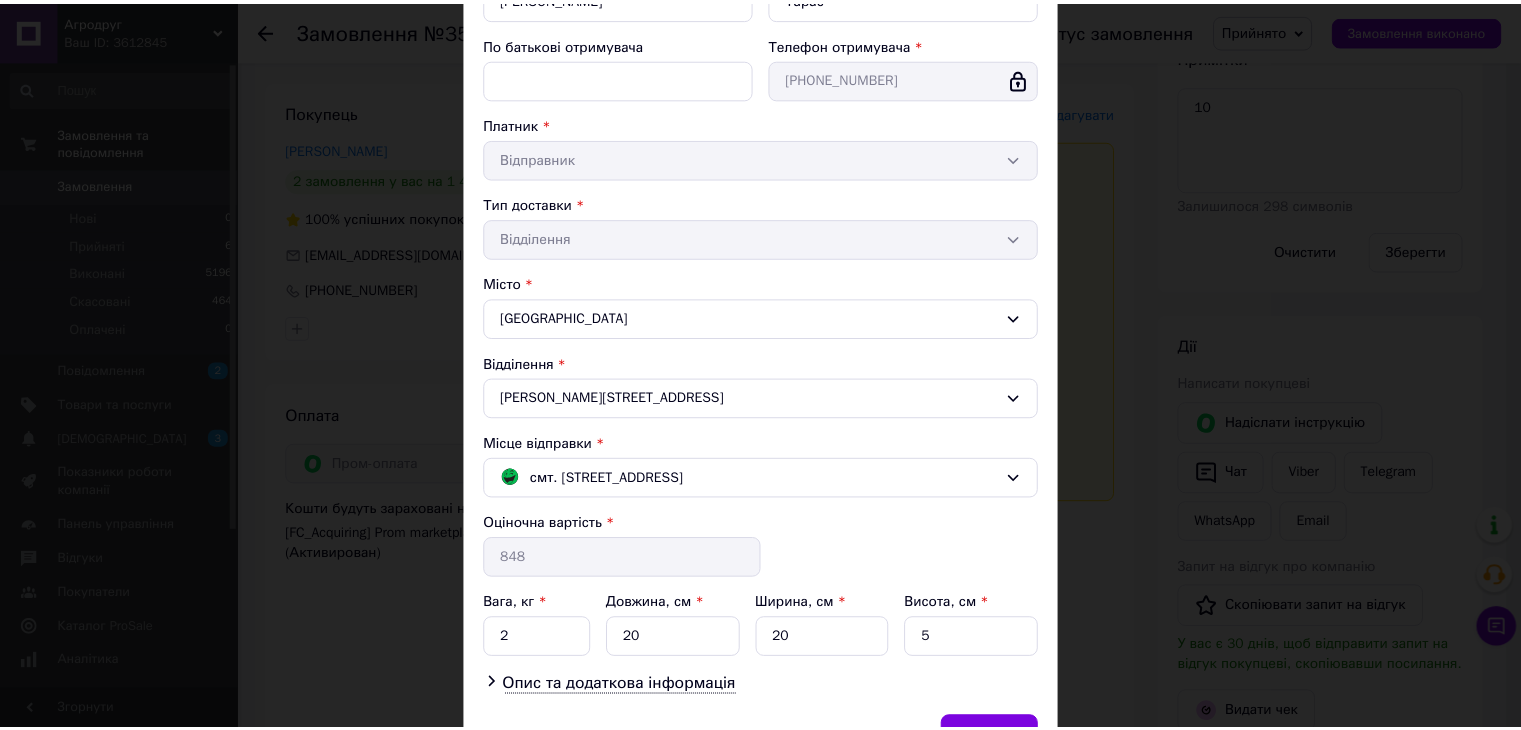 scroll, scrollTop: 389, scrollLeft: 0, axis: vertical 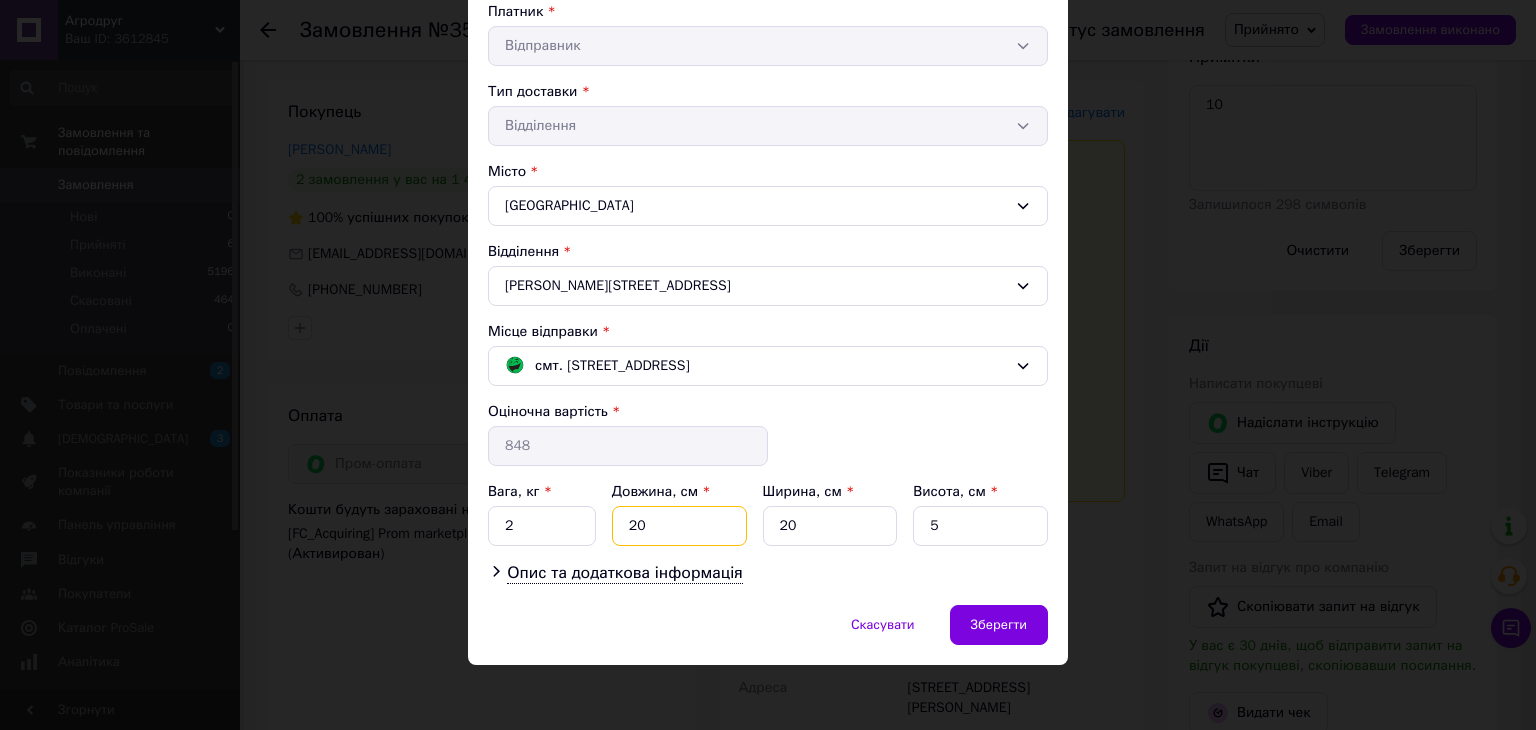 click on "20" at bounding box center [679, 526] 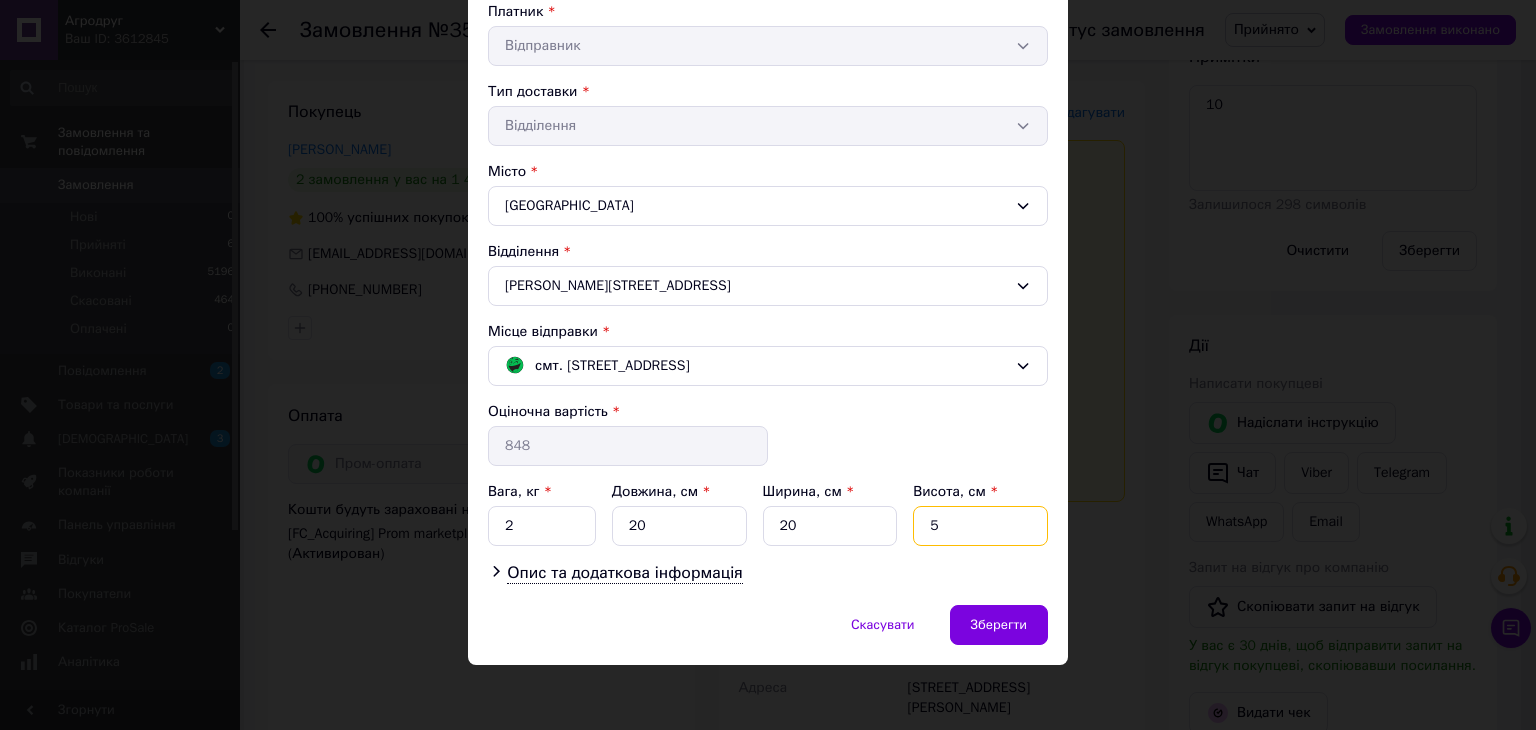 click on "5" at bounding box center (980, 526) 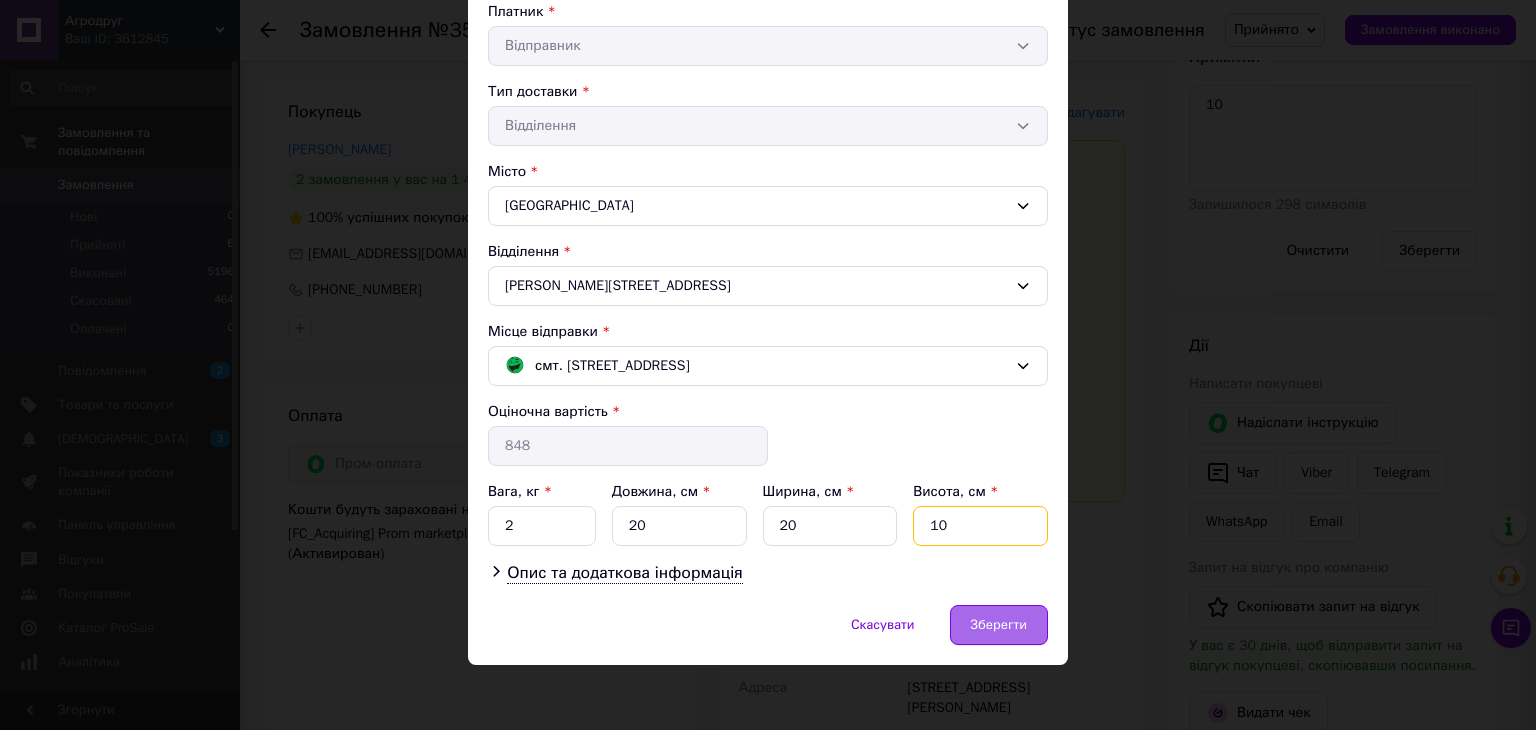 type on "10" 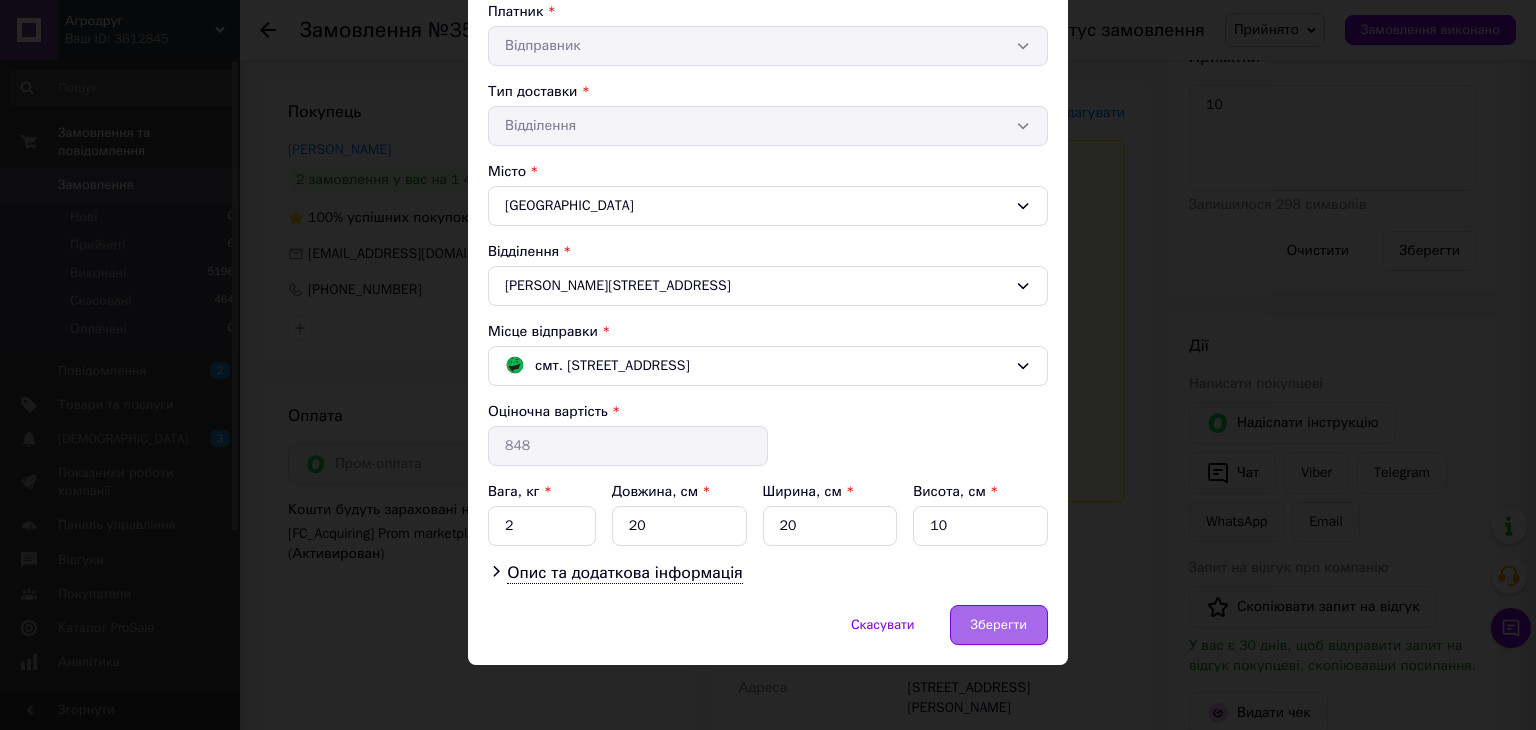 click on "Зберегти" at bounding box center (999, 625) 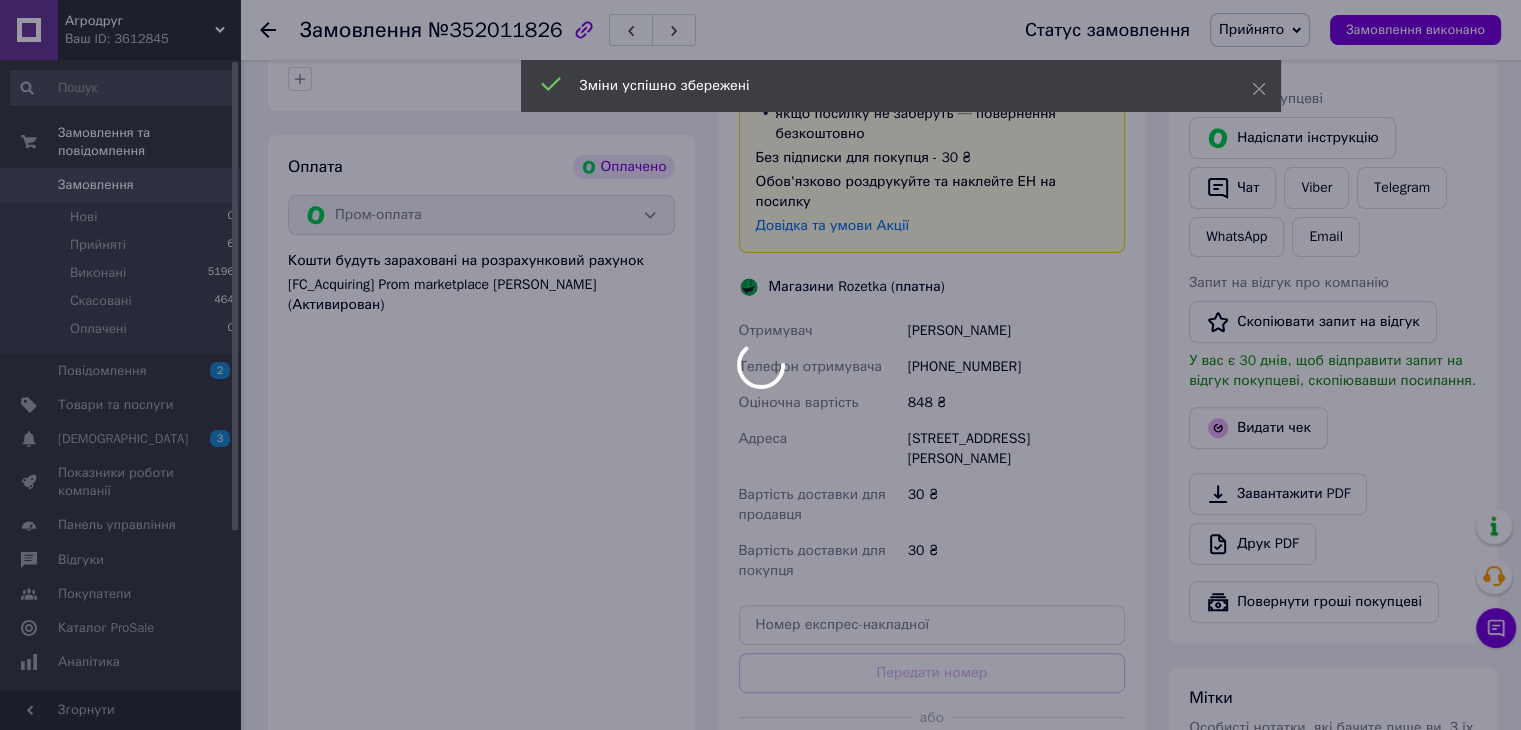 scroll, scrollTop: 800, scrollLeft: 0, axis: vertical 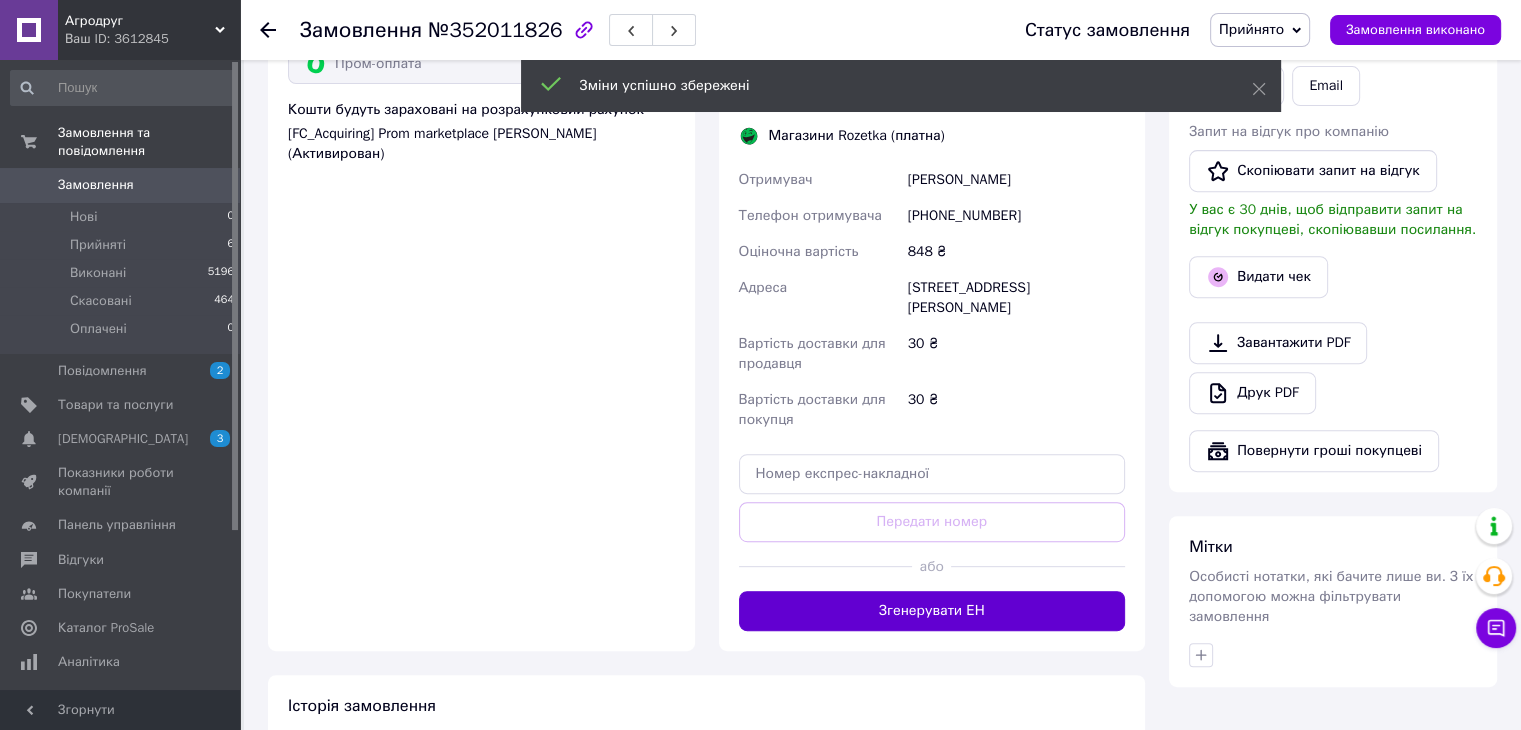 click on "Згенерувати ЕН" at bounding box center [932, 611] 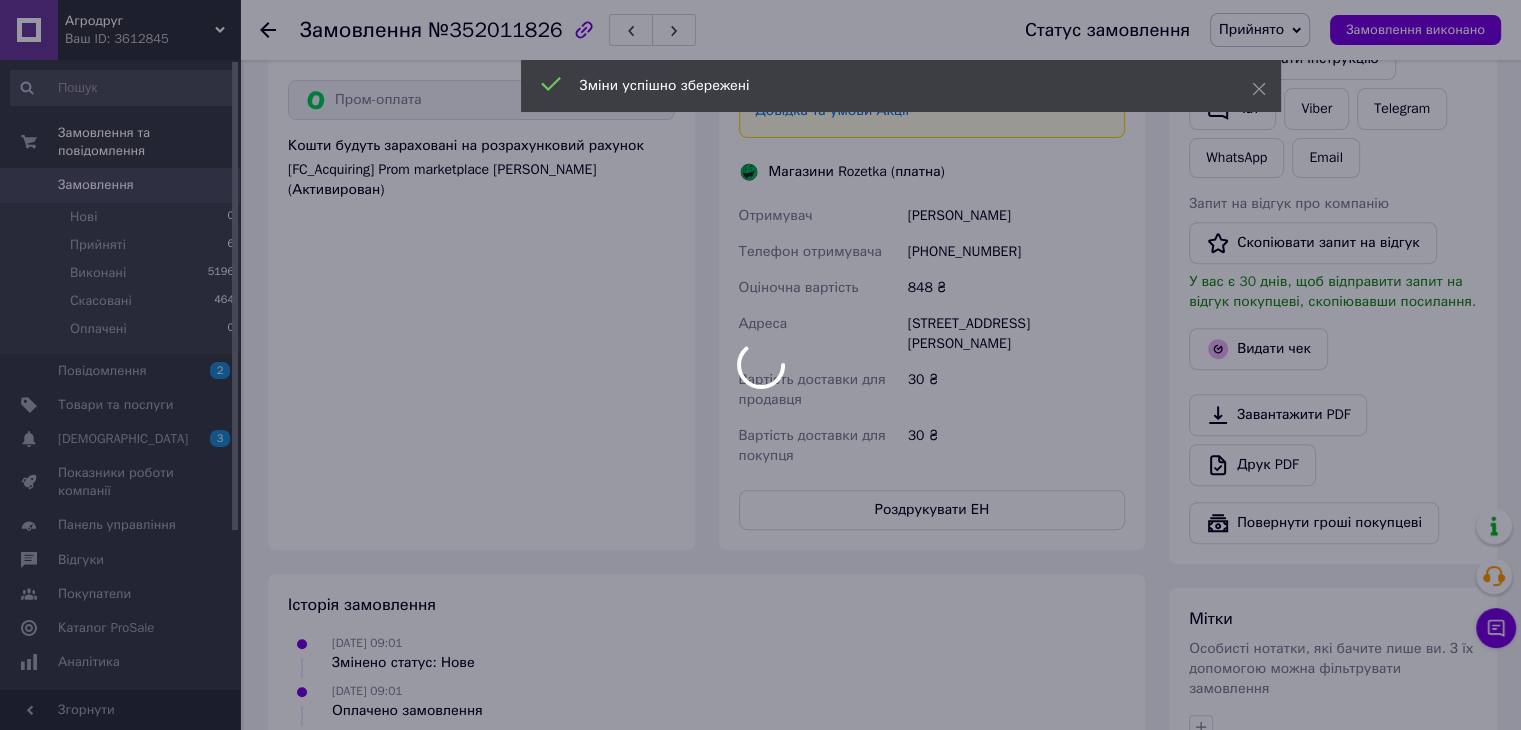 scroll, scrollTop: 800, scrollLeft: 0, axis: vertical 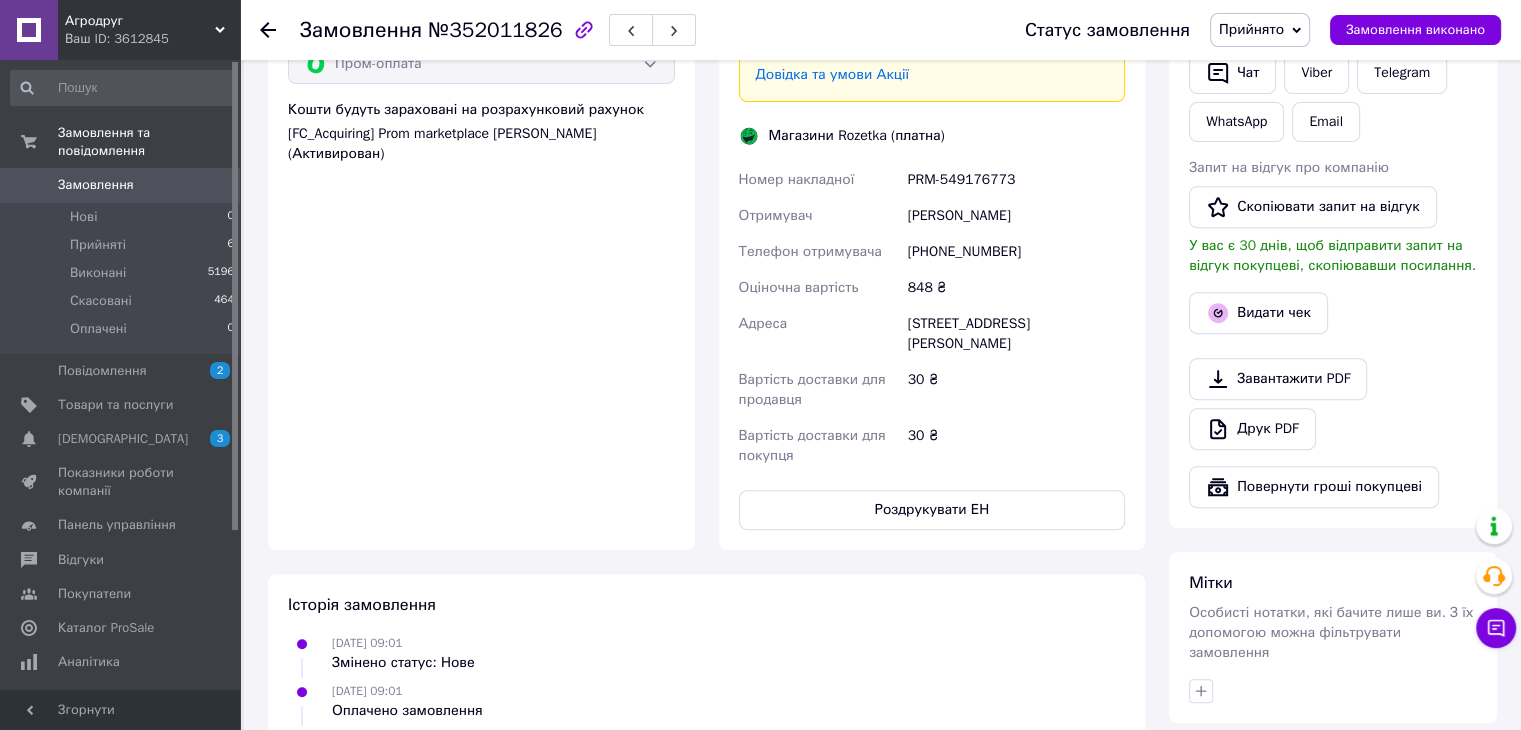 click on "30 ₴" at bounding box center (1016, 446) 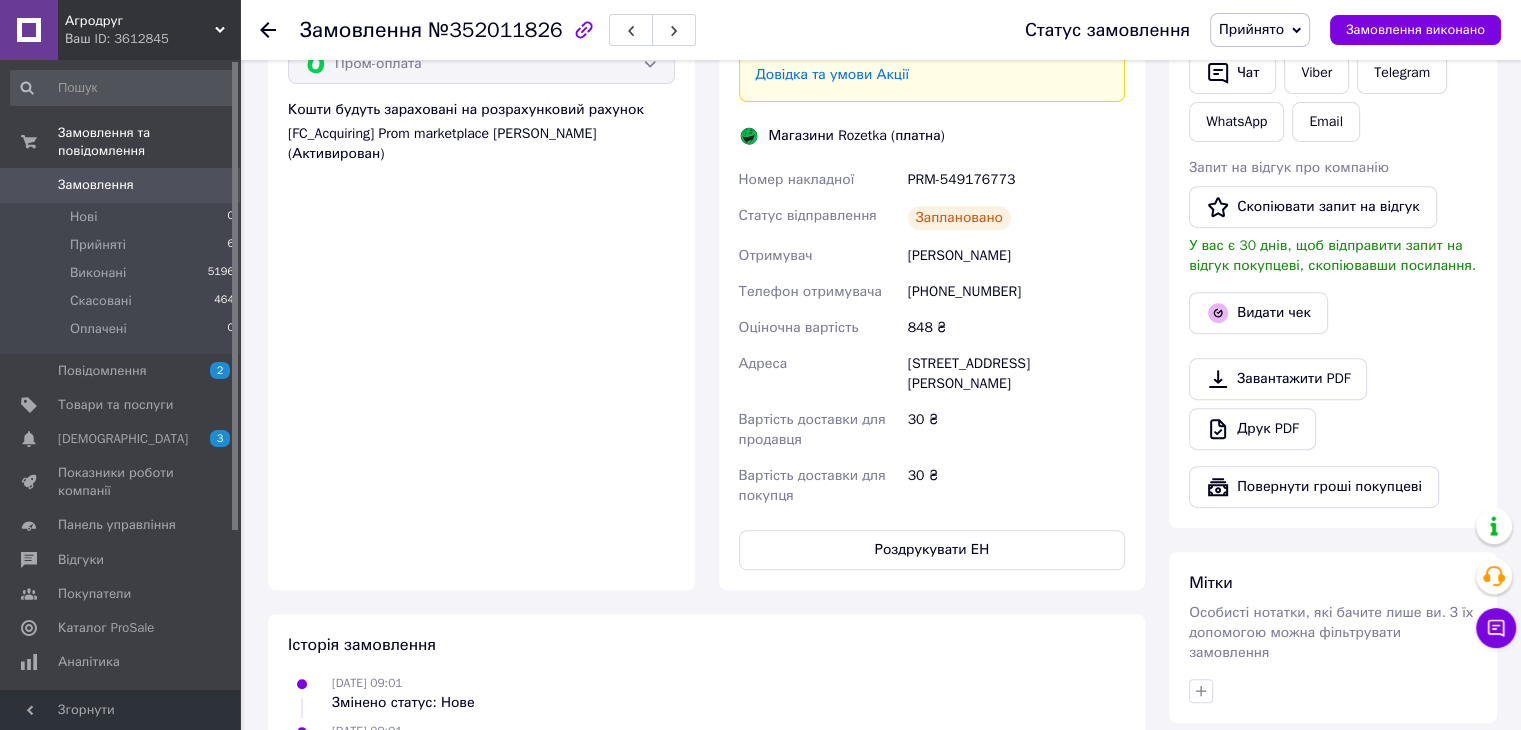 click on "Доставка Редагувати Доставка до магазинів Rozetka Для продавця 30 ₴   (згідно з умовами акції) — списуються з вашого Балансу. Для покупця безкоштовно   за умови підписки: для замовлень від 100 ₴ вагою до 15 кг,
об'ємною вагою до 30 кг
і довжиною до 120 см оплата замовлення Пром-оплатою або при отриманні якщо посилку не заберуть — повернення безкоштовно Без підписки для покупця - 30 ₴ Обов'язково роздрукуйте та наклейте ЕН на посилку Довідка та умови Акції Магазини Rozetka (платна) Номер накладної PRM-549176773 Статус відправлення Заплановано Отримувач Емец Тарас  +380505546313" at bounding box center (932, 135) 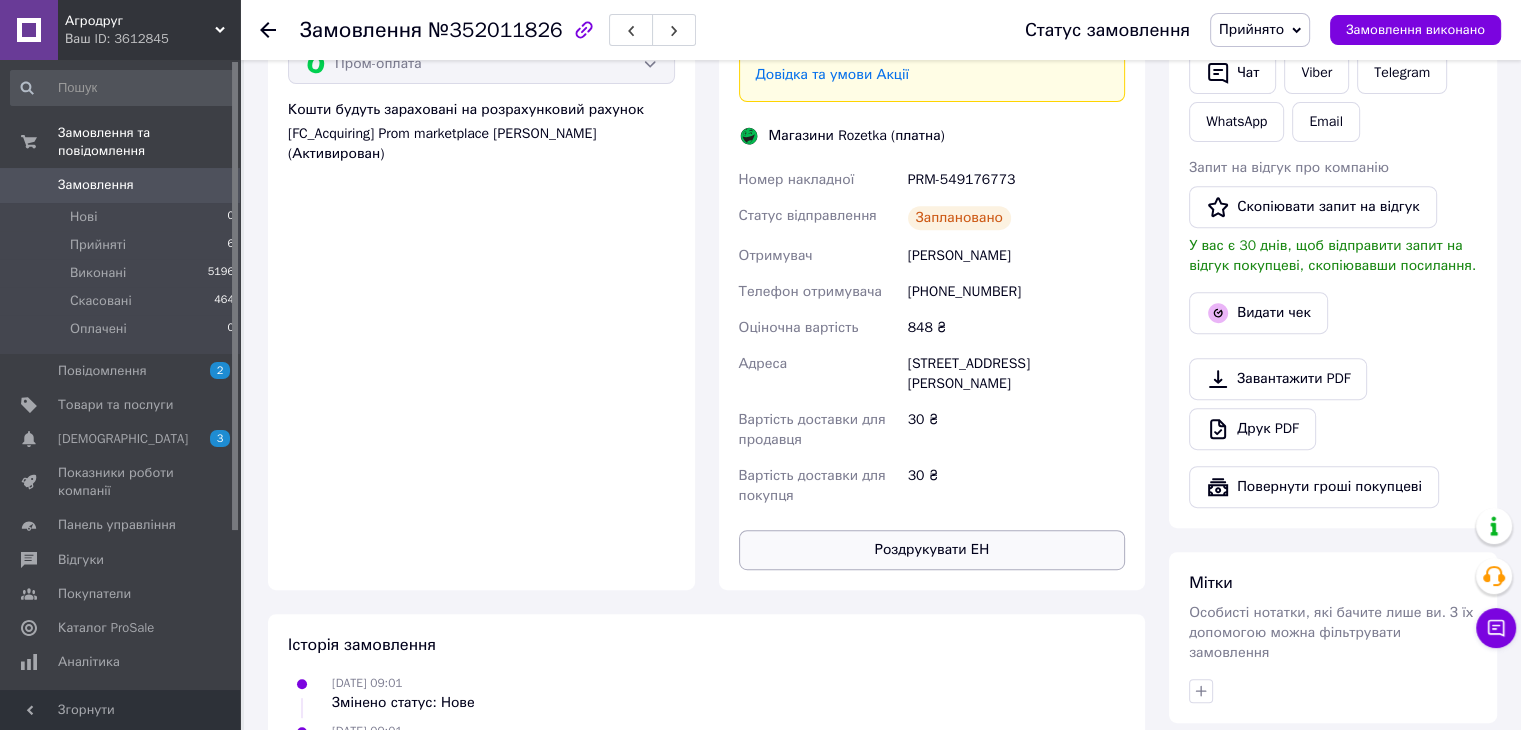 click on "Роздрукувати ЕН" at bounding box center [932, 550] 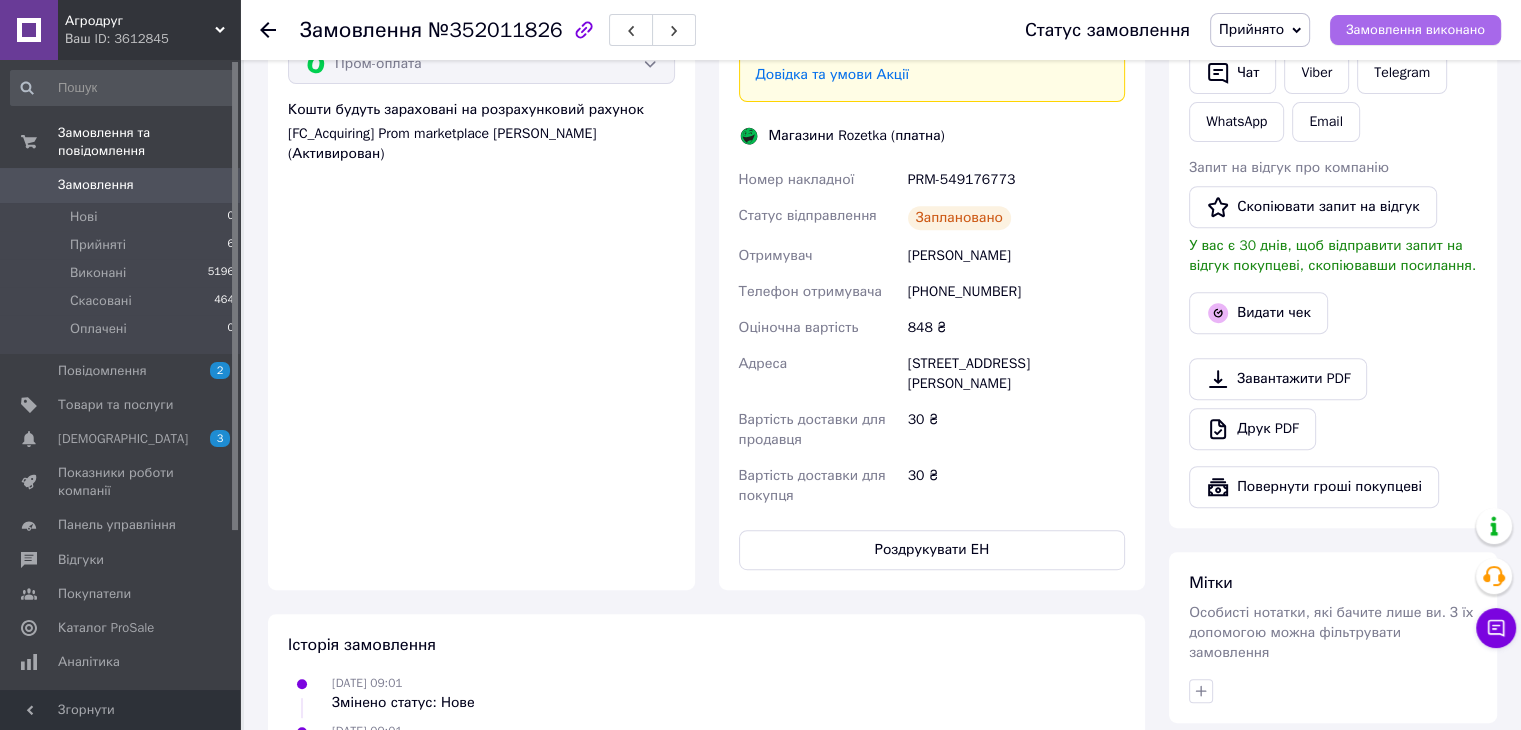 click on "Замовлення виконано" at bounding box center (1415, 30) 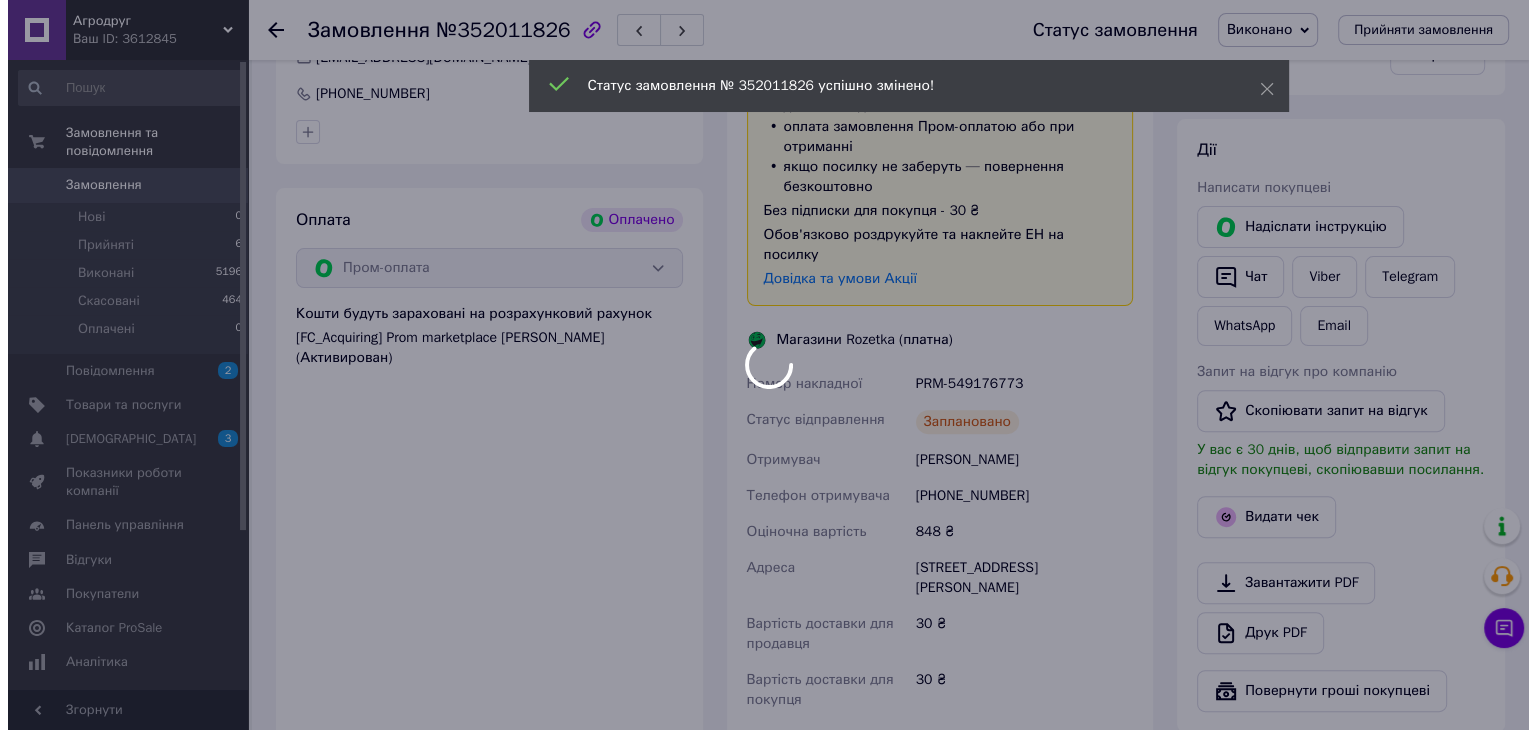 scroll, scrollTop: 700, scrollLeft: 0, axis: vertical 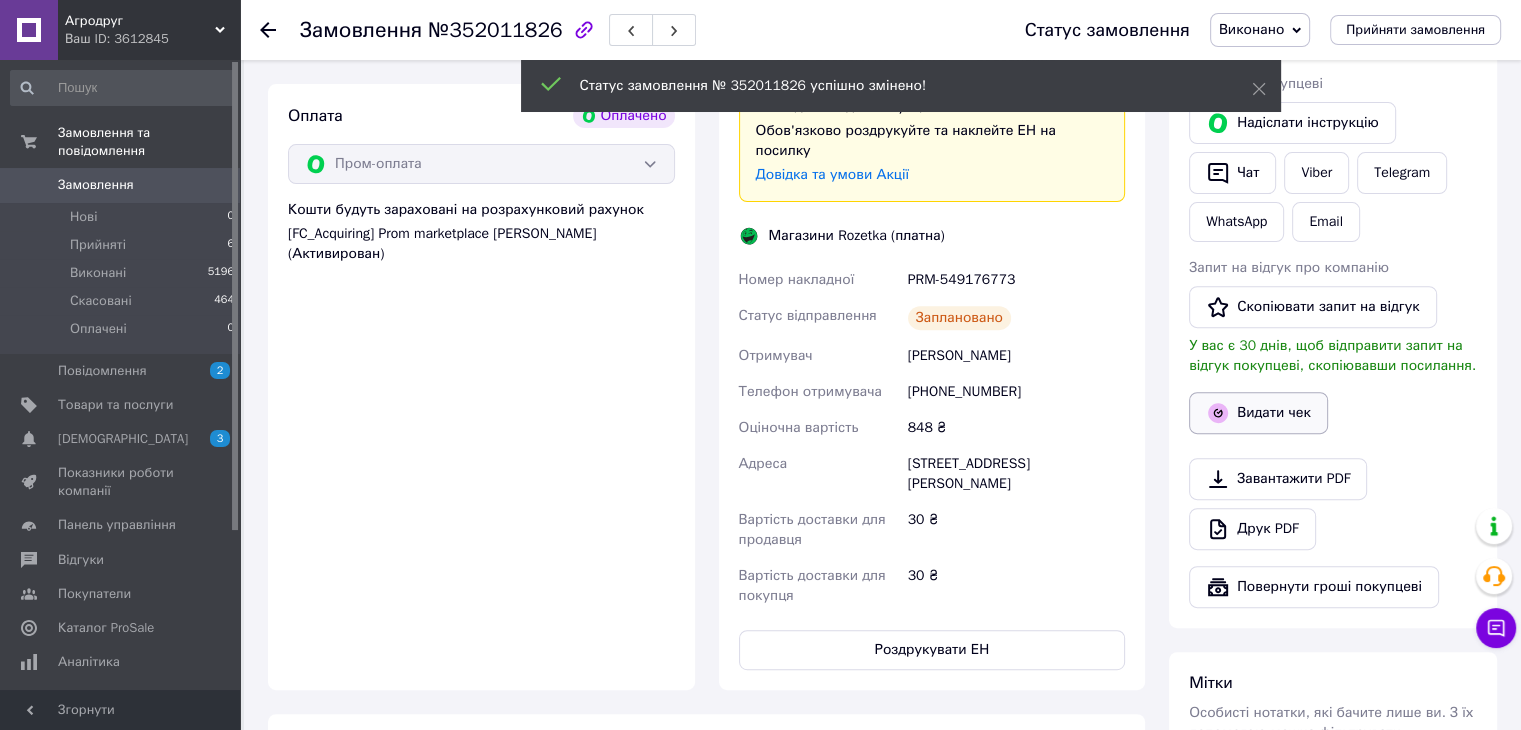 click on "Видати чек" at bounding box center [1258, 413] 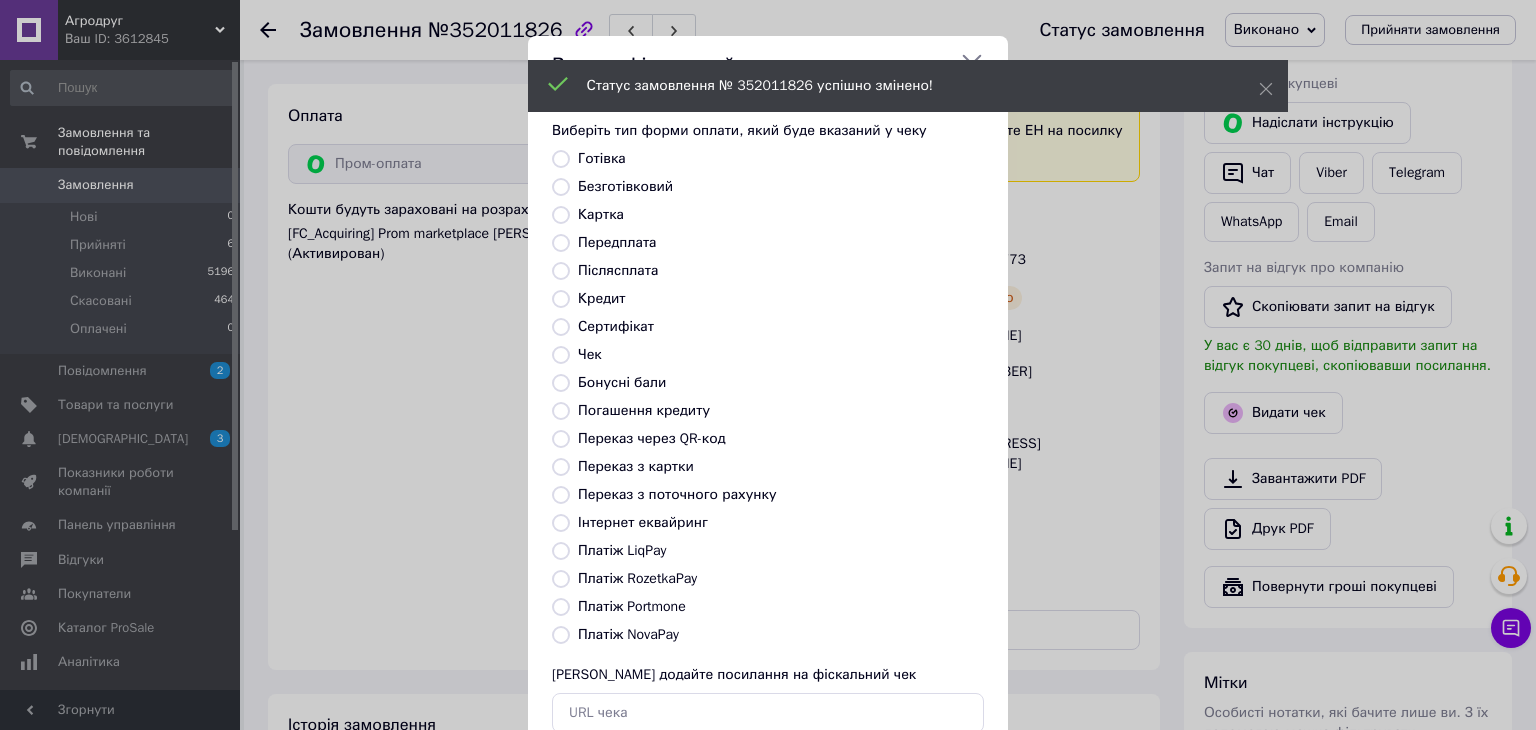 click on "Безготівковий" at bounding box center [625, 186] 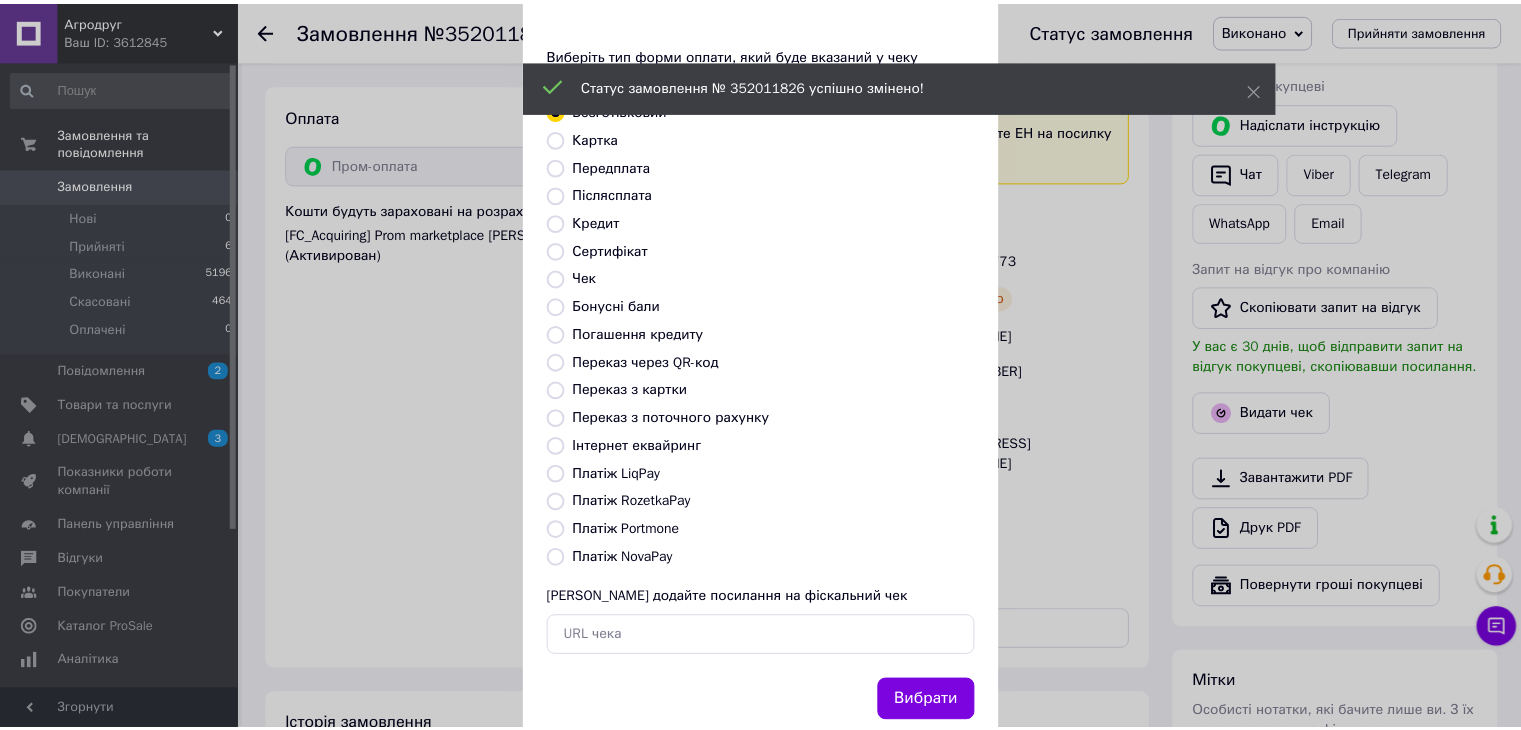 scroll, scrollTop: 128, scrollLeft: 0, axis: vertical 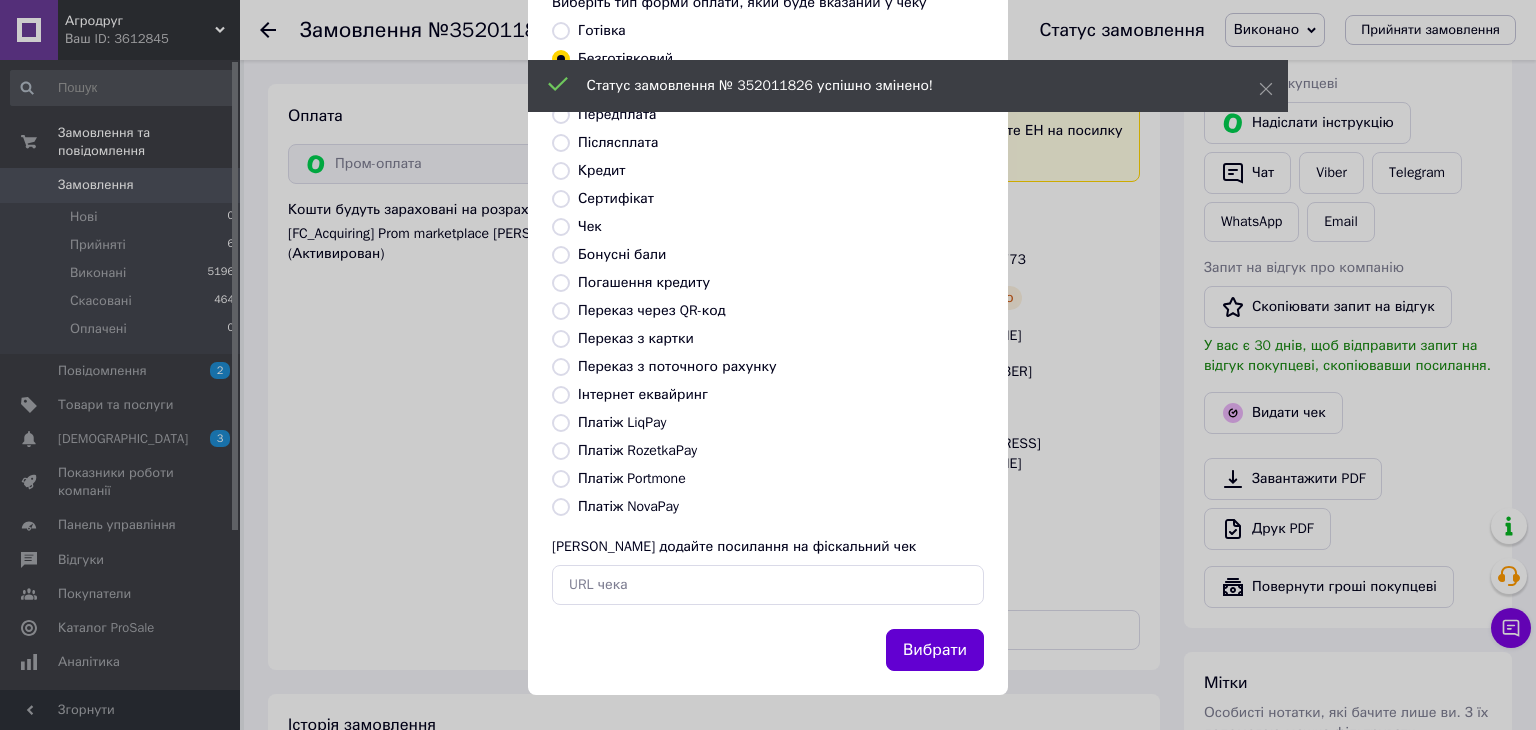click on "Вибрати" at bounding box center (935, 650) 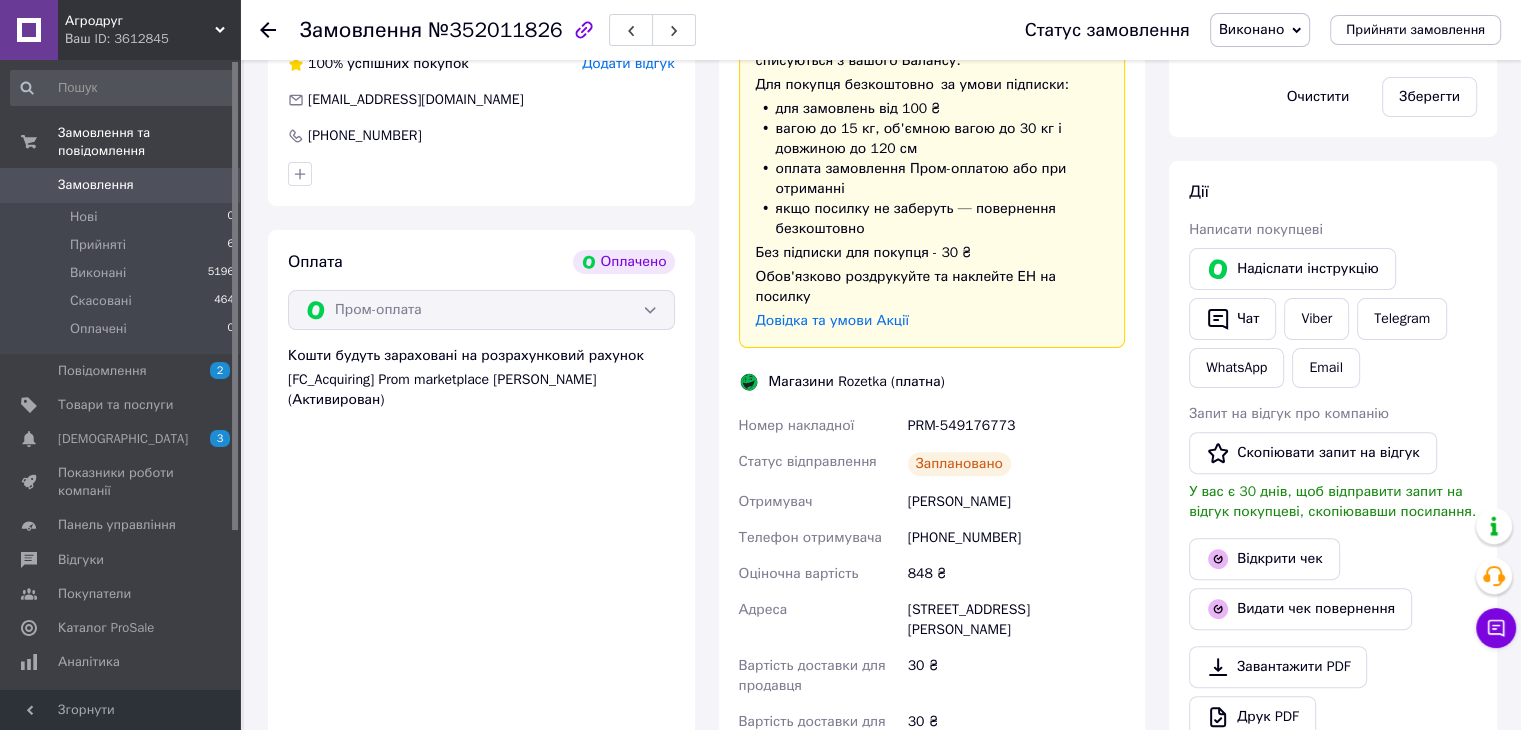 scroll, scrollTop: 700, scrollLeft: 0, axis: vertical 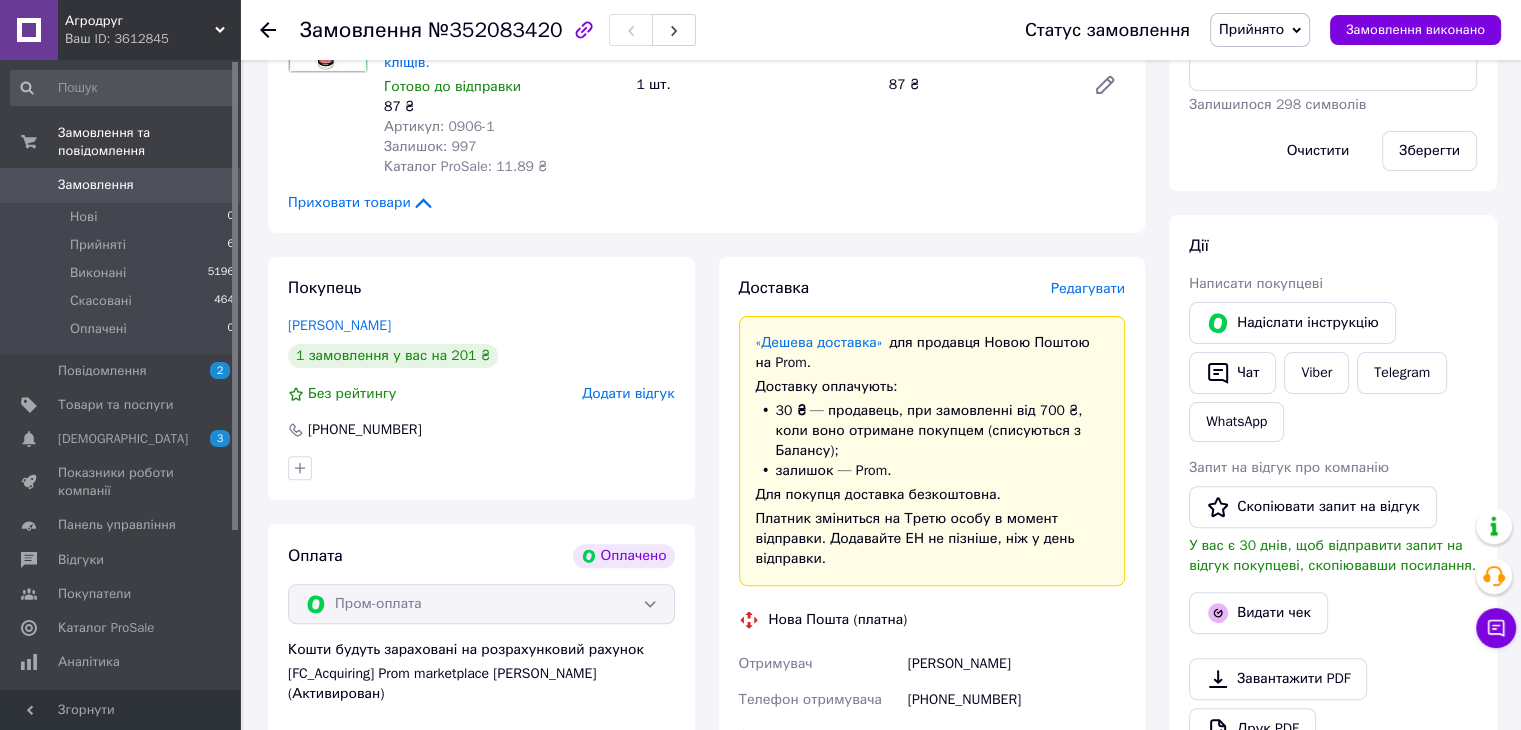 click on "Редагувати" at bounding box center [1088, 288] 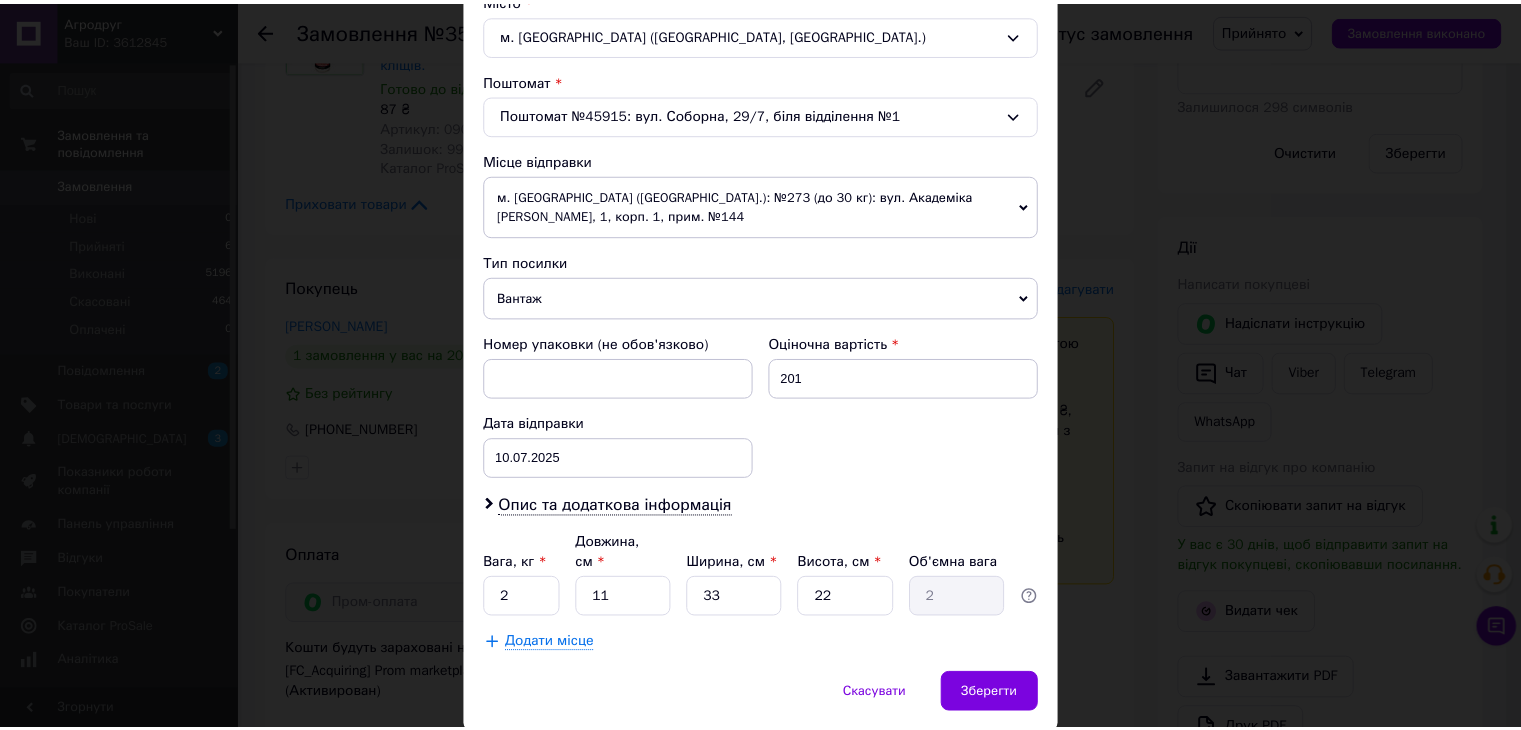 scroll, scrollTop: 612, scrollLeft: 0, axis: vertical 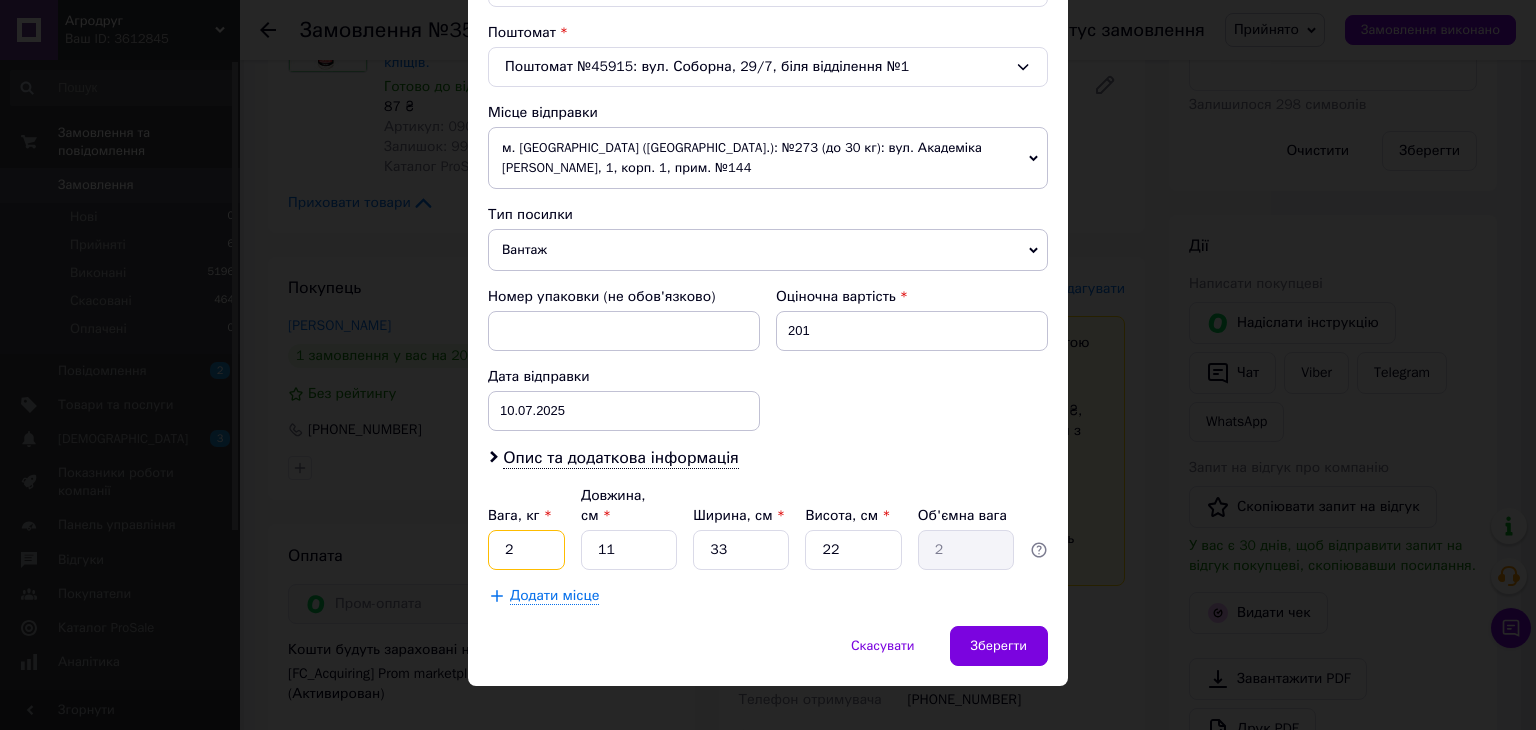 click on "2" at bounding box center (526, 550) 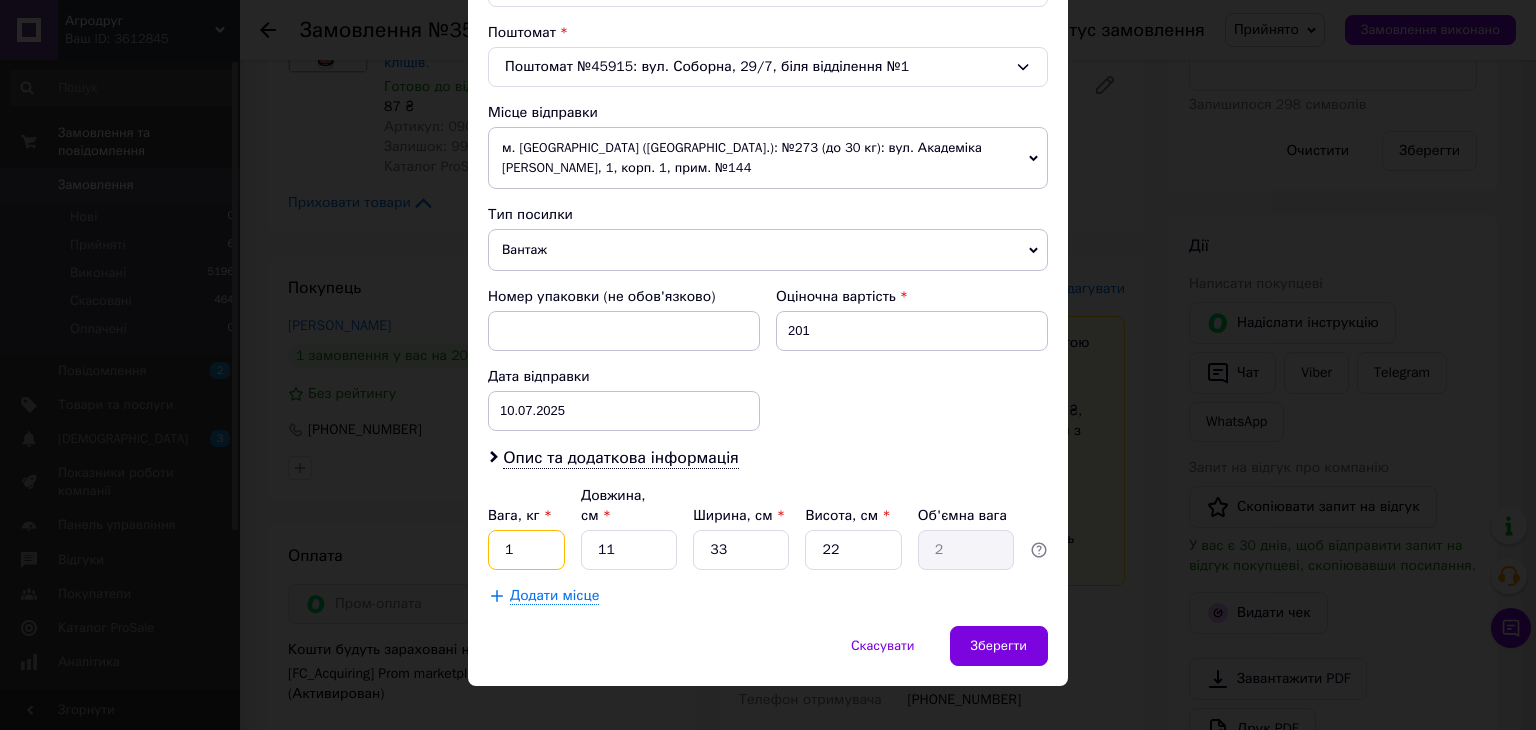 type on "1" 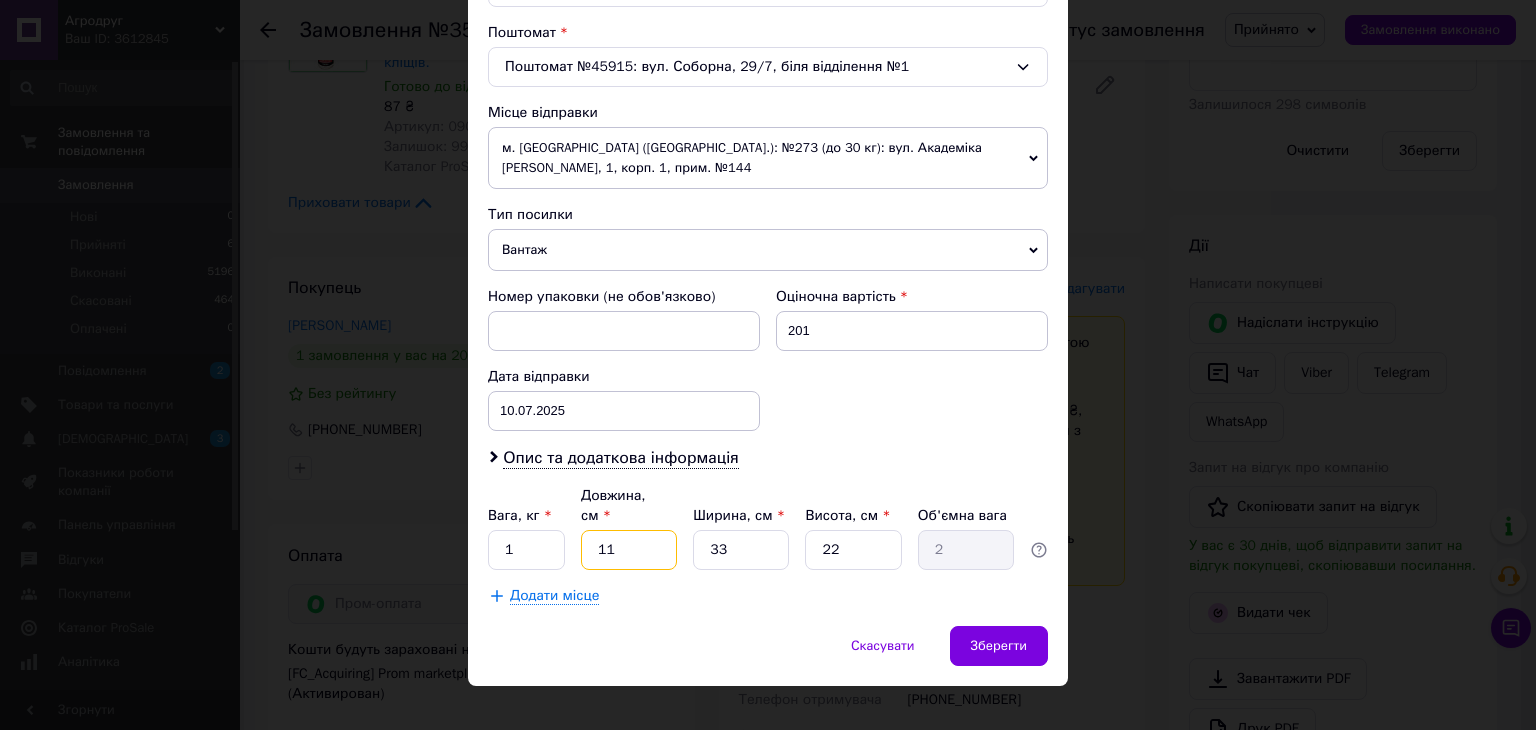 click on "11" at bounding box center (629, 550) 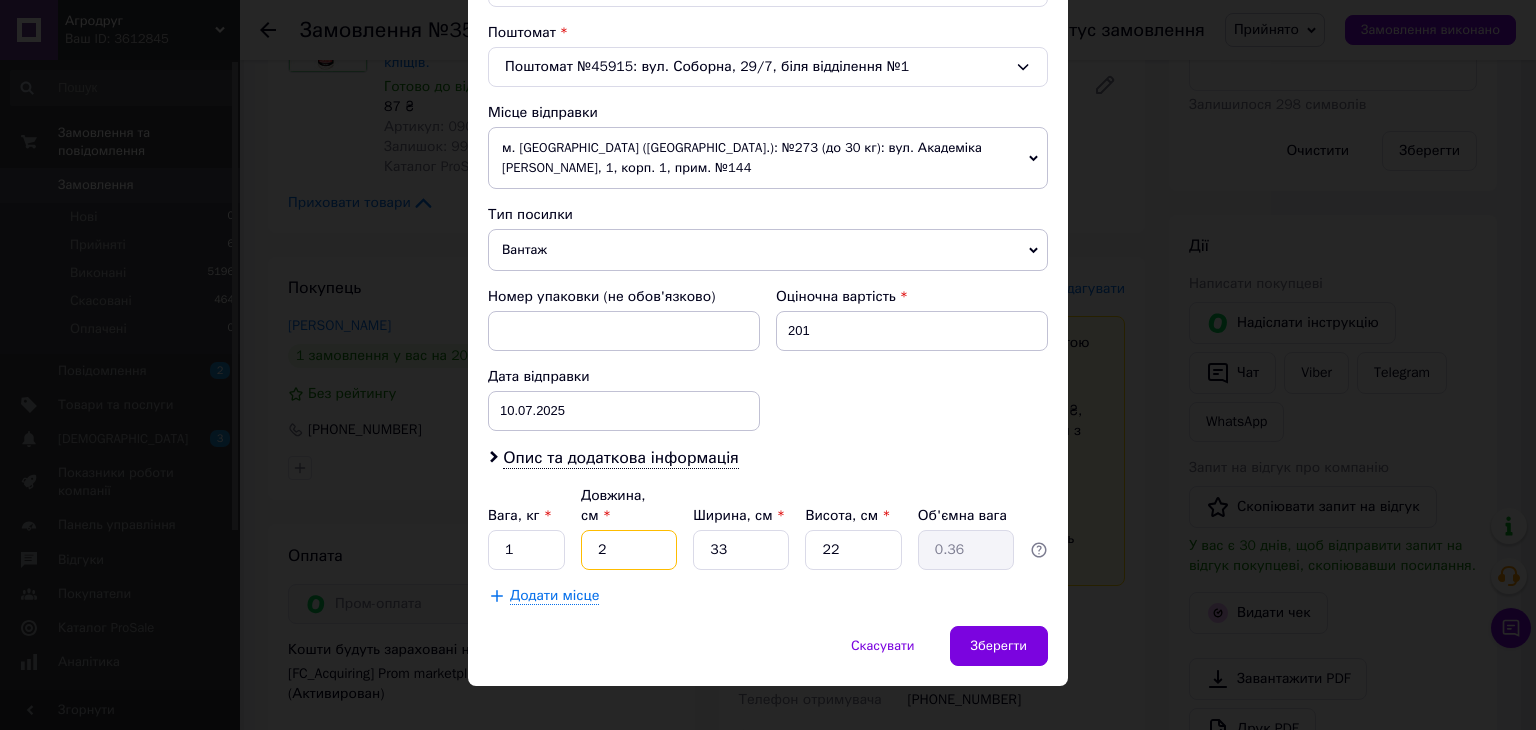 type on "24" 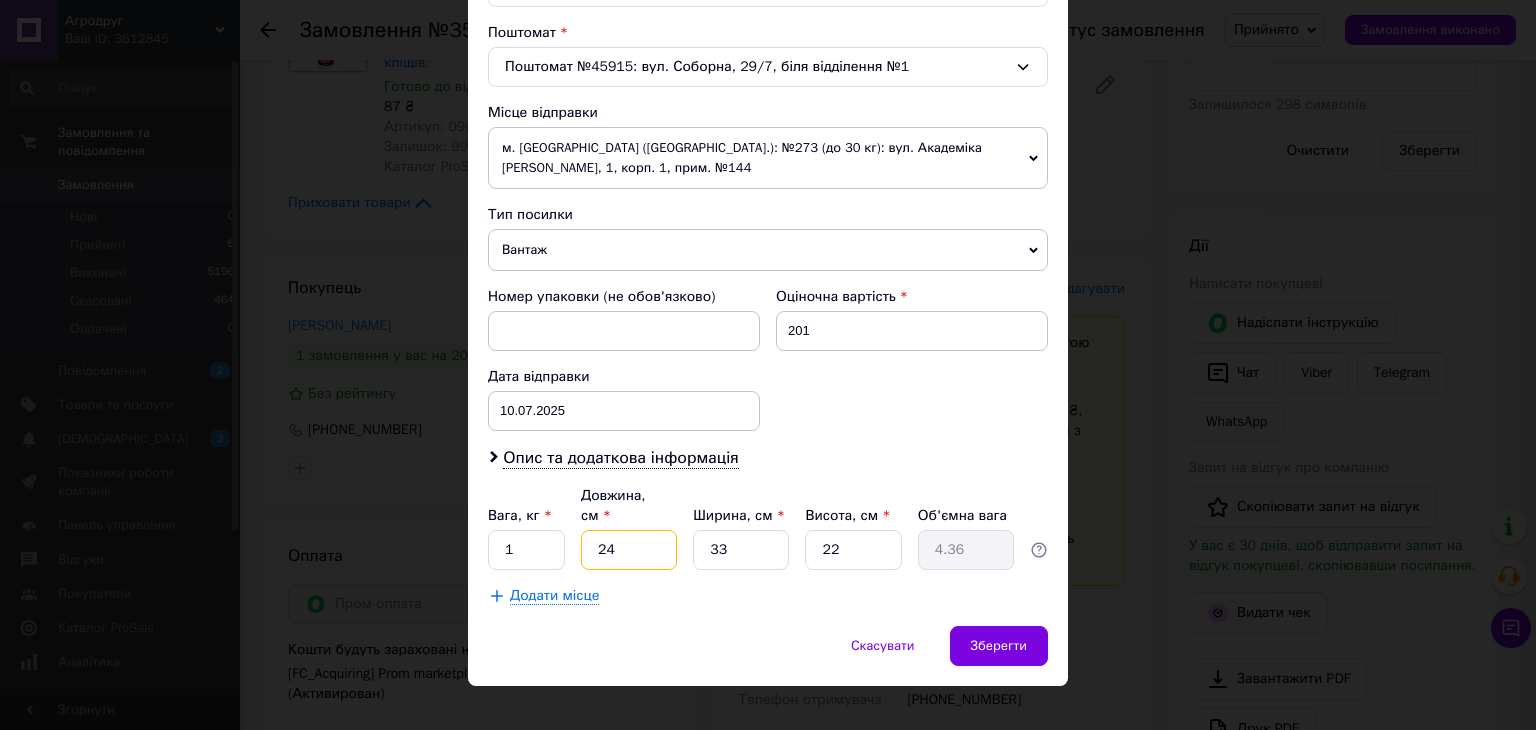 type on "24" 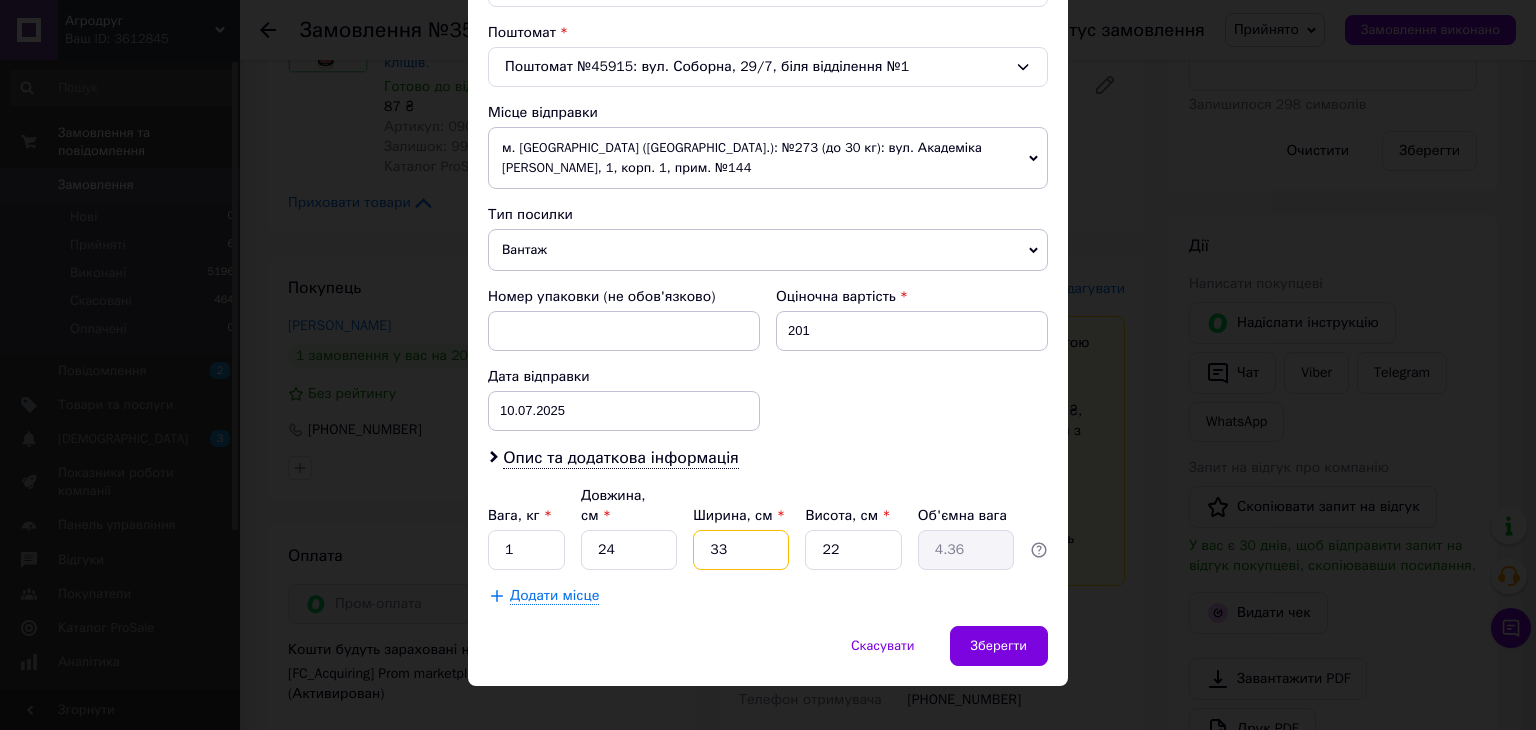 click on "33" at bounding box center [741, 550] 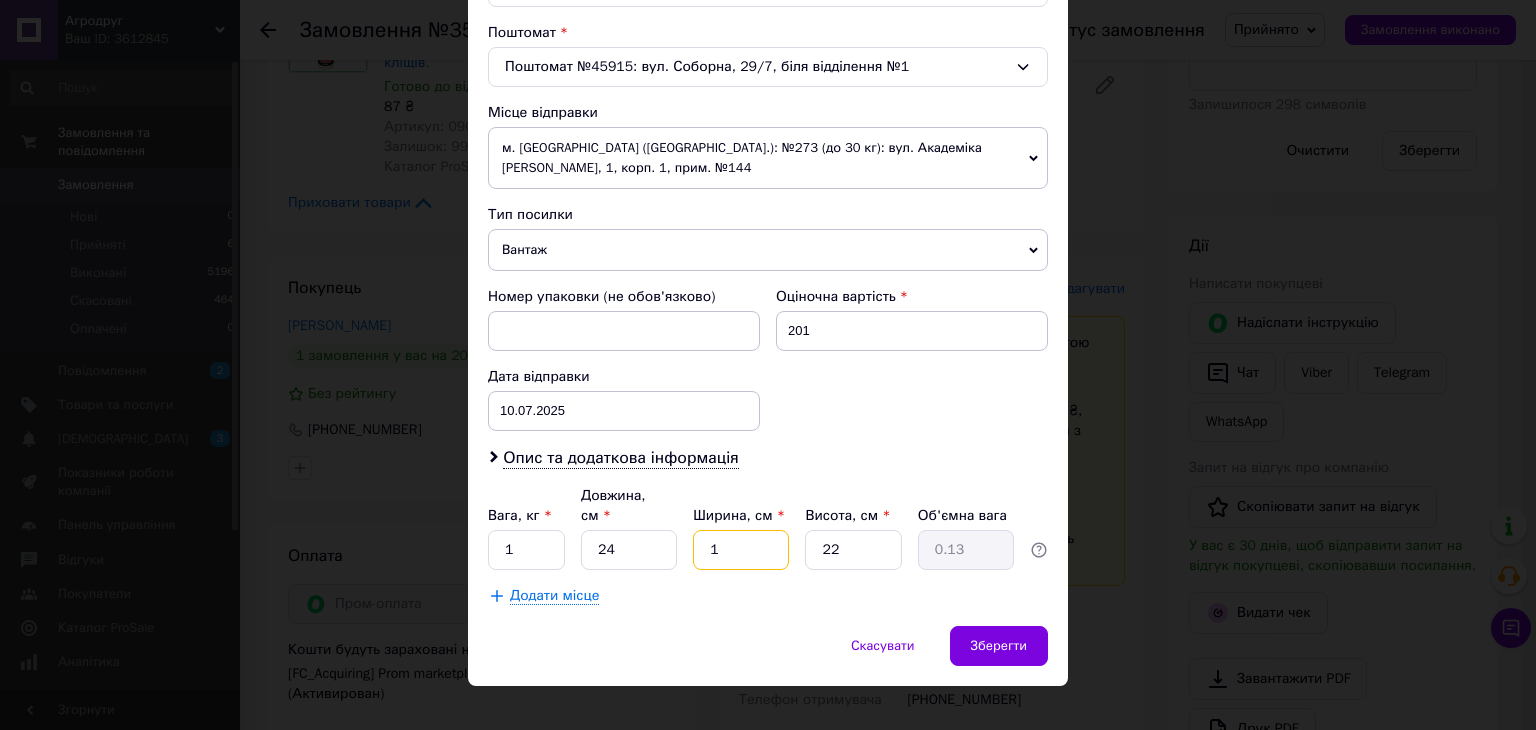 type on "17" 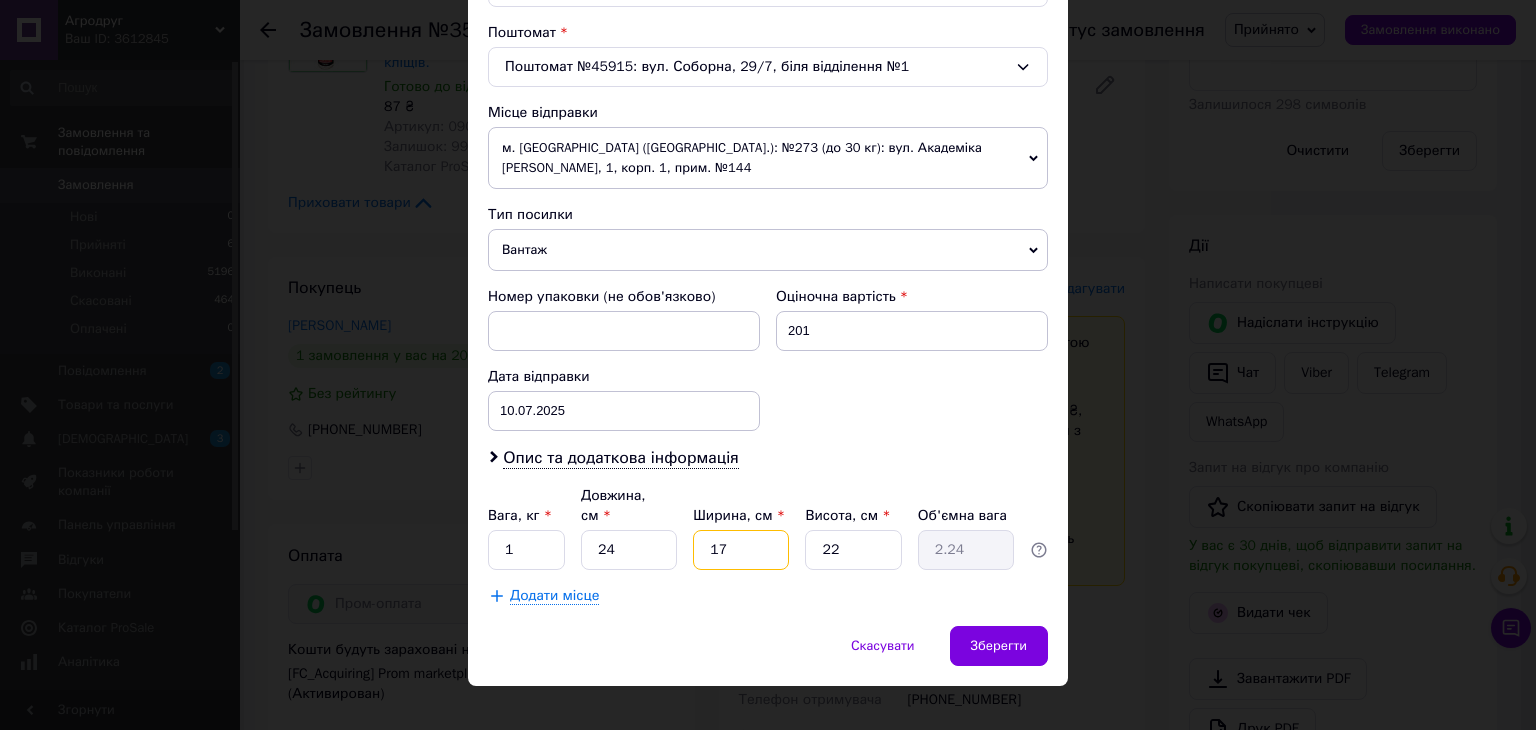 type on "17" 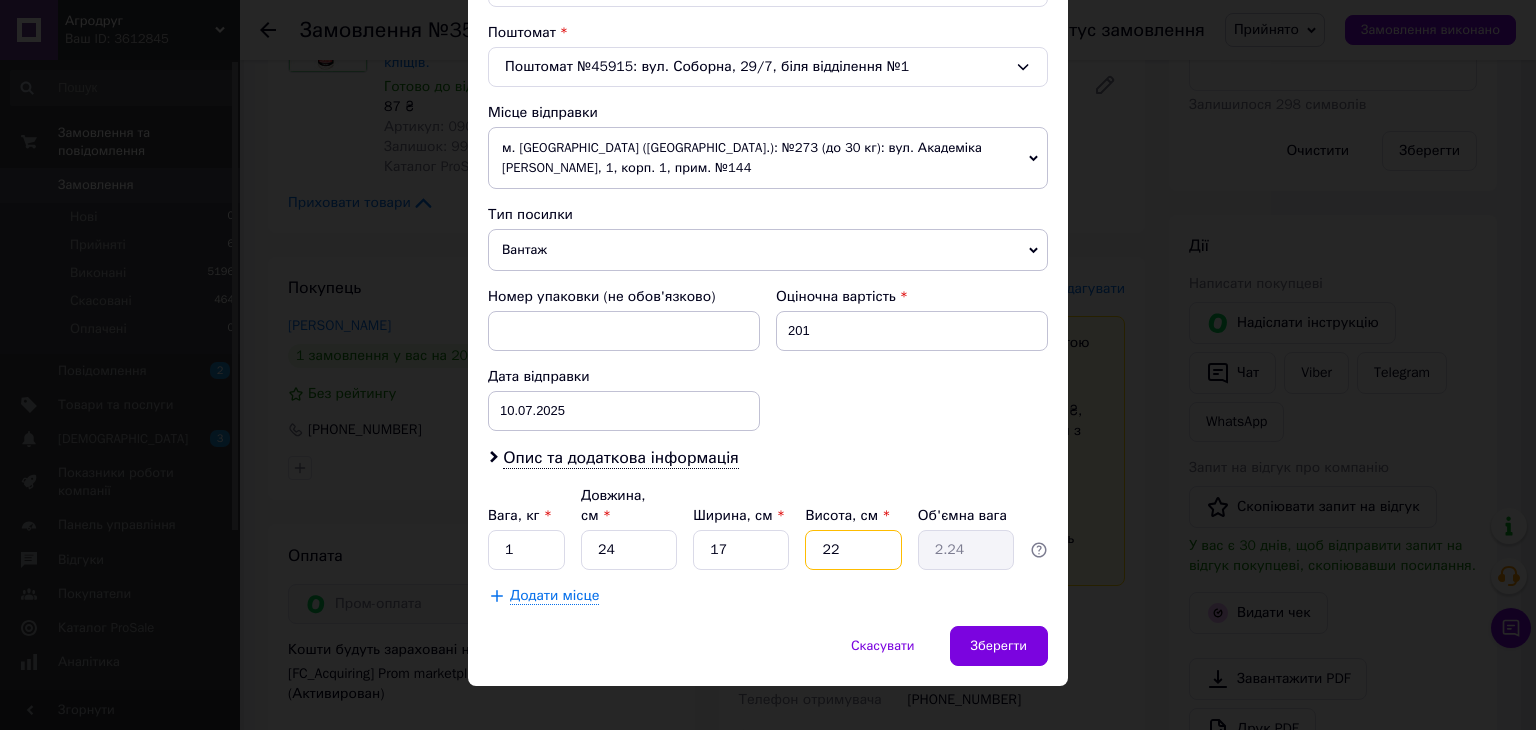 click on "22" at bounding box center [853, 550] 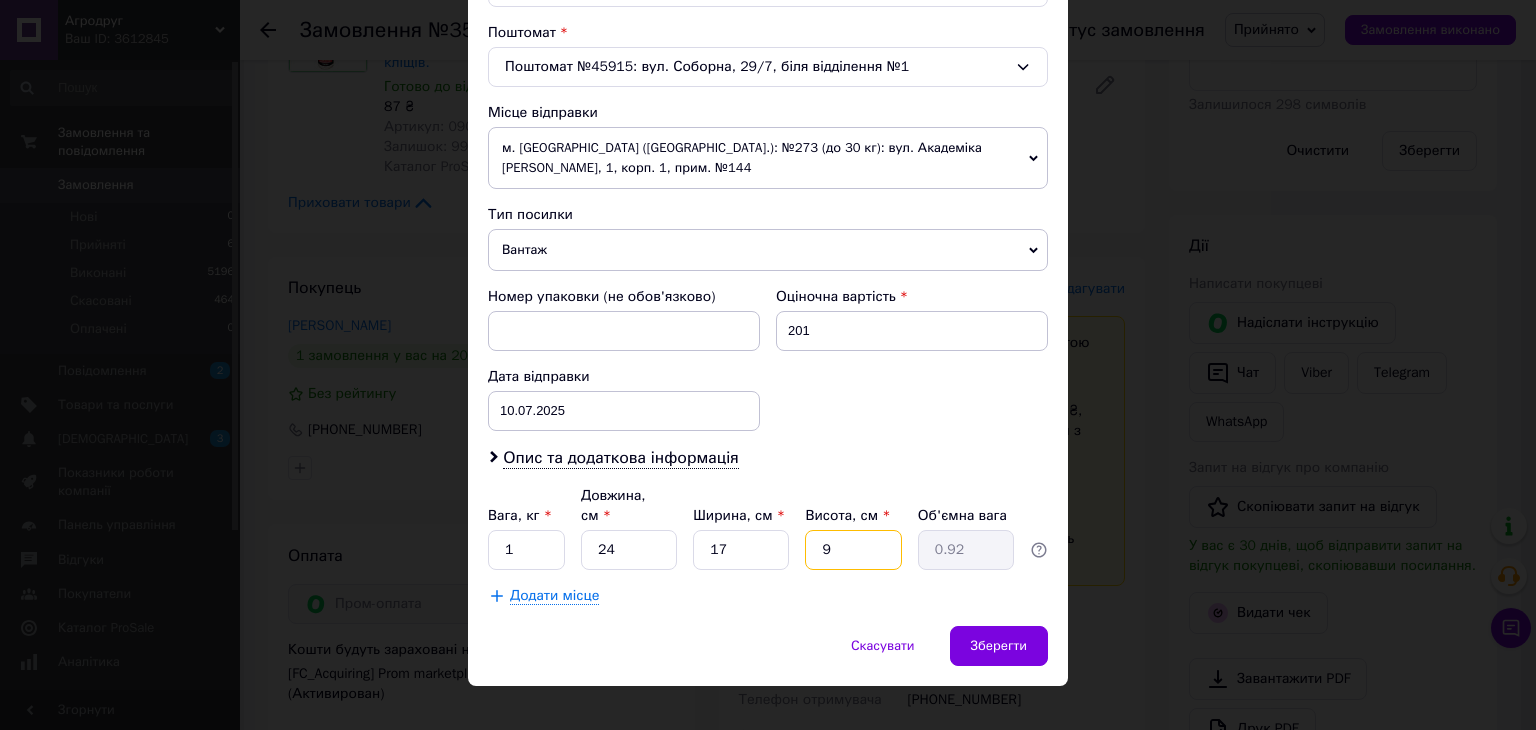 drag, startPoint x: 838, startPoint y: 516, endPoint x: 679, endPoint y: 525, distance: 159.25452 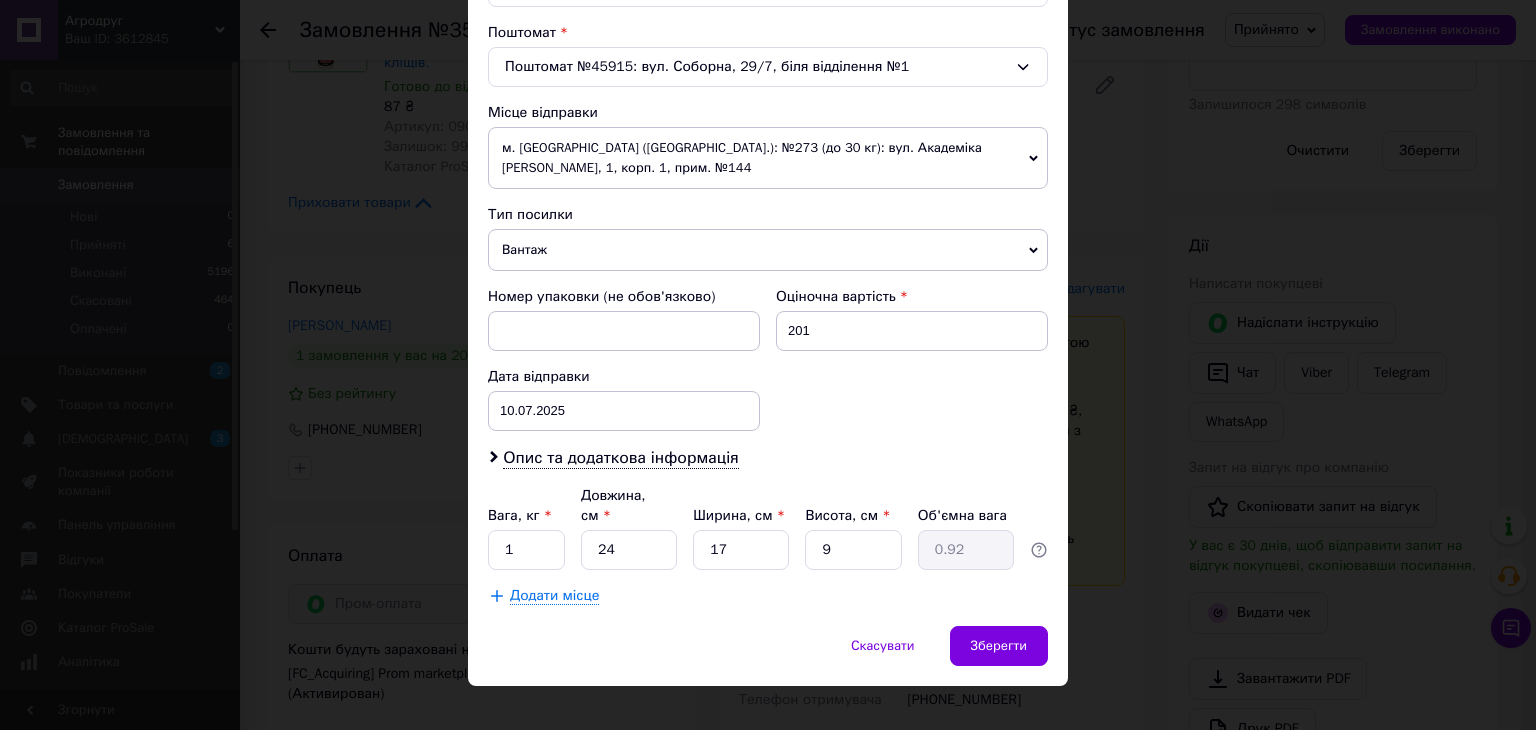 click on "Вага, кг   * 1 Довжина, см   * 24 Ширина, см   * 17 Висота, см   * 9 Об'ємна вага 0.92" at bounding box center [768, 528] 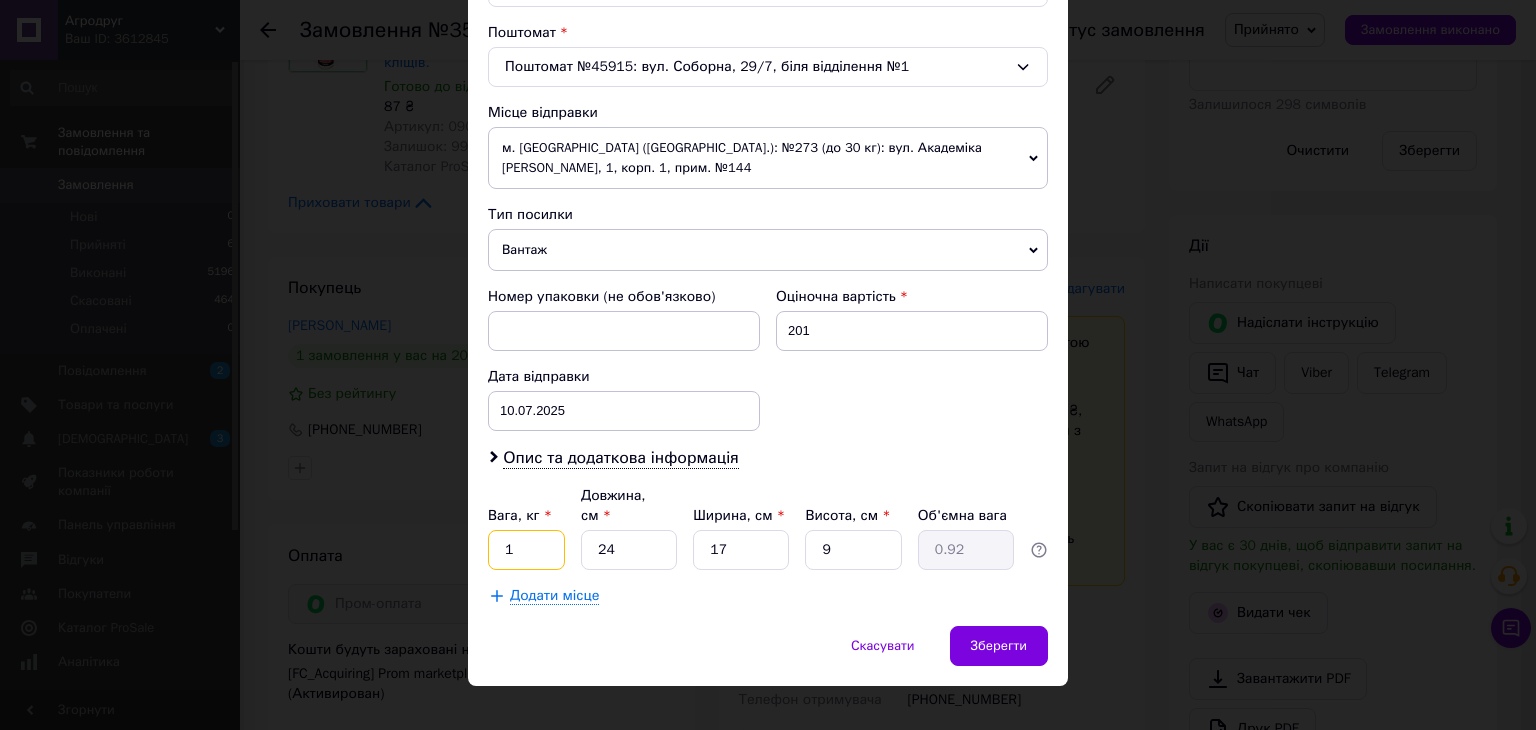 click on "1" at bounding box center [526, 550] 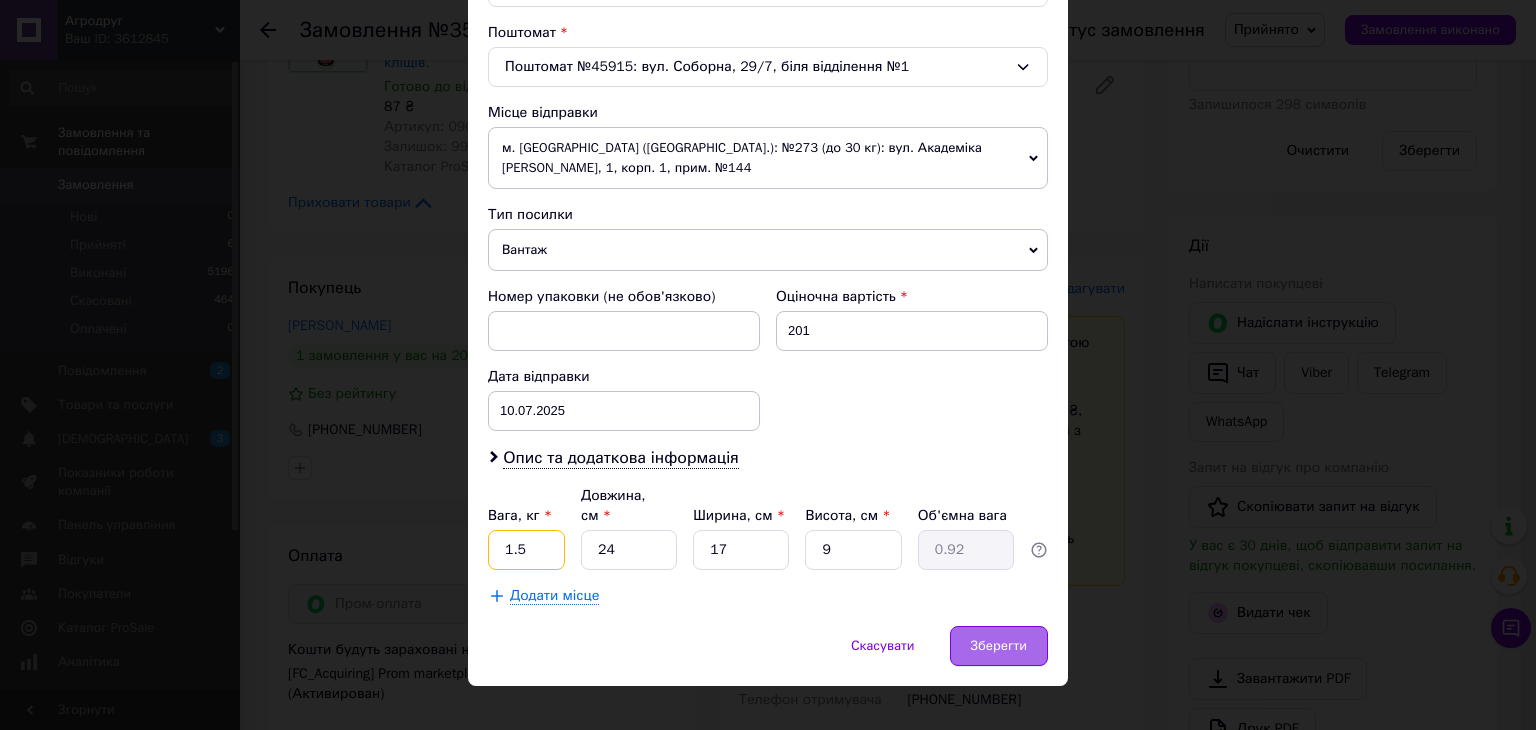 type on "1.5" 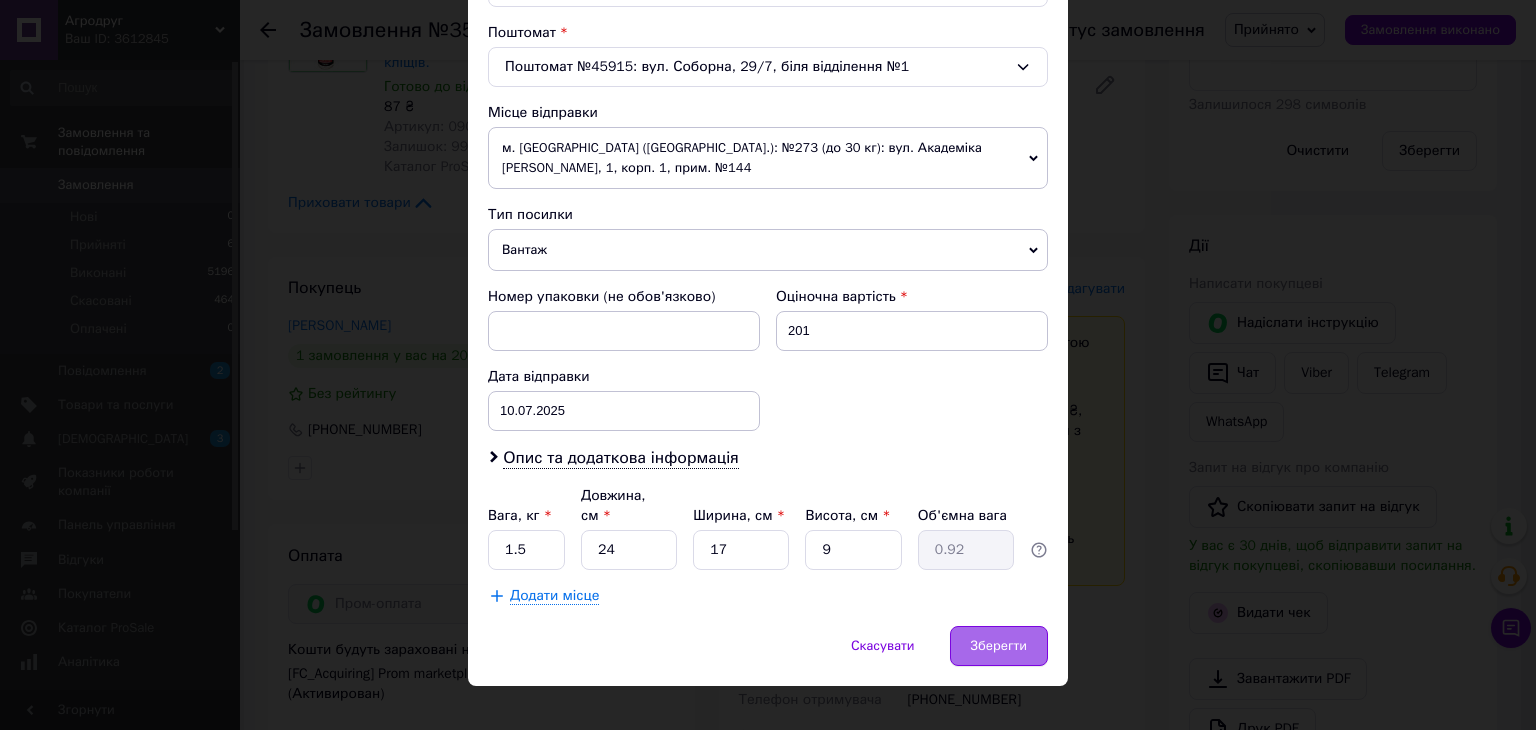 click on "Зберегти" at bounding box center (999, 646) 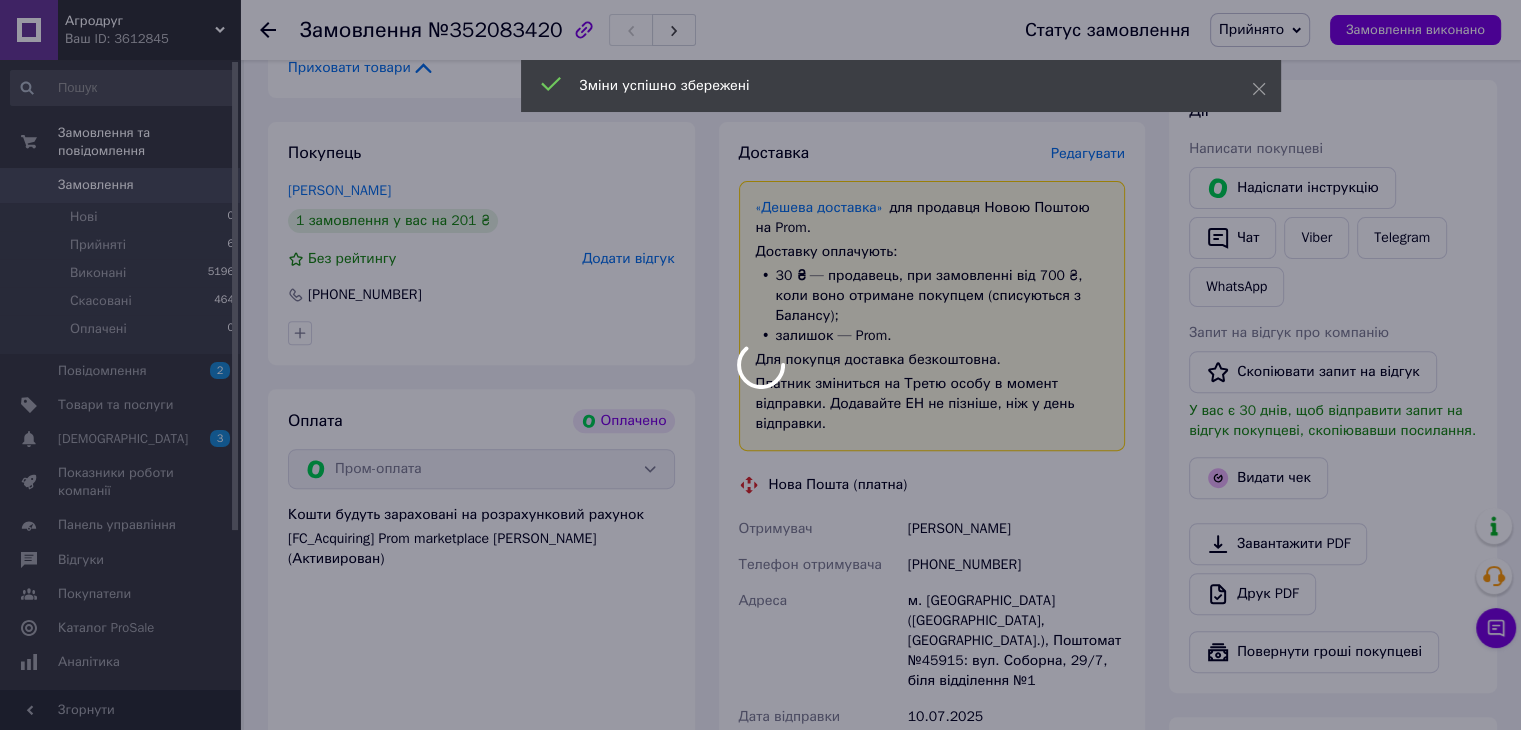 scroll, scrollTop: 900, scrollLeft: 0, axis: vertical 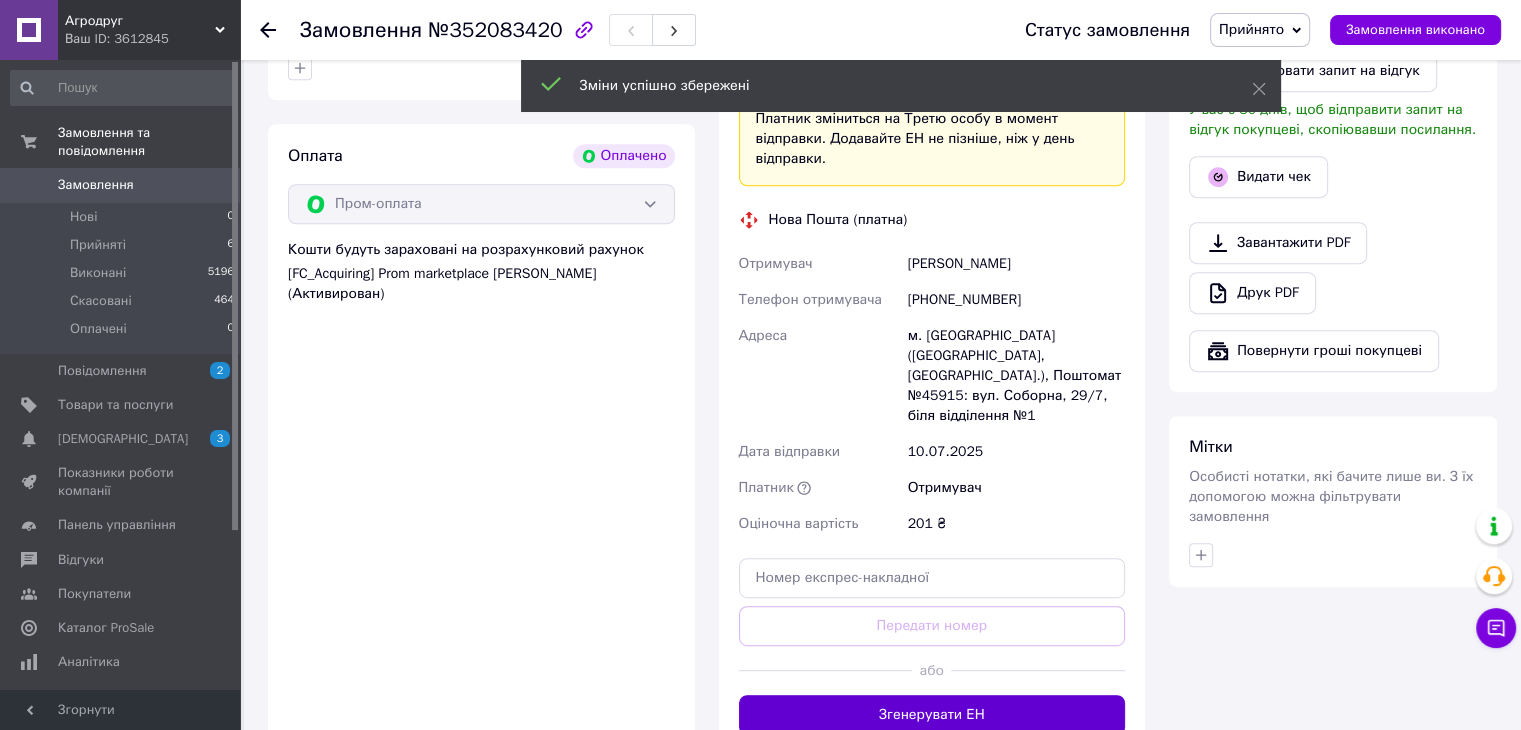 click on "Згенерувати ЕН" at bounding box center [932, 715] 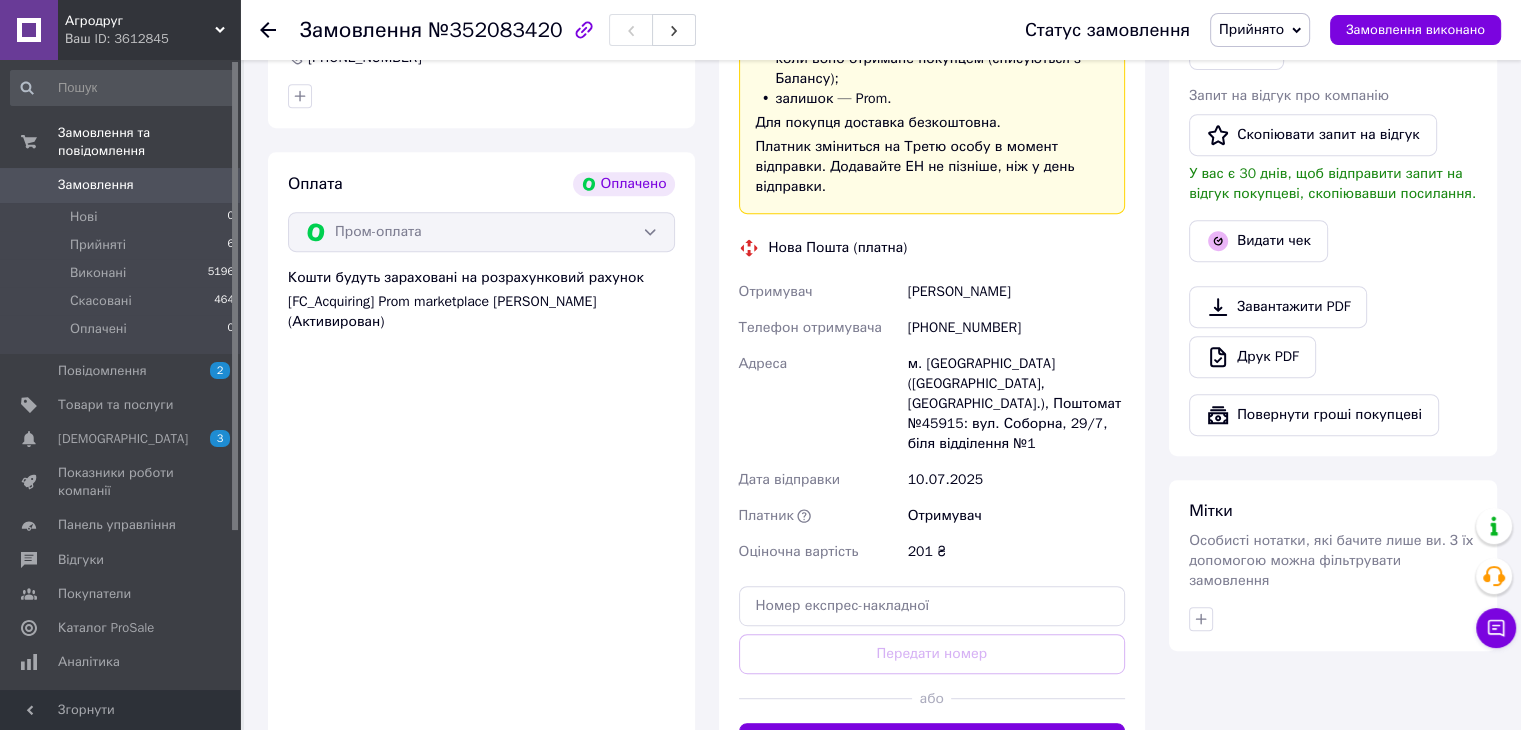scroll, scrollTop: 1000, scrollLeft: 0, axis: vertical 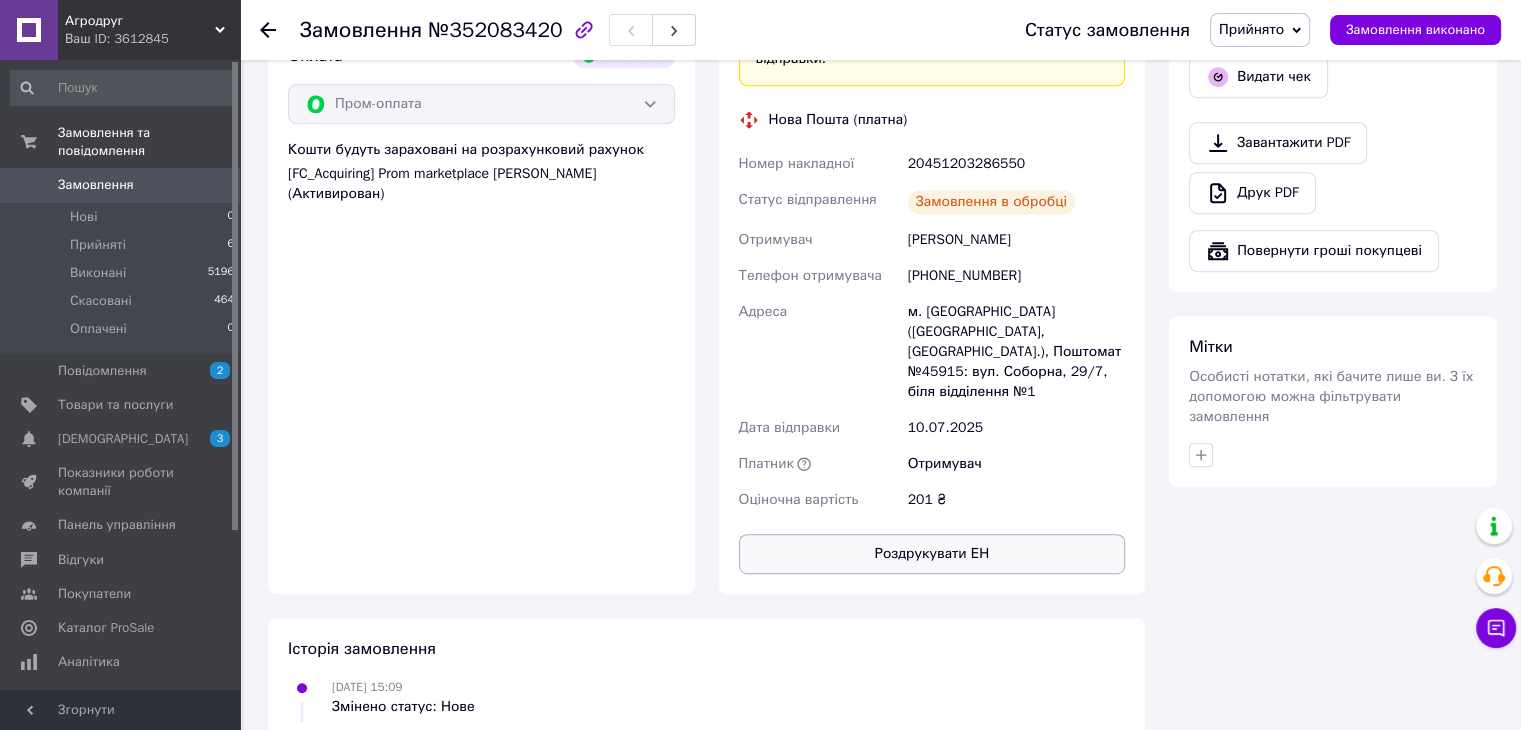 click on "Роздрукувати ЕН" at bounding box center (932, 554) 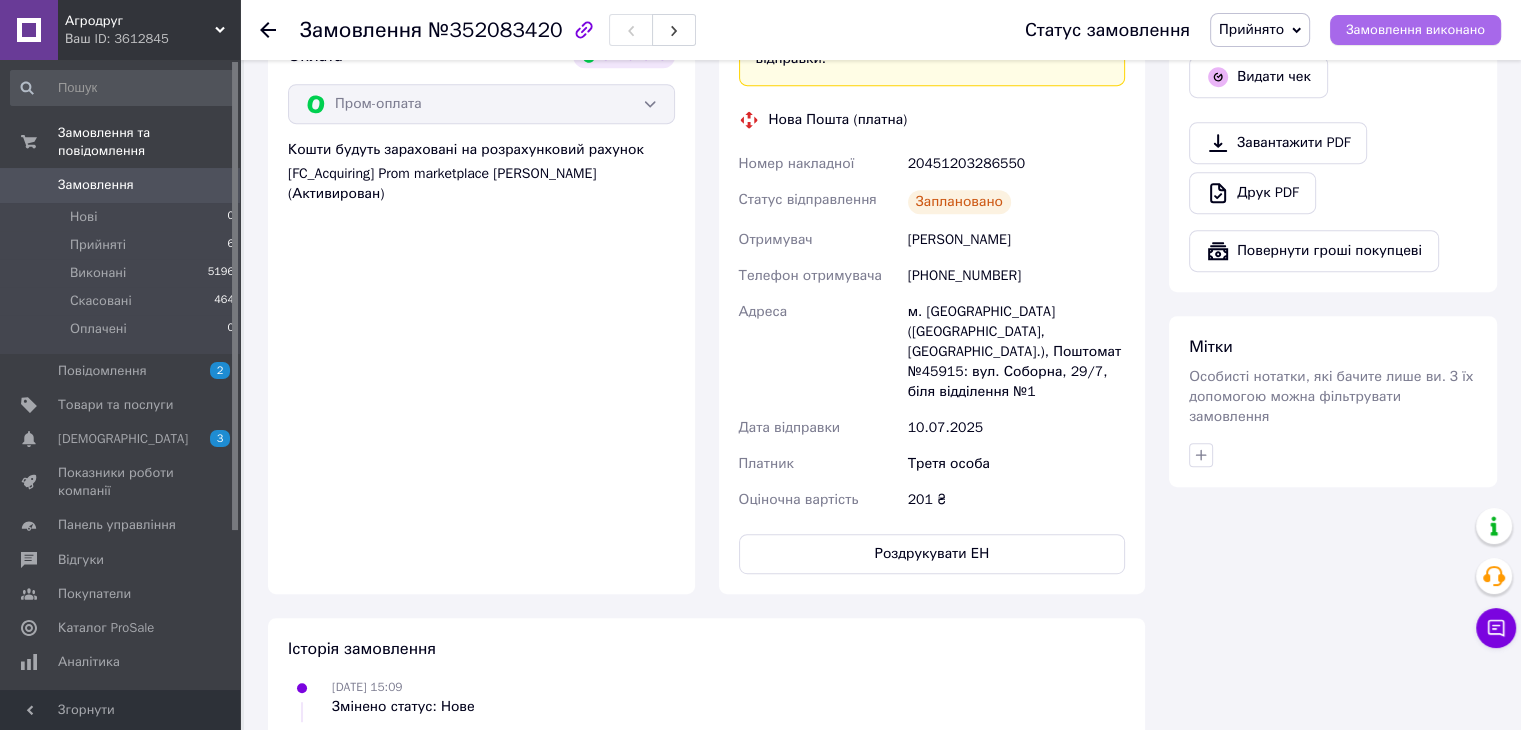 click on "Замовлення виконано" at bounding box center (1415, 30) 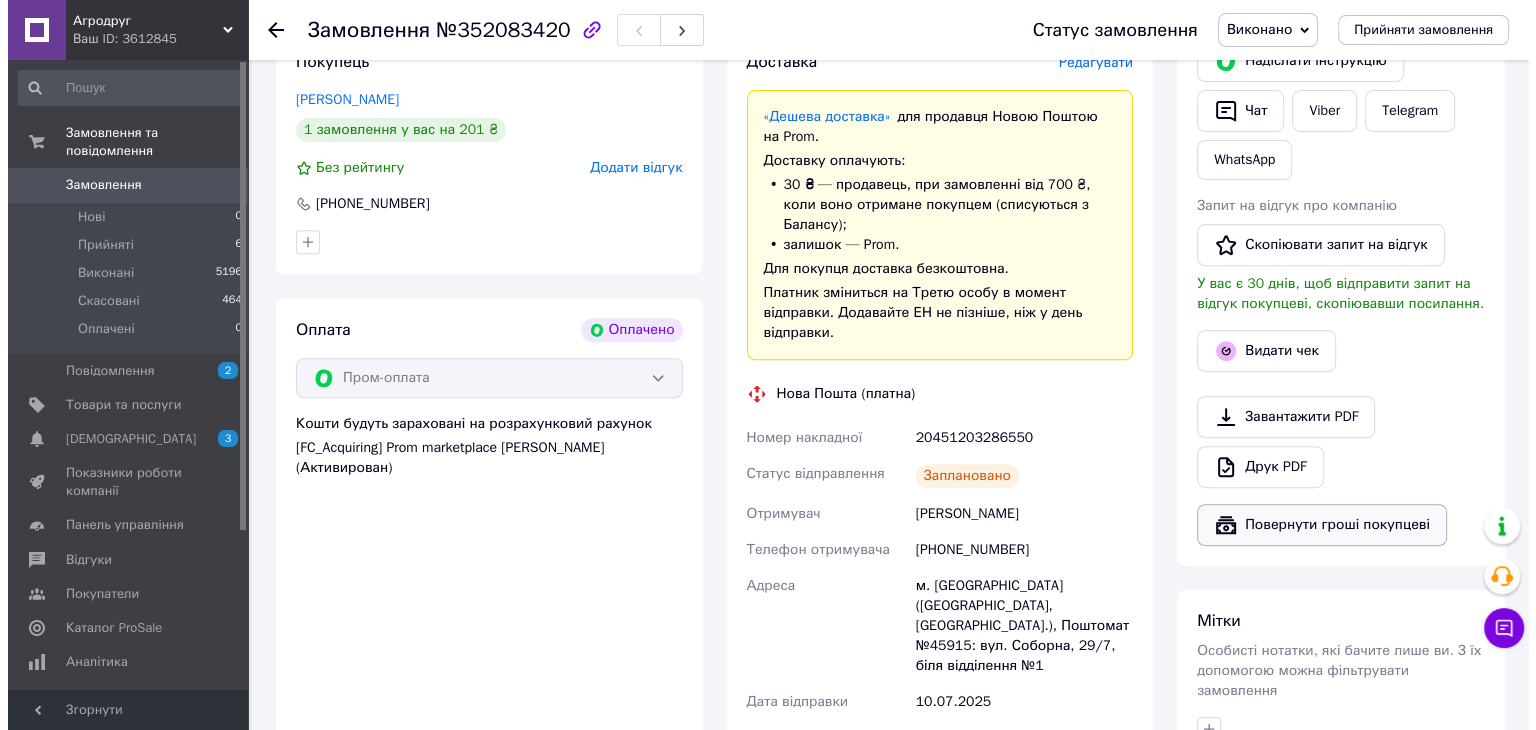 scroll, scrollTop: 800, scrollLeft: 0, axis: vertical 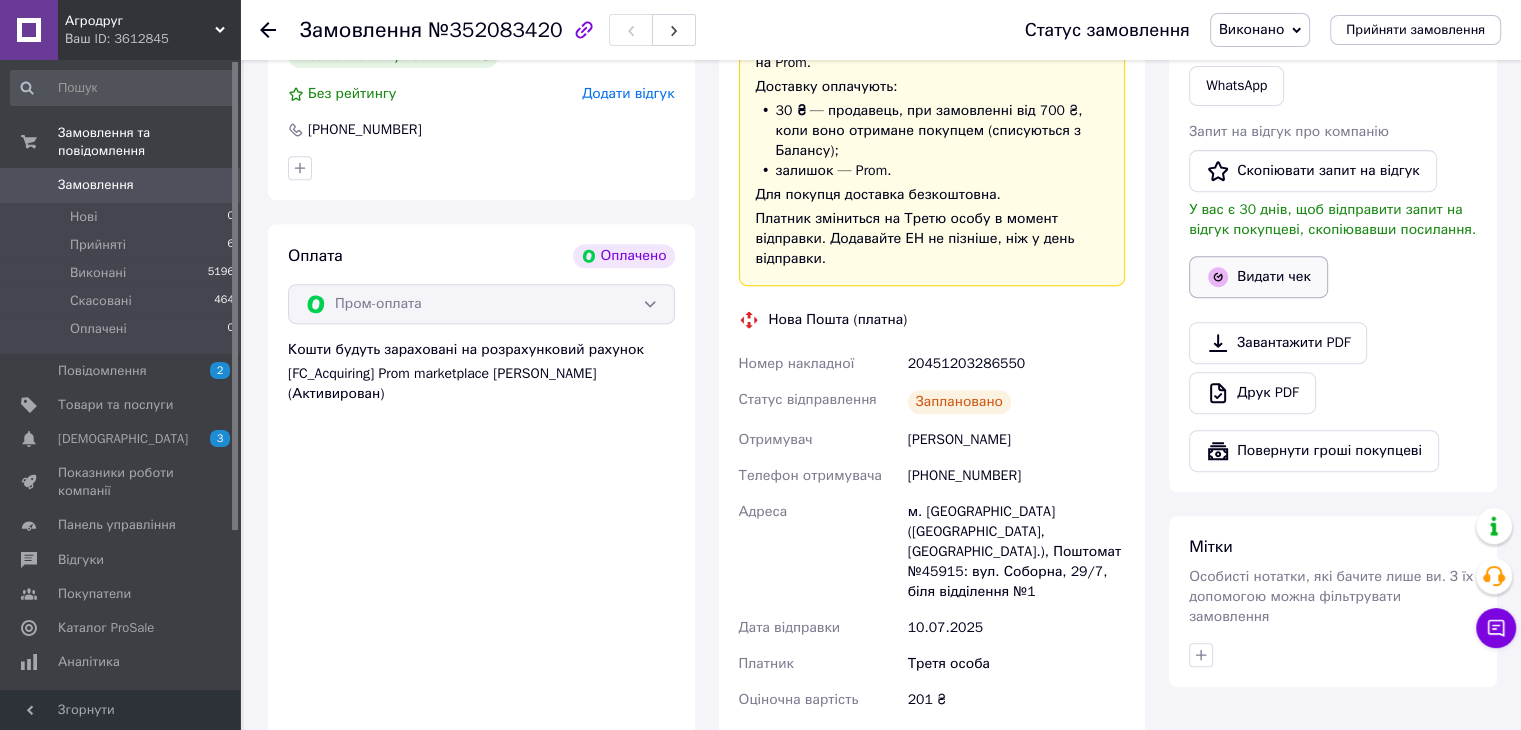 click on "Видати чек" at bounding box center [1258, 277] 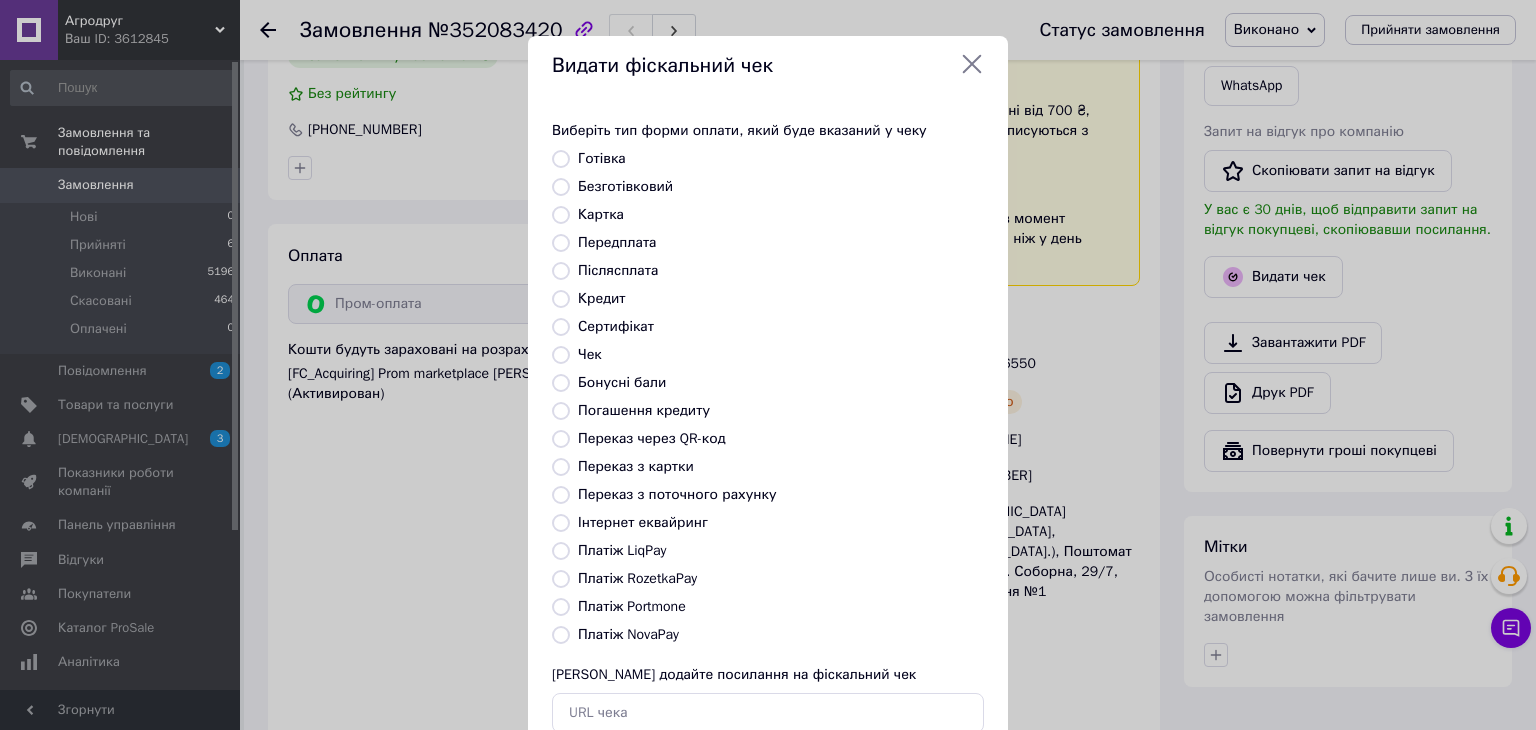 click on "Безготівковий" at bounding box center (625, 186) 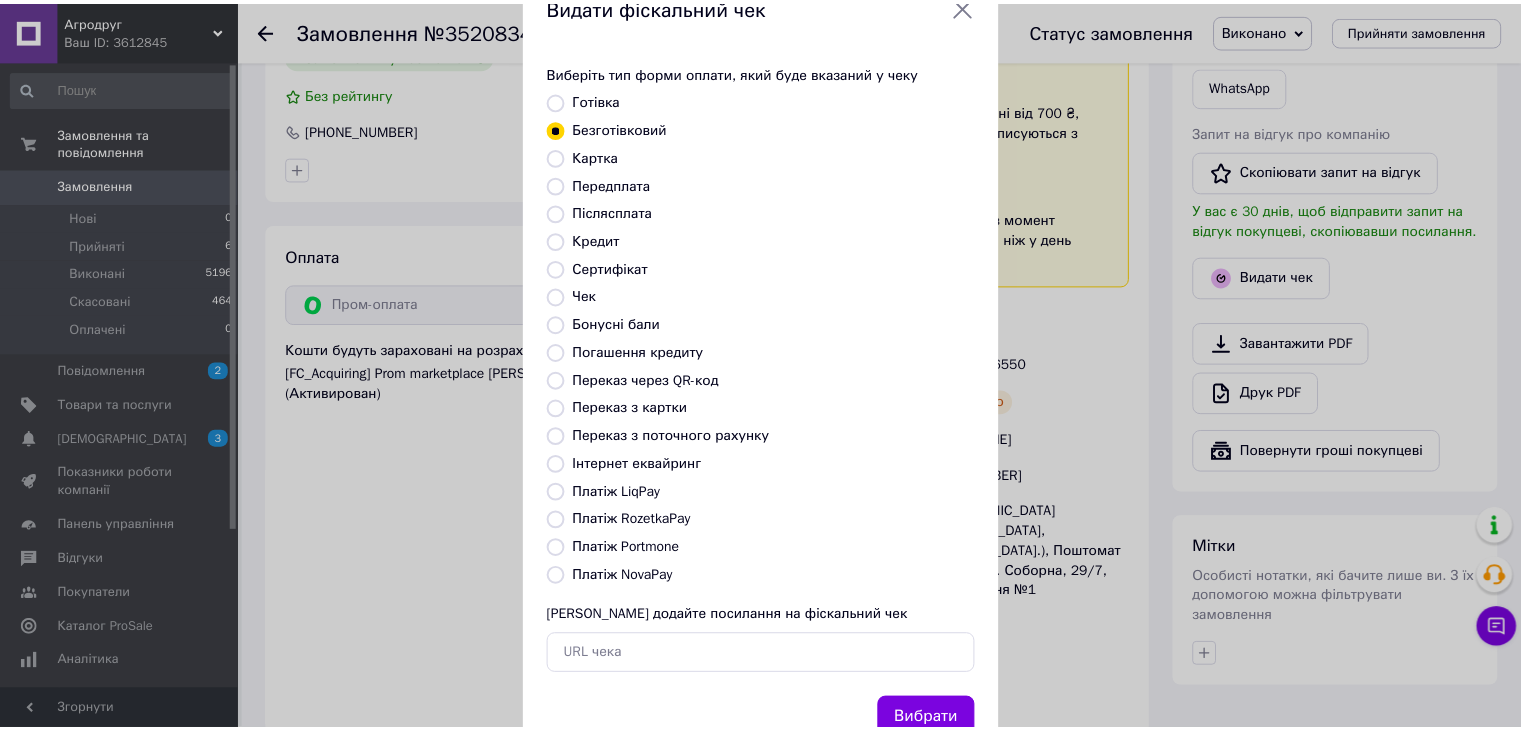 scroll, scrollTop: 128, scrollLeft: 0, axis: vertical 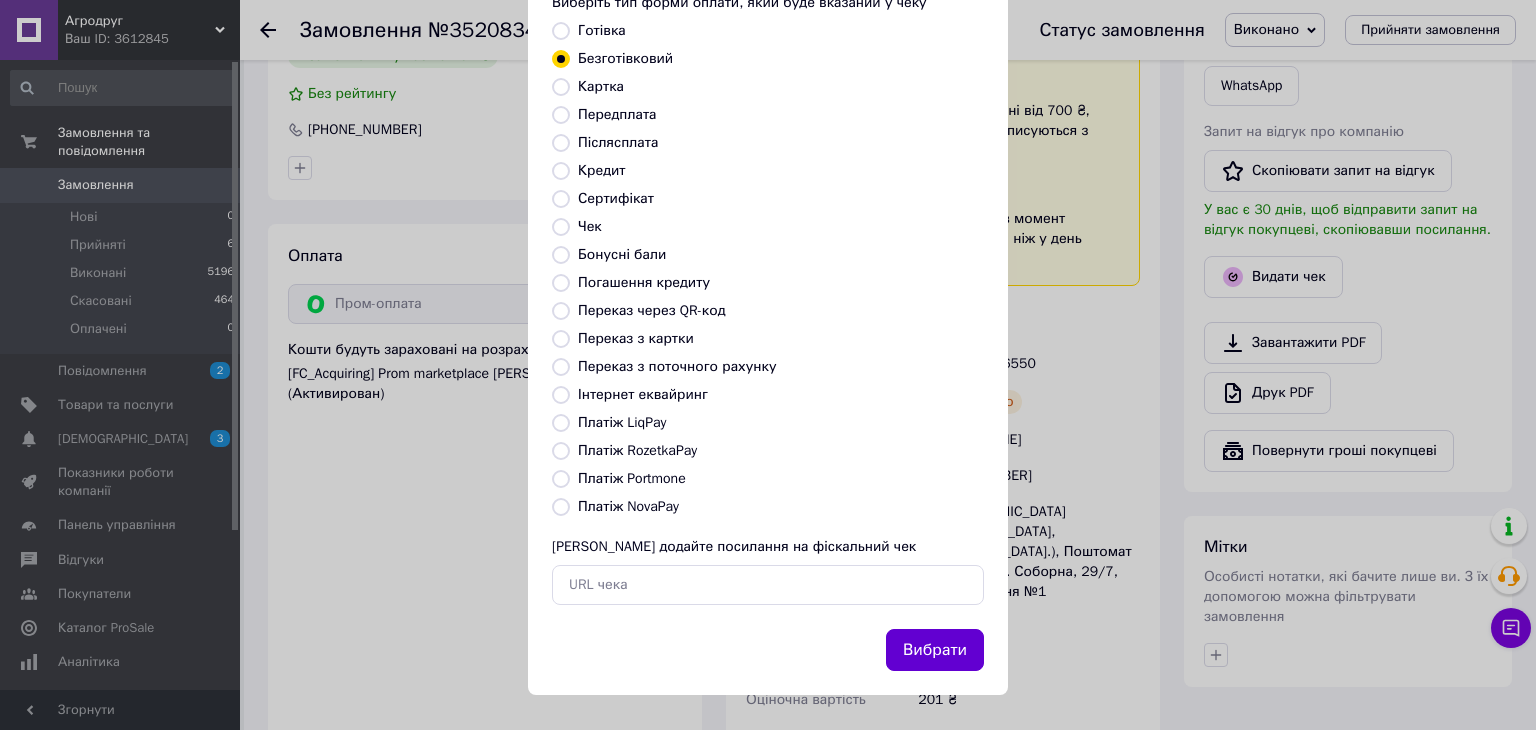 click on "Вибрати" at bounding box center (935, 650) 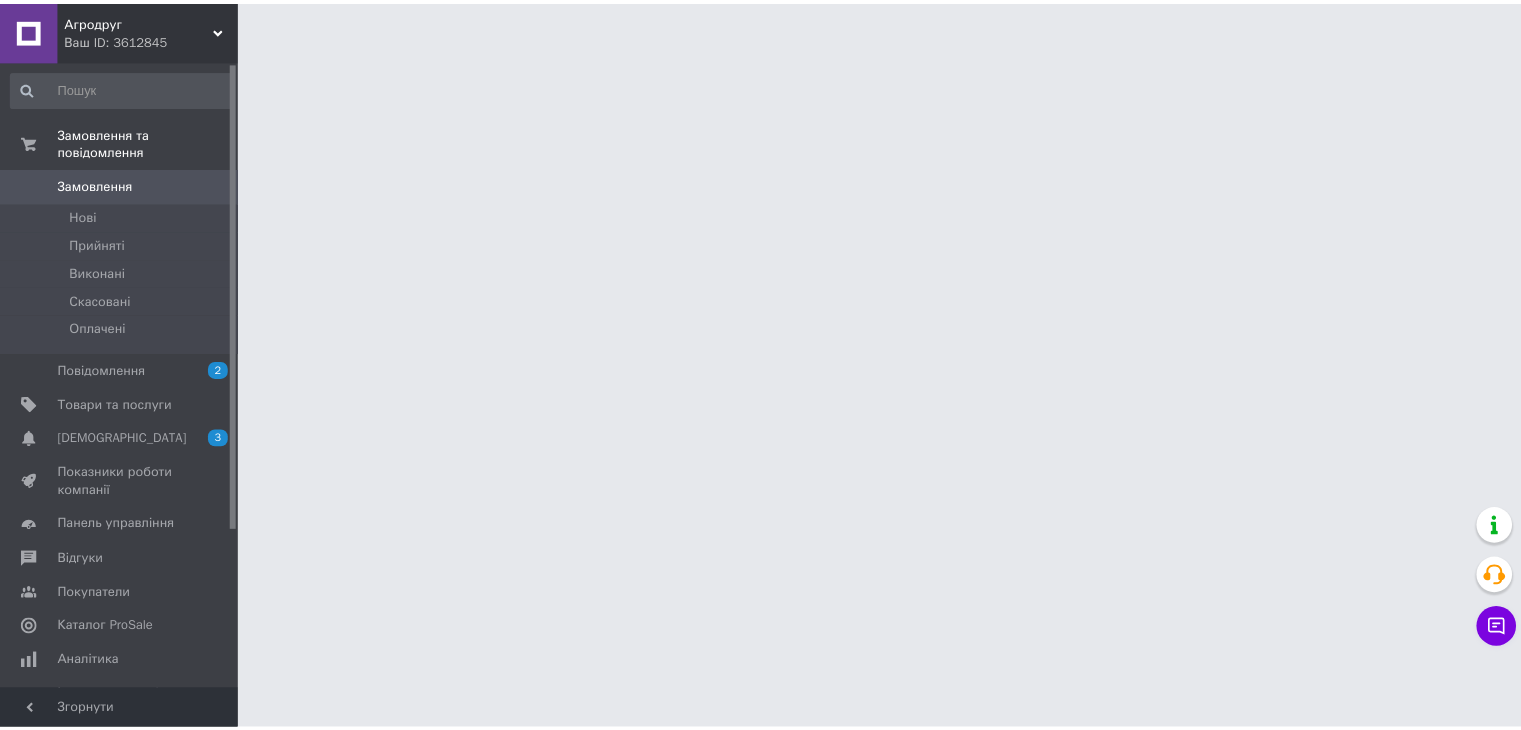 scroll, scrollTop: 0, scrollLeft: 0, axis: both 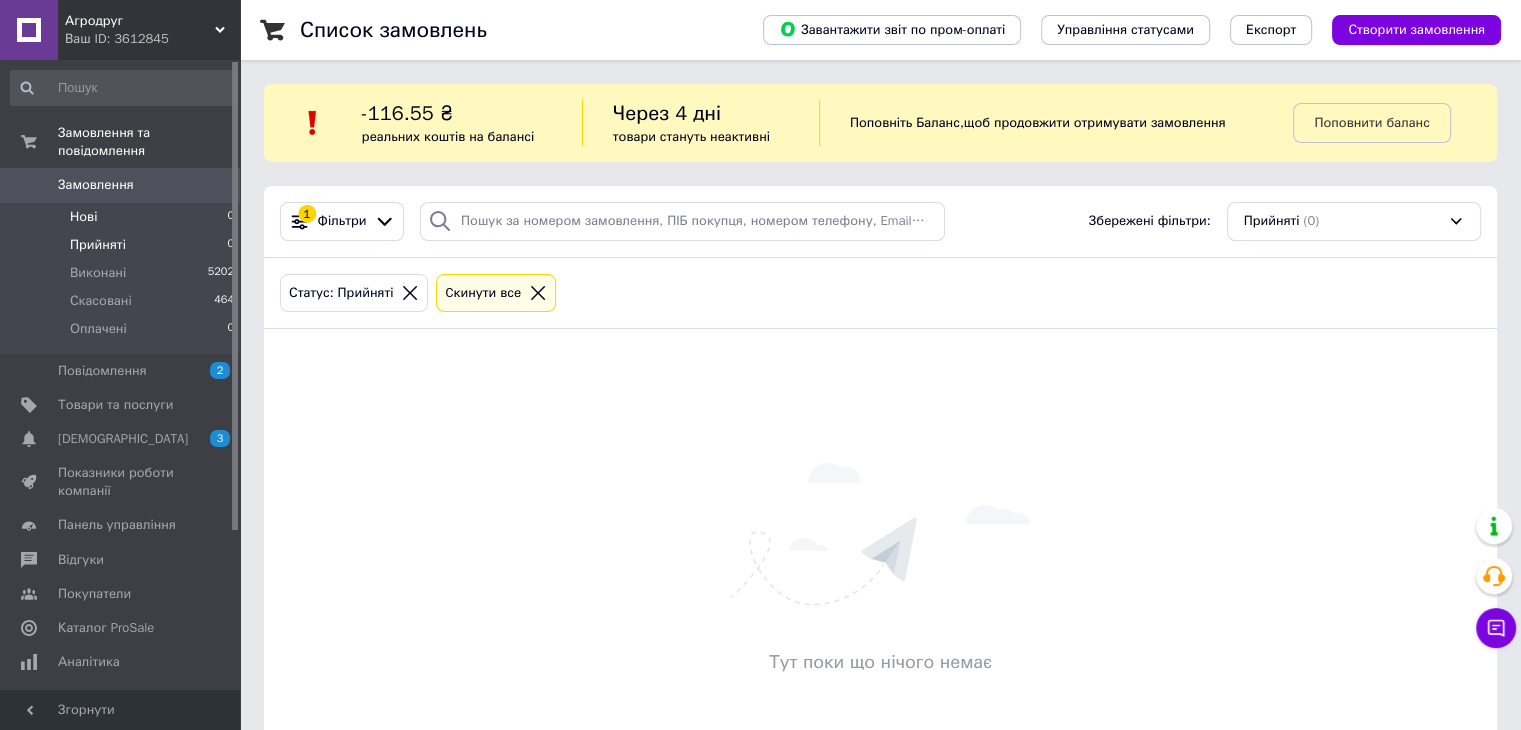 click on "Нові" at bounding box center [83, 217] 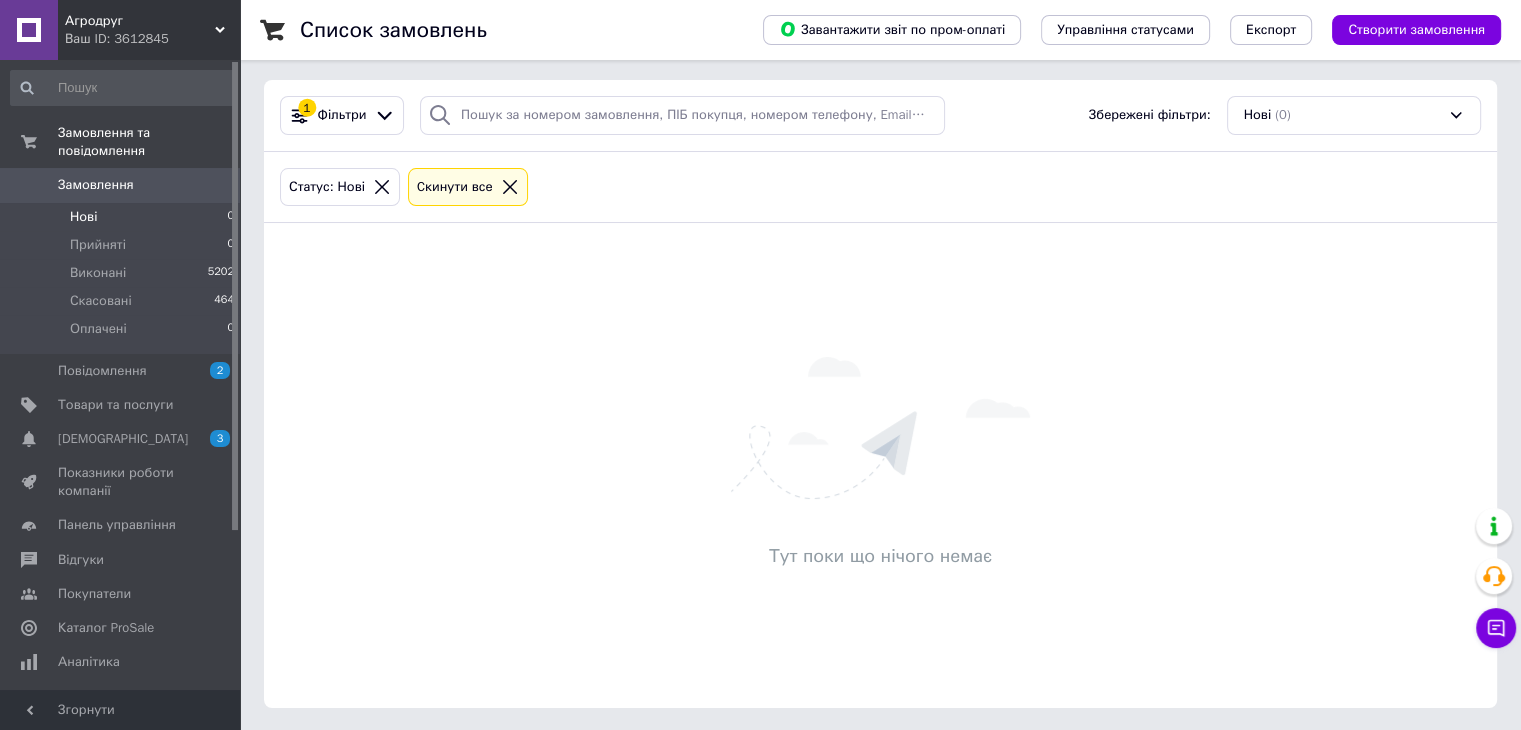 scroll, scrollTop: 107, scrollLeft: 0, axis: vertical 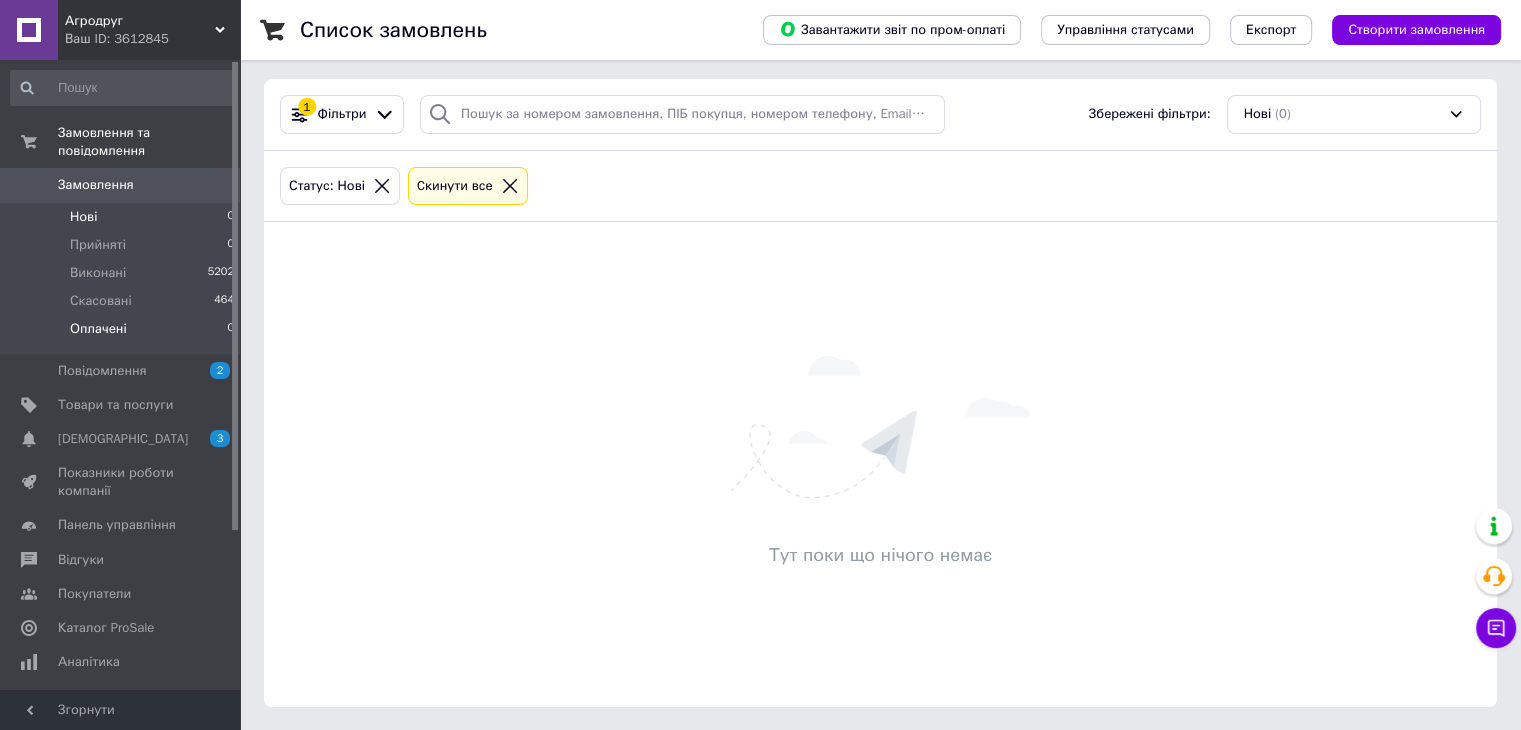 click on "Оплачені 0" at bounding box center [123, 334] 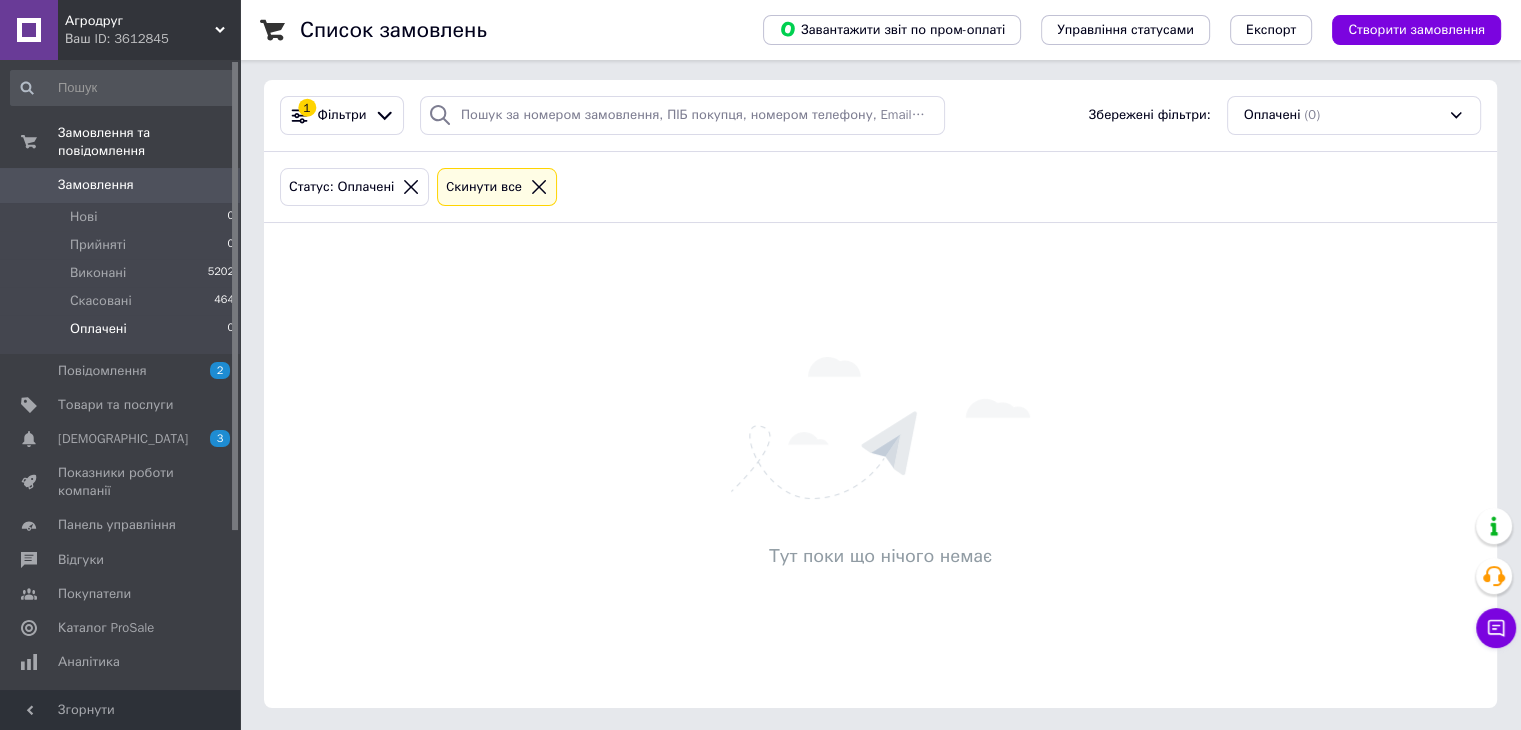 scroll, scrollTop: 107, scrollLeft: 0, axis: vertical 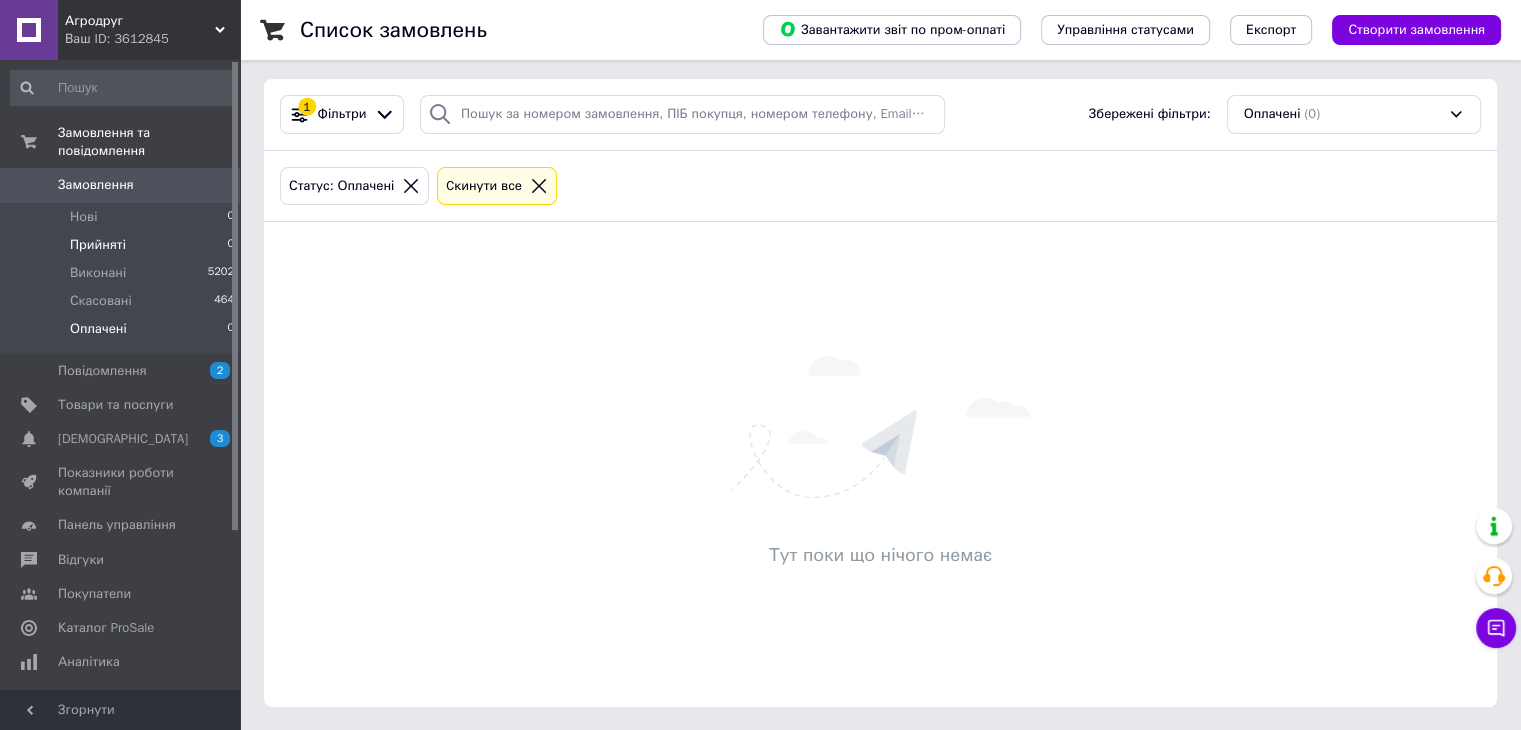 click on "Прийняті 0" at bounding box center [123, 245] 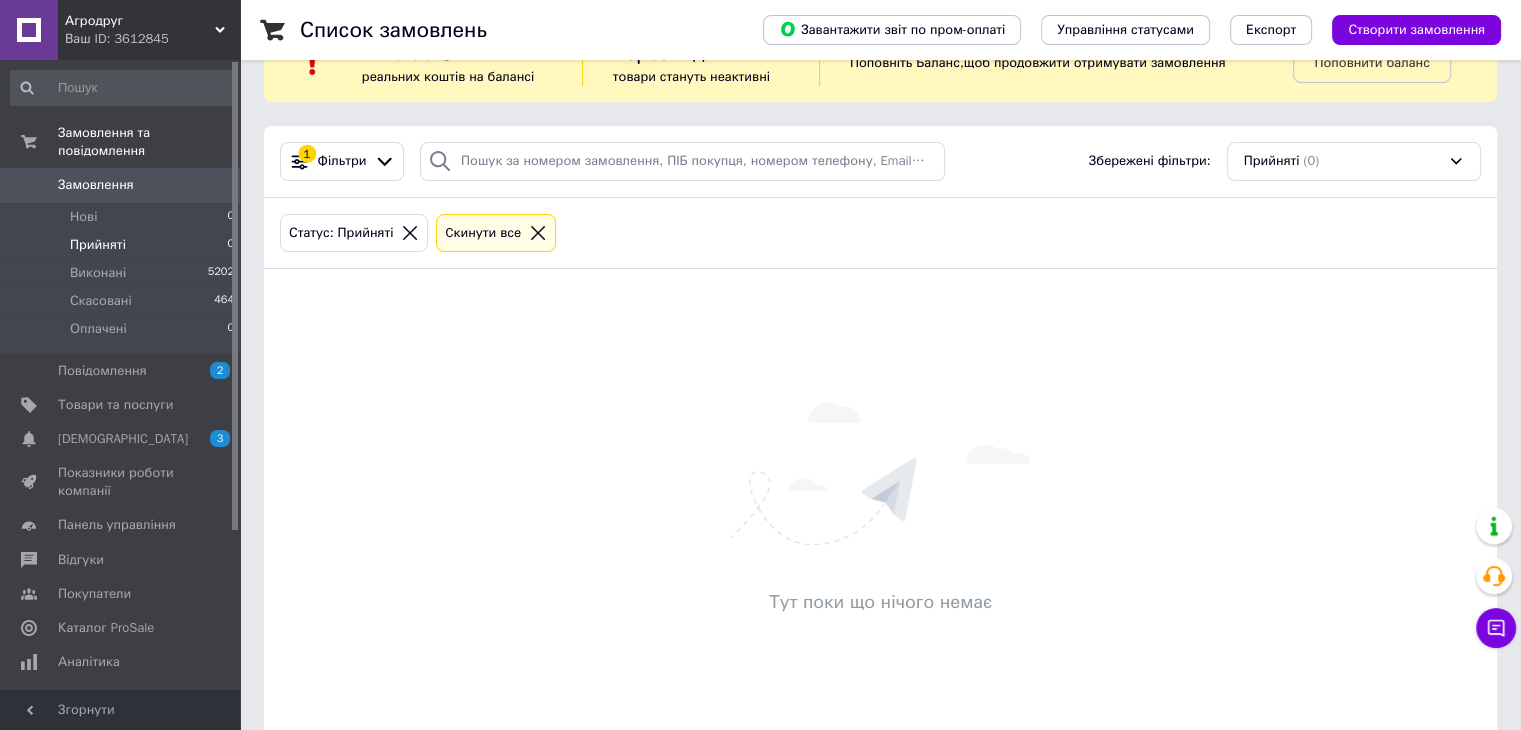 scroll, scrollTop: 107, scrollLeft: 0, axis: vertical 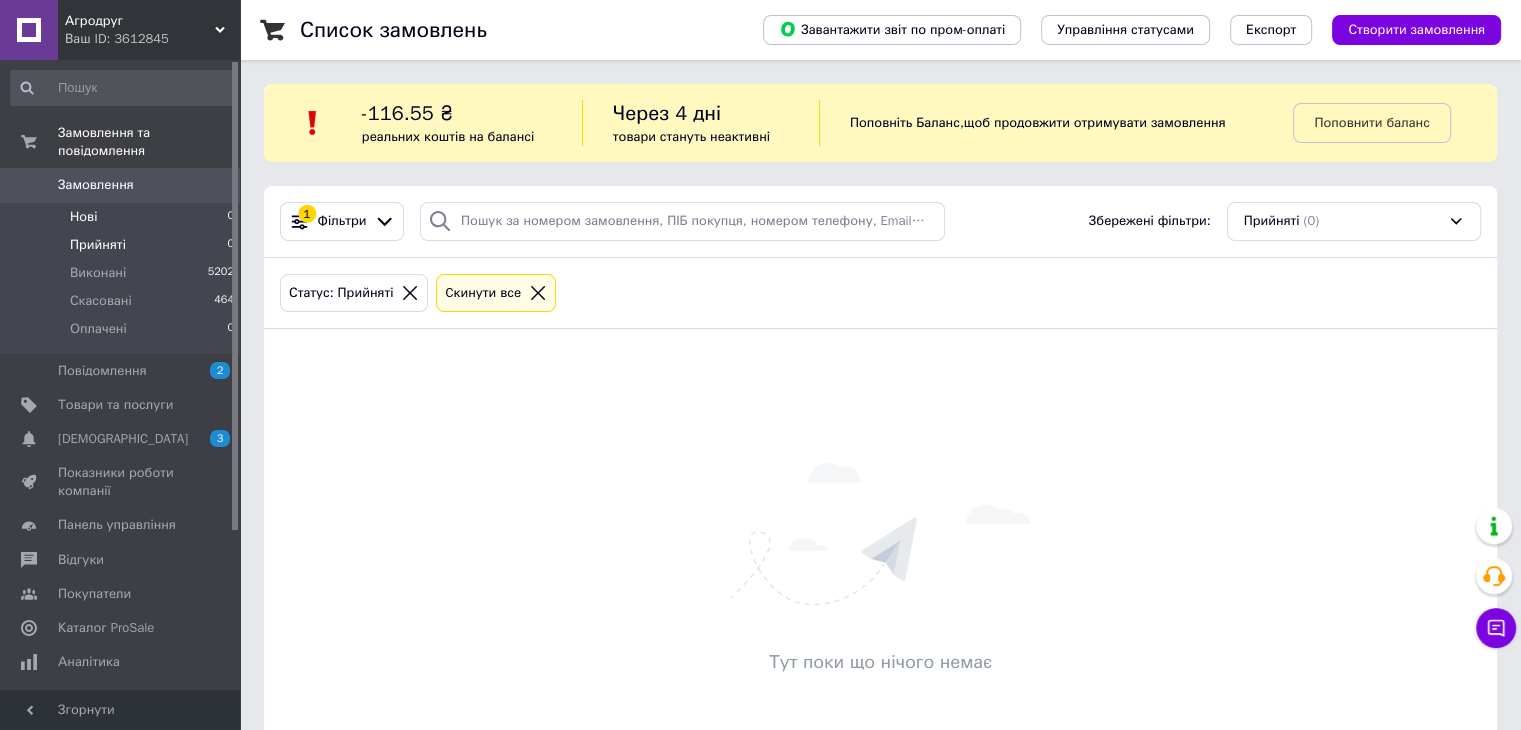 click on "Нові 0" at bounding box center [123, 217] 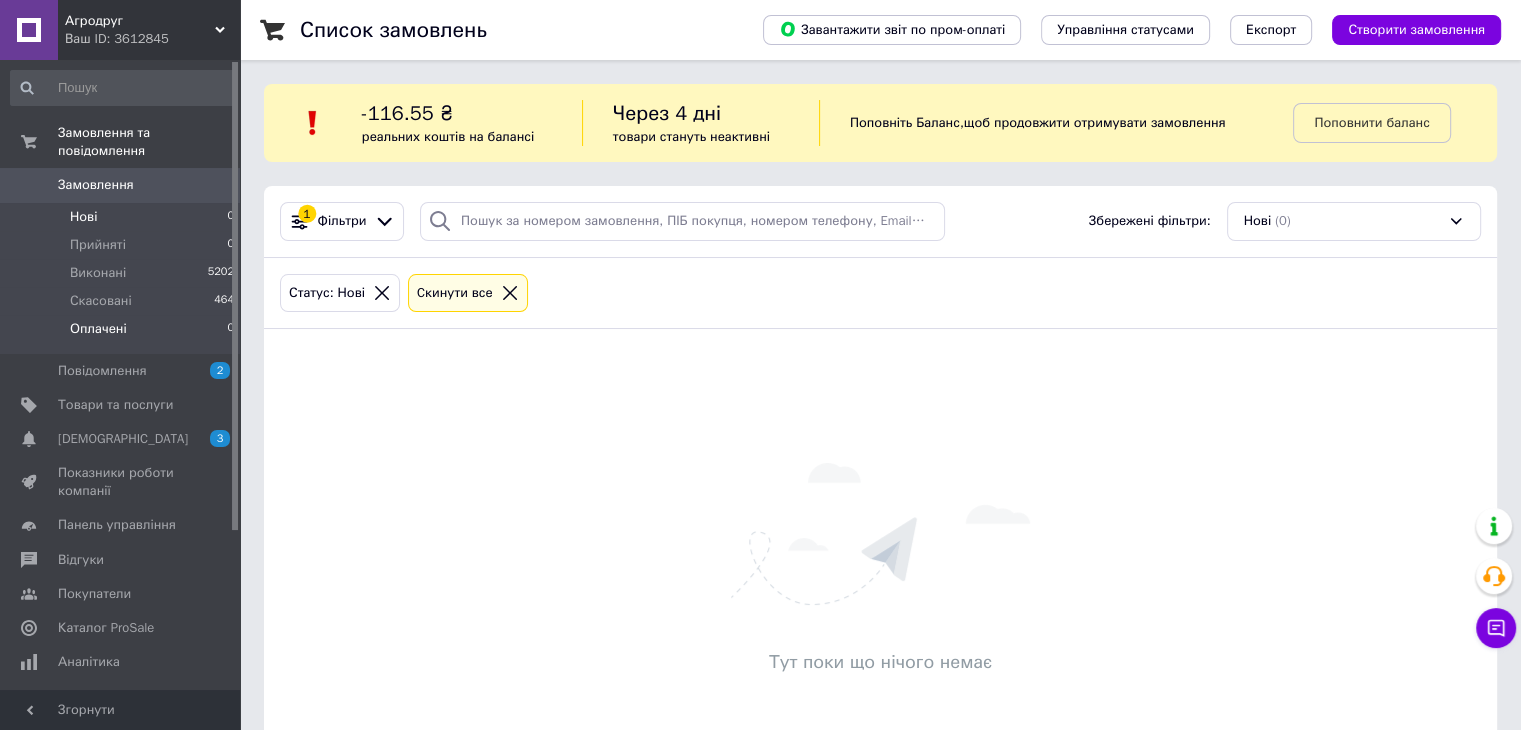 click on "Оплачені 0" at bounding box center (123, 334) 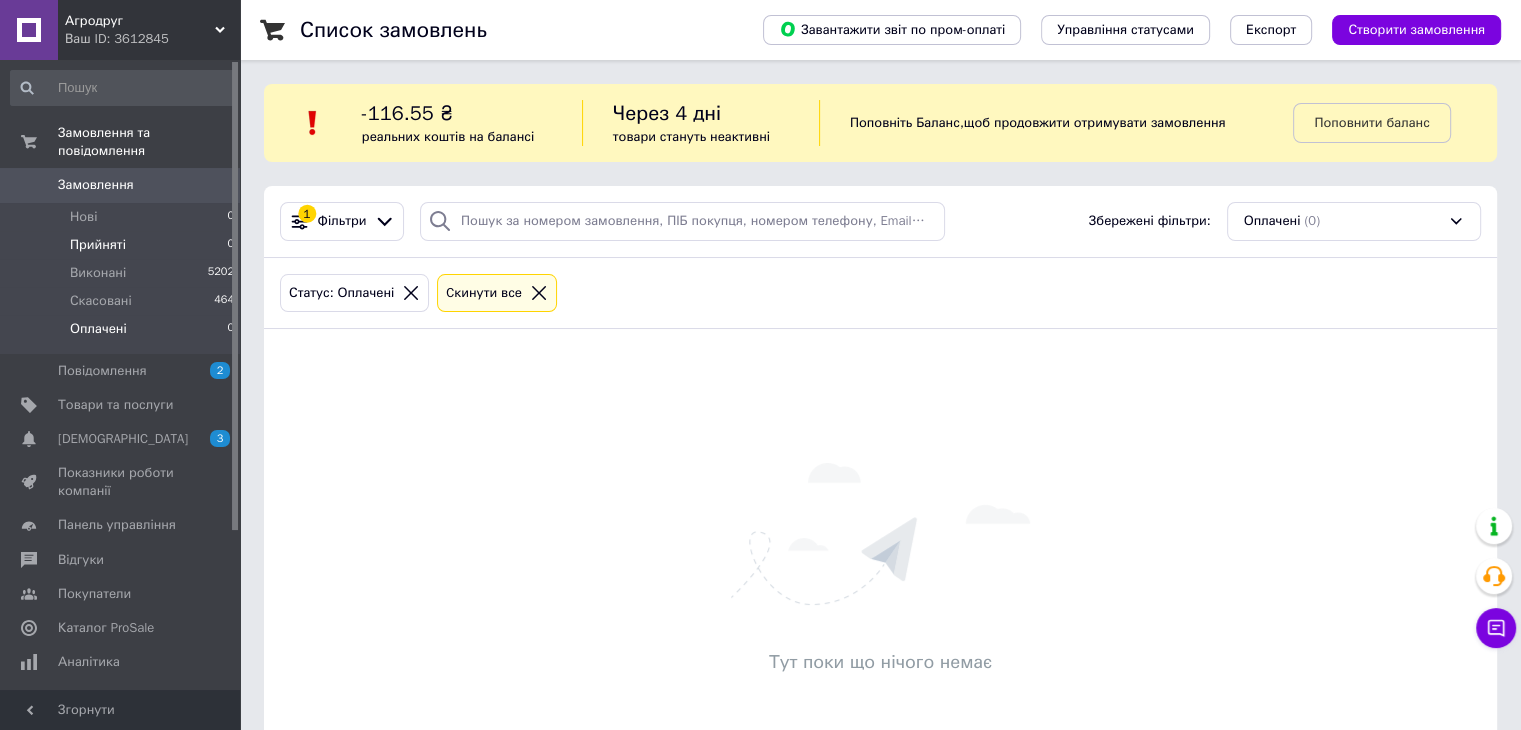click on "Прийняті 0" at bounding box center (123, 245) 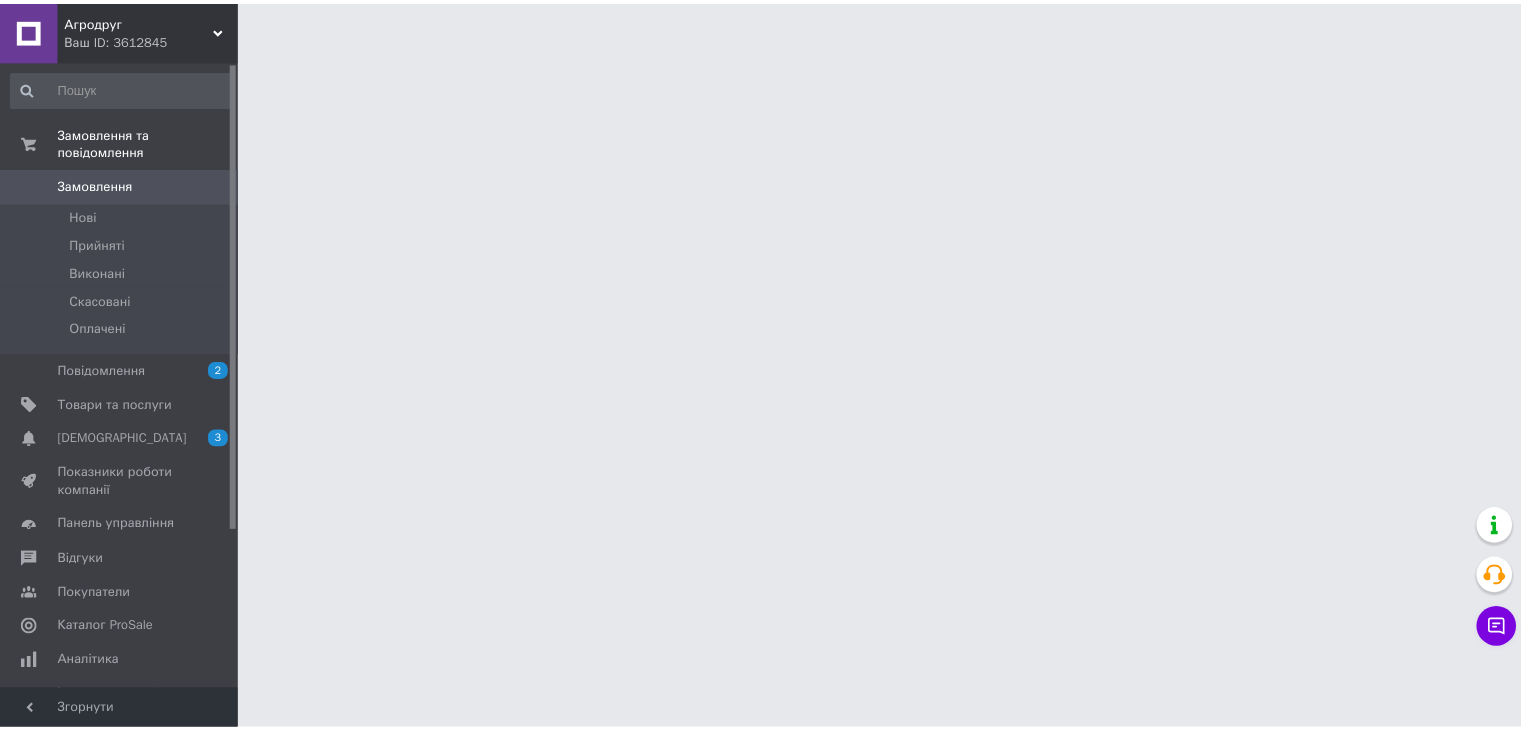 scroll, scrollTop: 0, scrollLeft: 0, axis: both 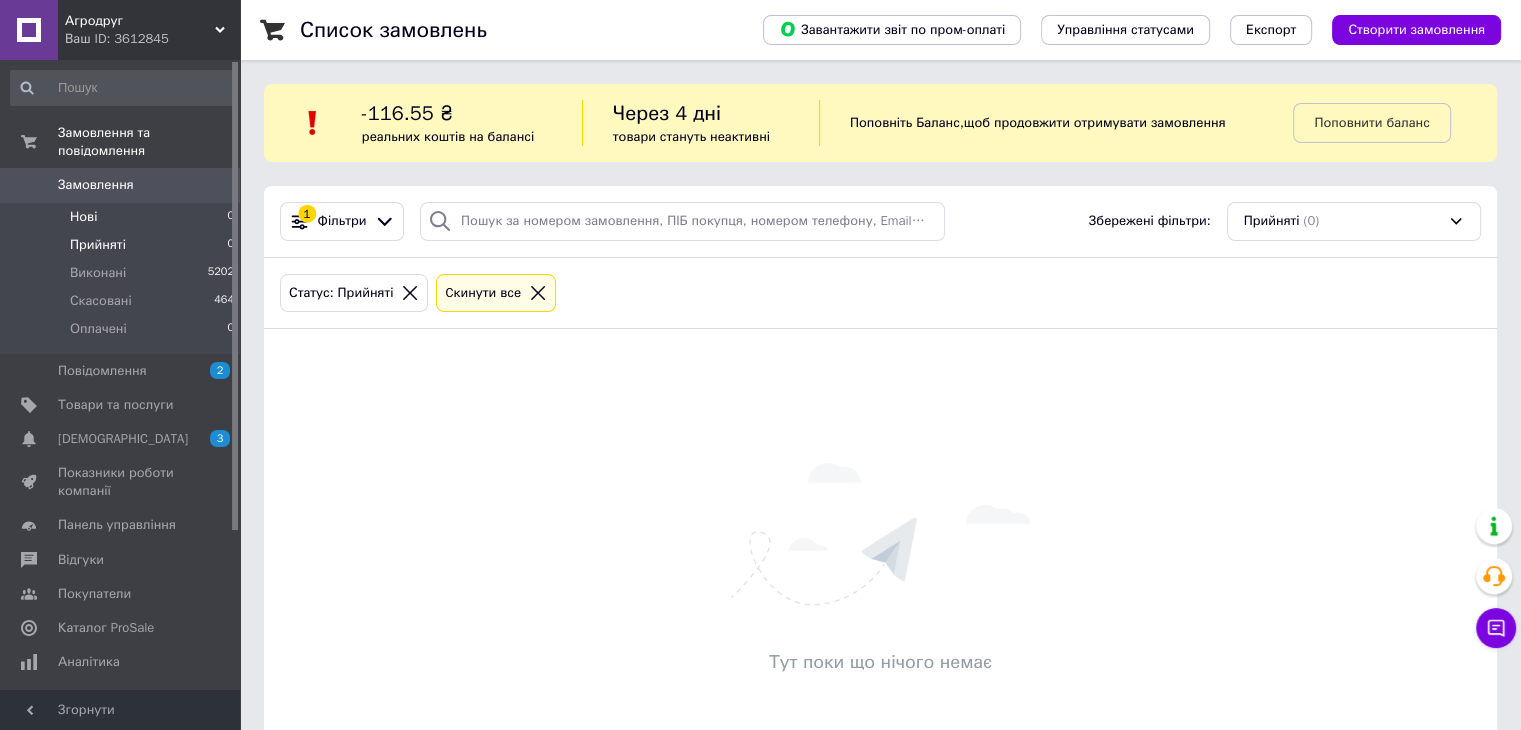 click on "Нові 0" at bounding box center (123, 217) 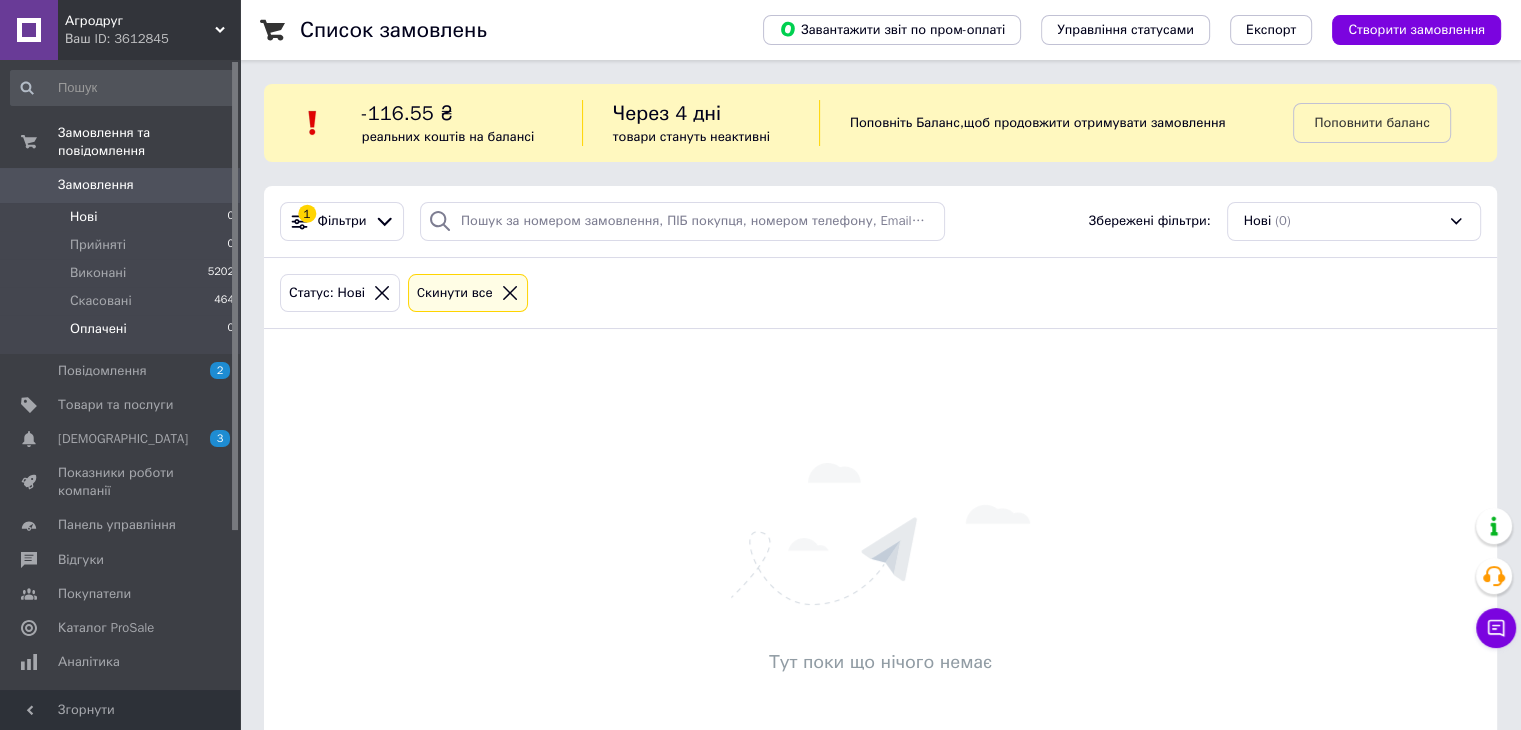 click on "Оплачені" at bounding box center (98, 329) 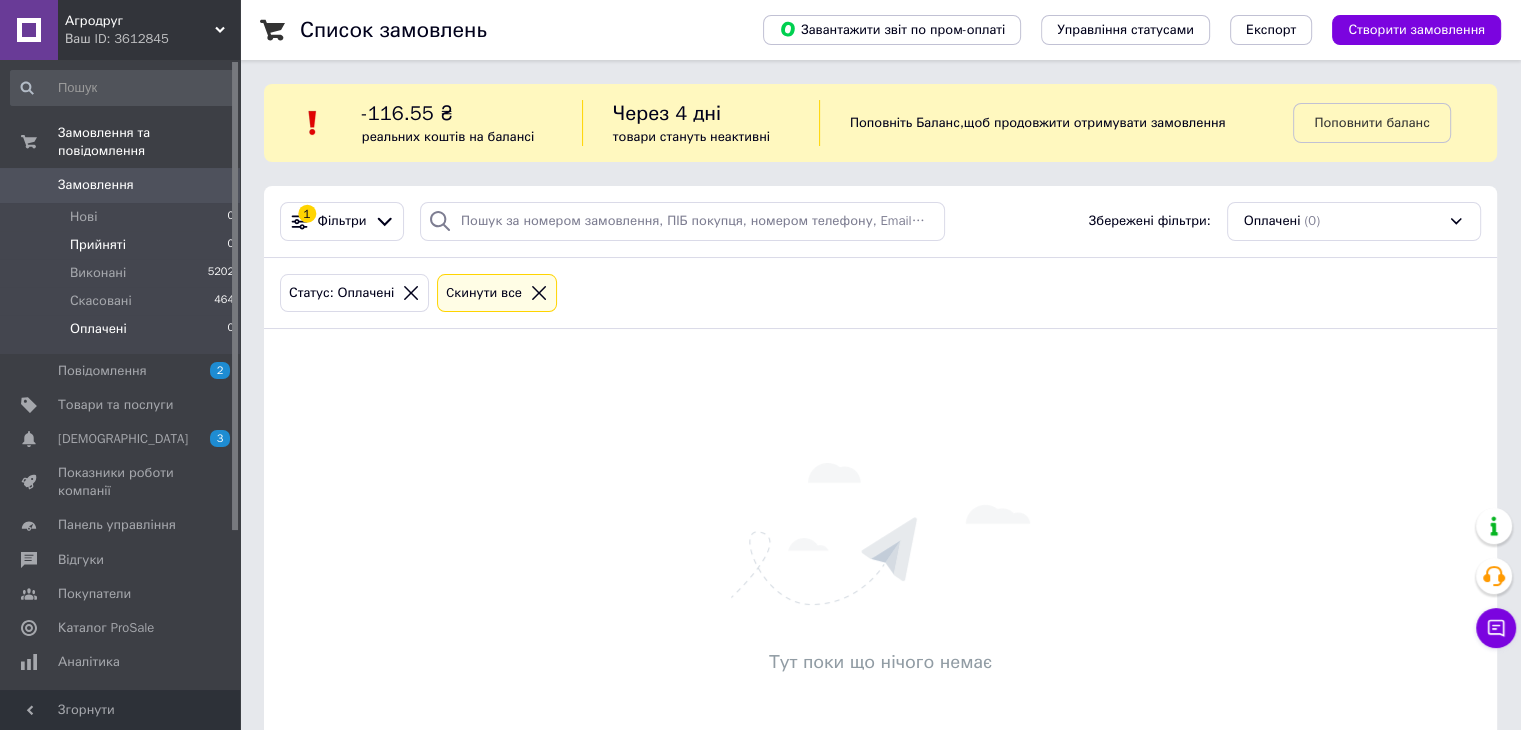 click on "Прийняті 0" at bounding box center [123, 245] 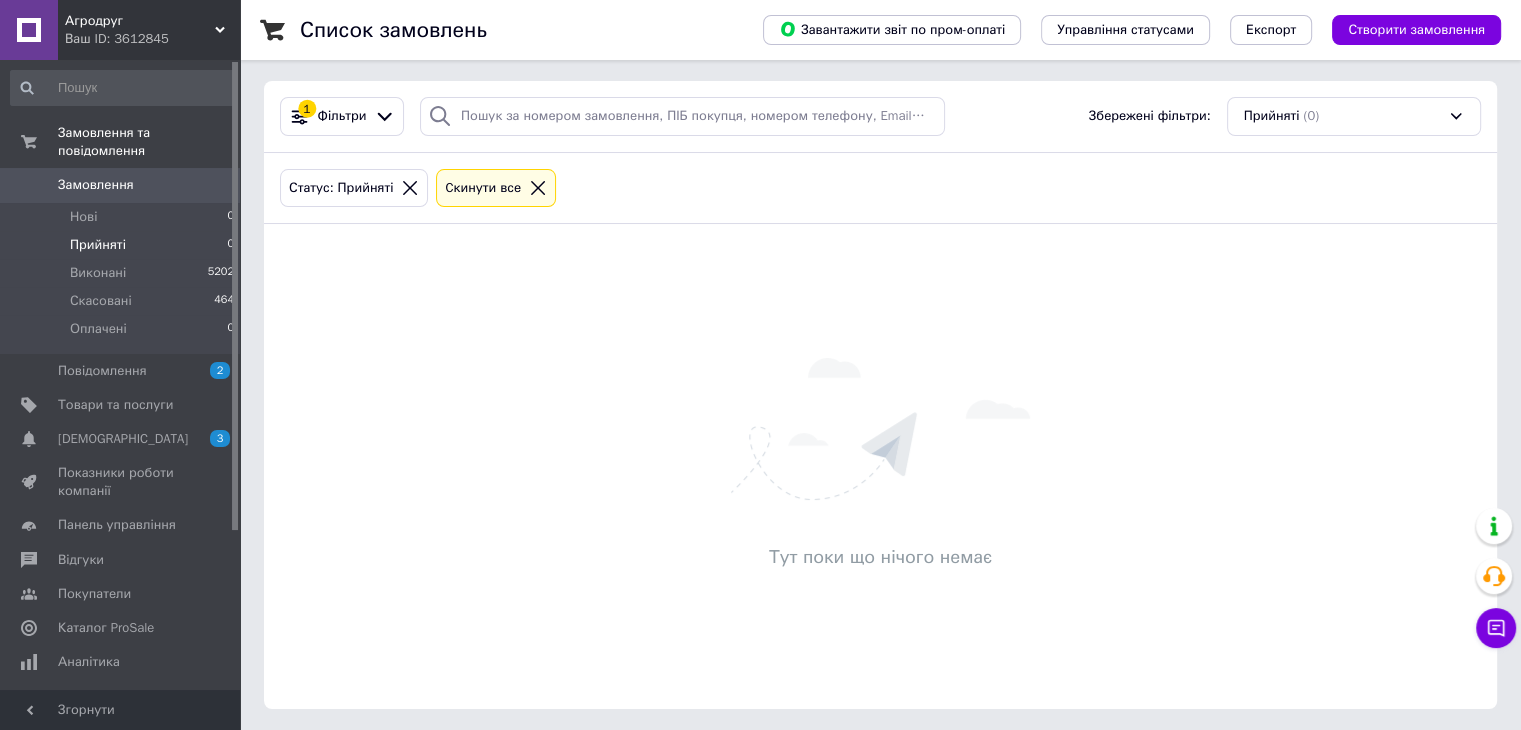 scroll, scrollTop: 107, scrollLeft: 0, axis: vertical 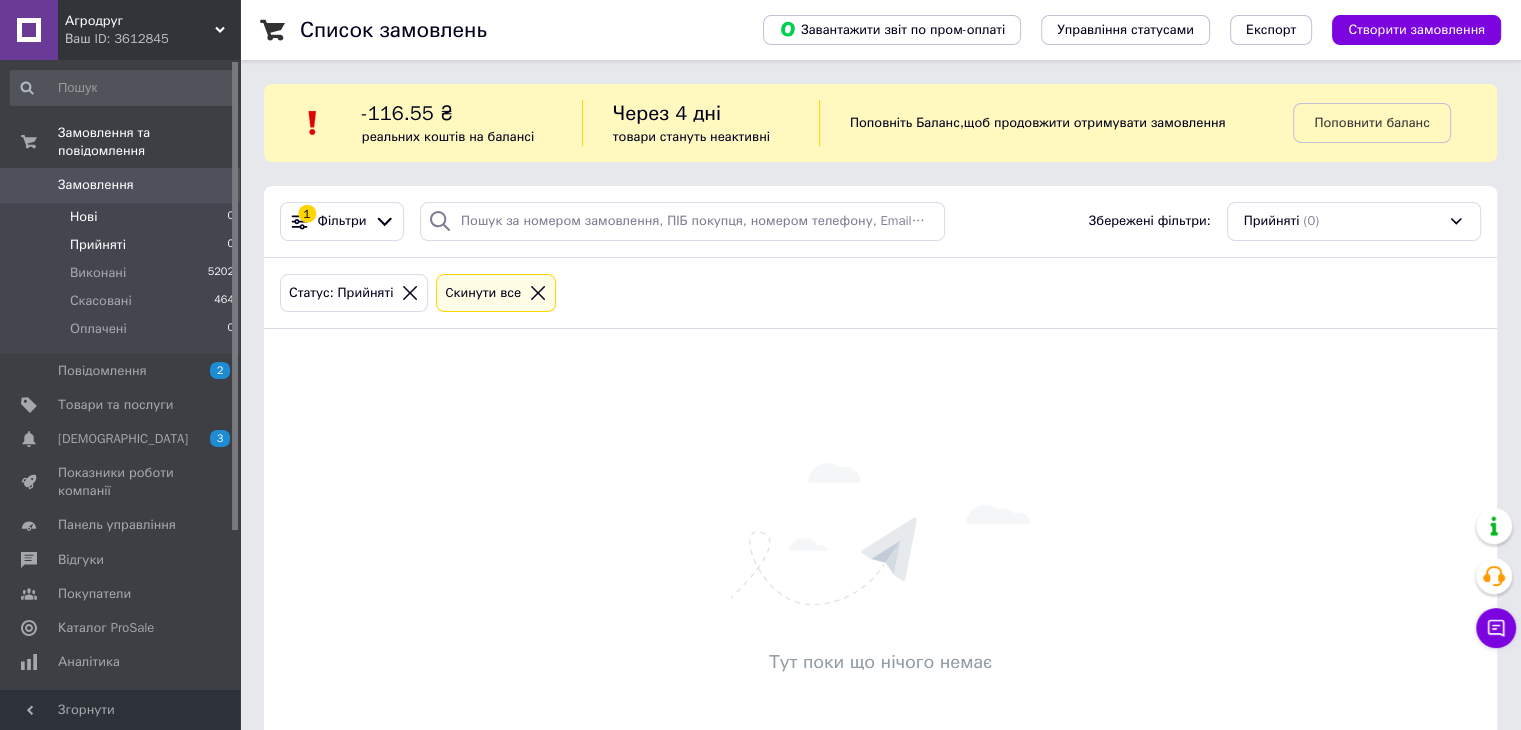 click on "Нові 0" at bounding box center [123, 217] 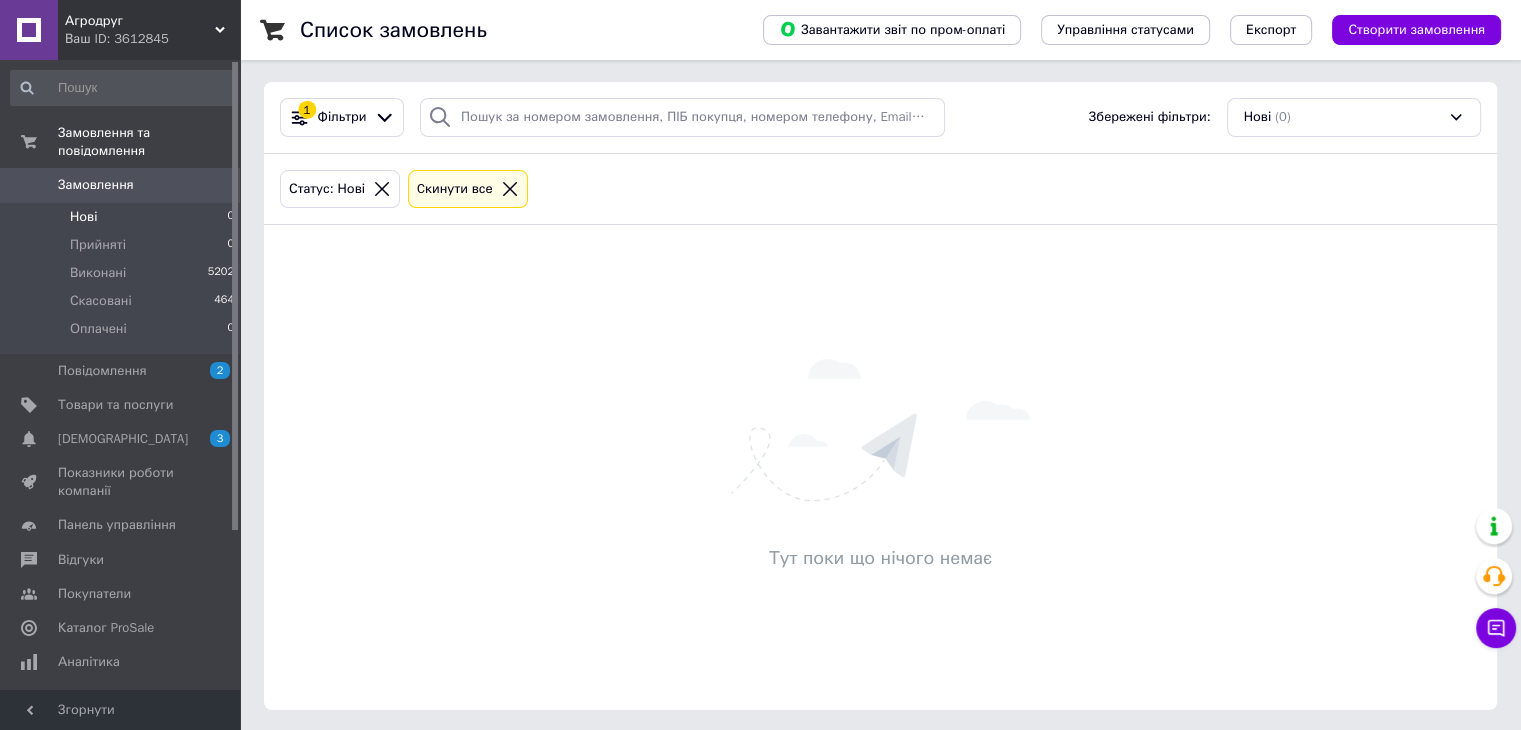 scroll, scrollTop: 107, scrollLeft: 0, axis: vertical 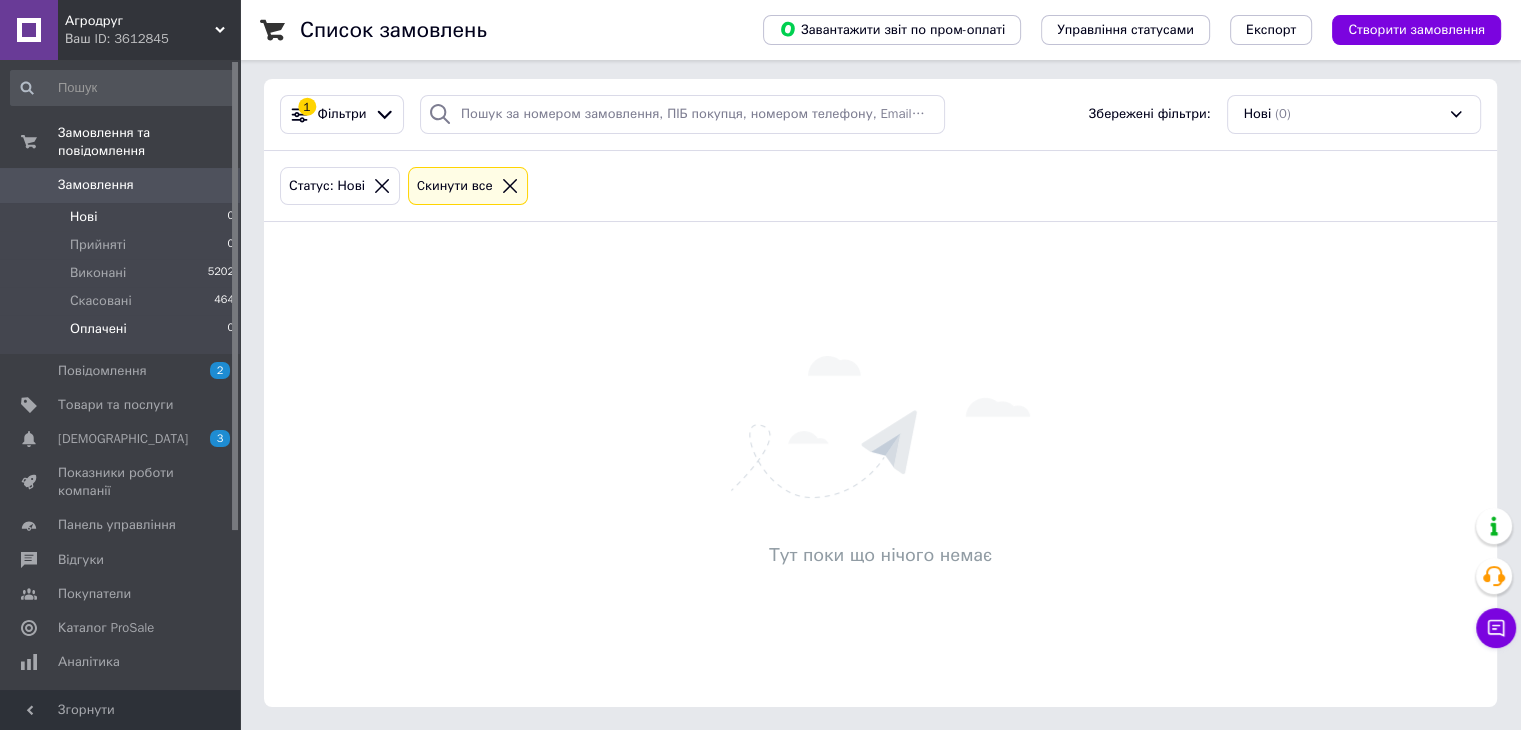 click on "Оплачені 0" at bounding box center (123, 334) 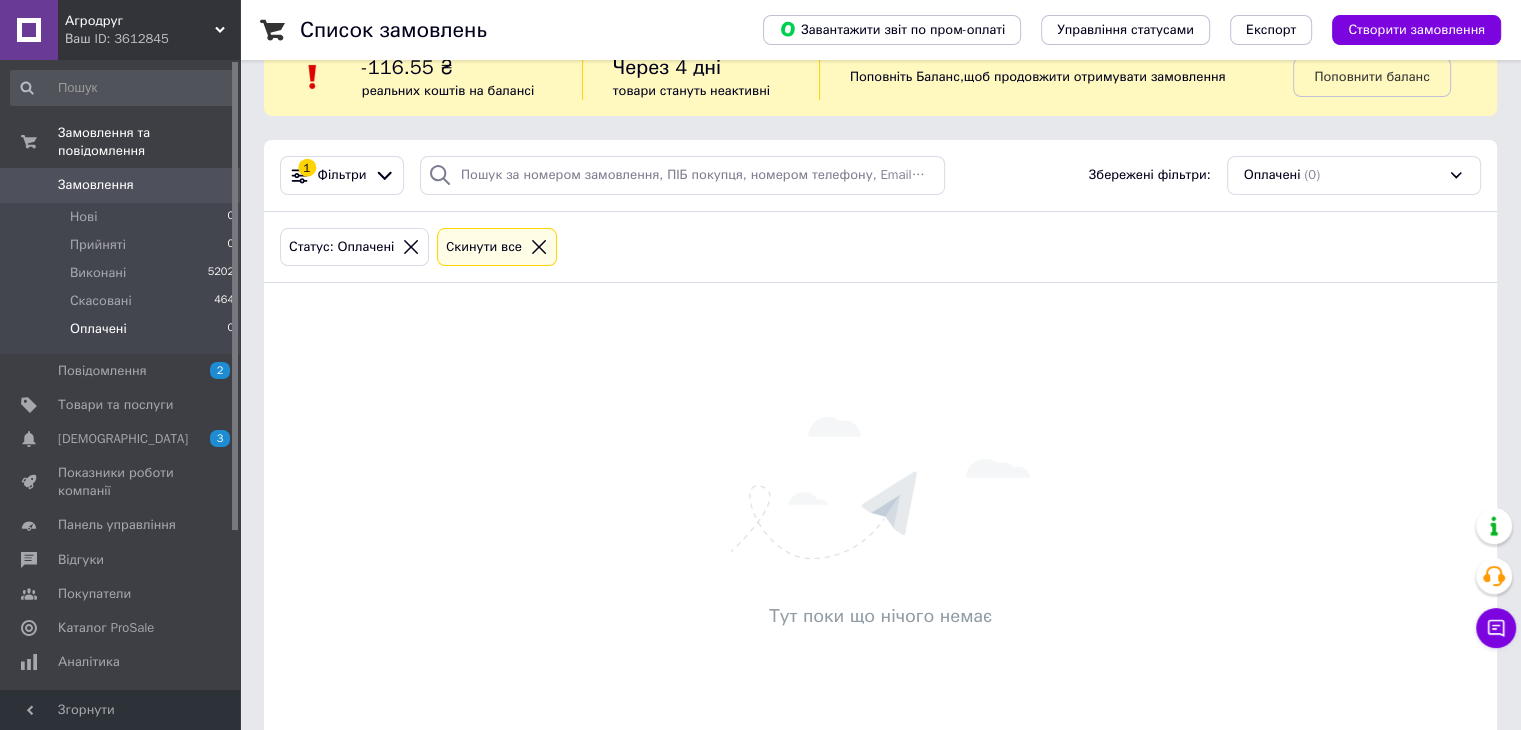 scroll, scrollTop: 107, scrollLeft: 0, axis: vertical 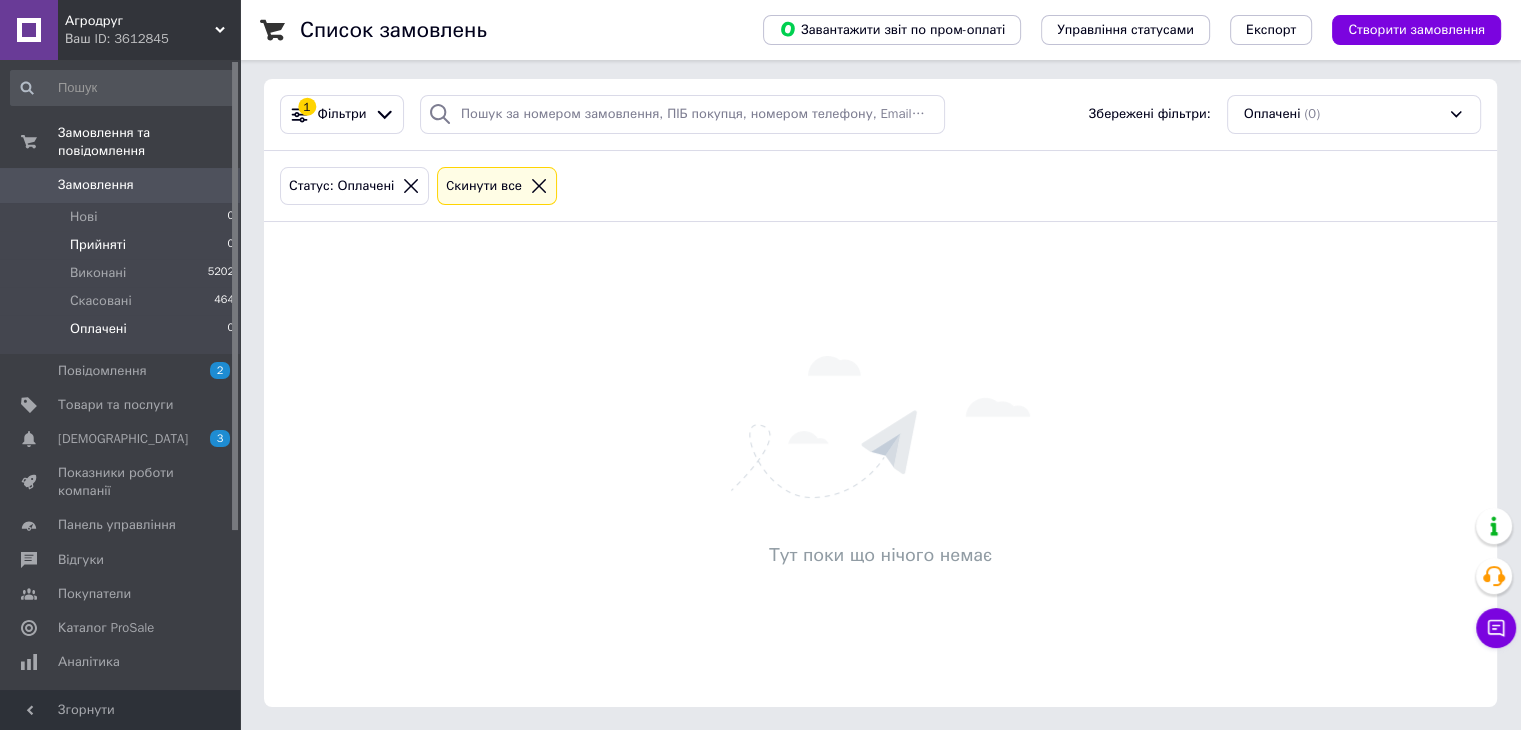 click on "Прийняті 0" at bounding box center [123, 245] 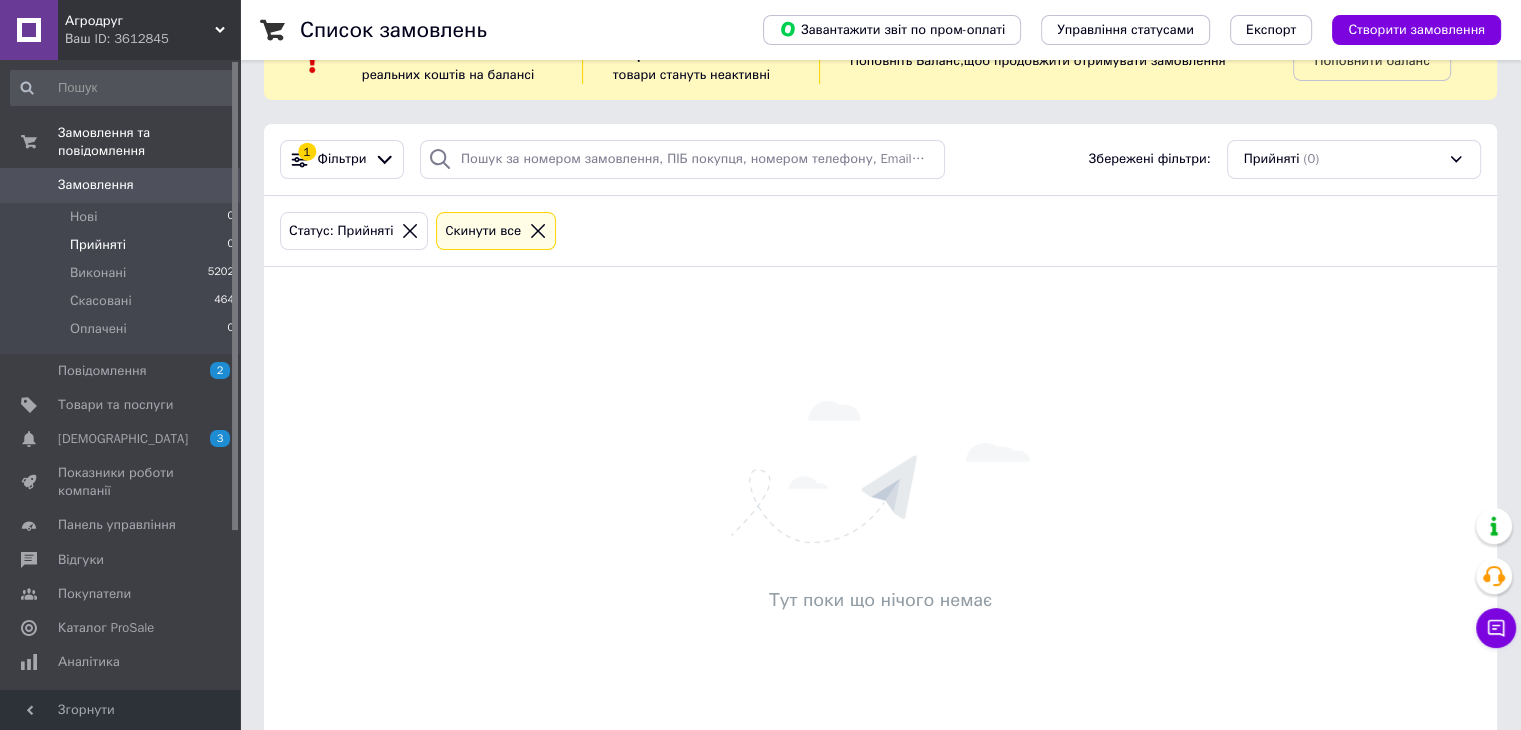 scroll, scrollTop: 107, scrollLeft: 0, axis: vertical 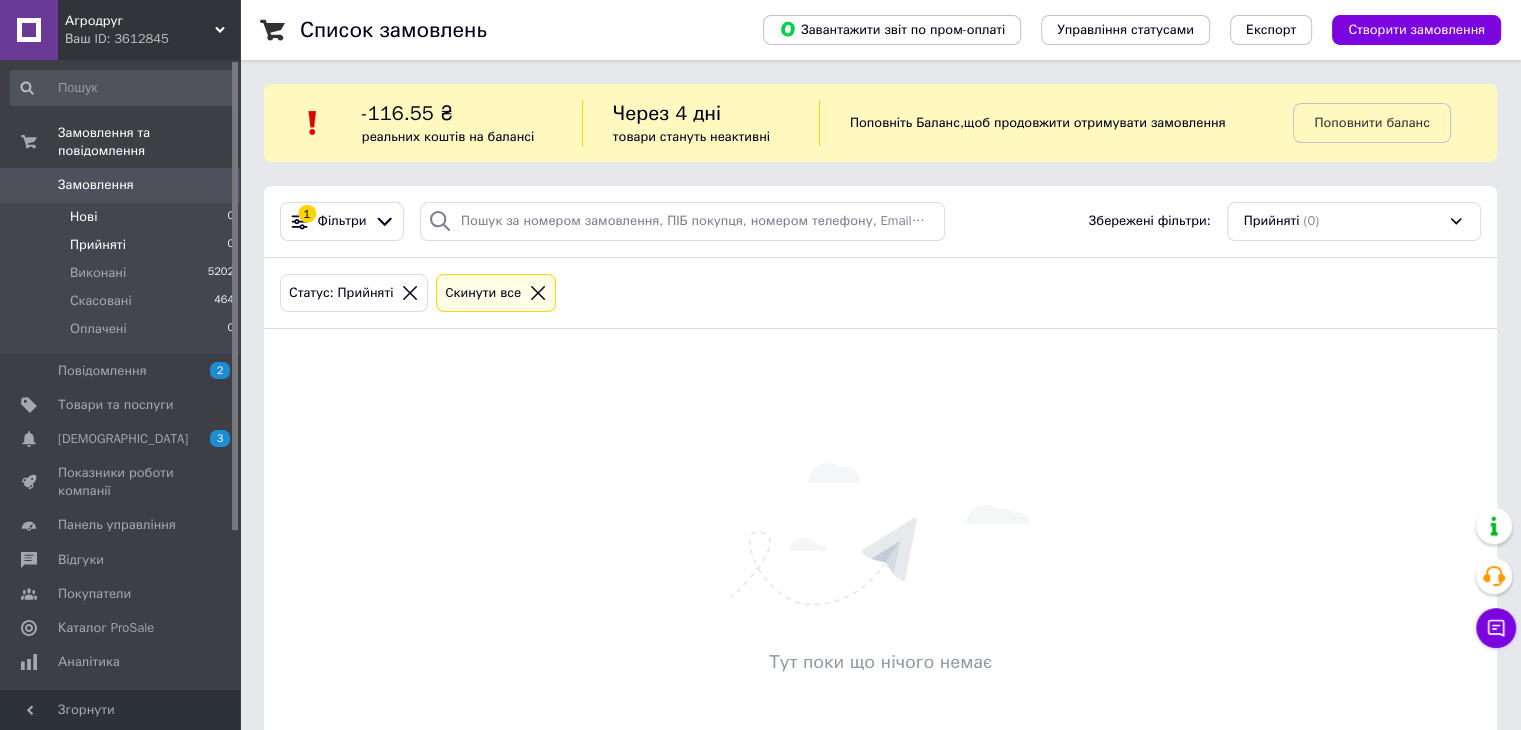 click on "Нові" at bounding box center (83, 217) 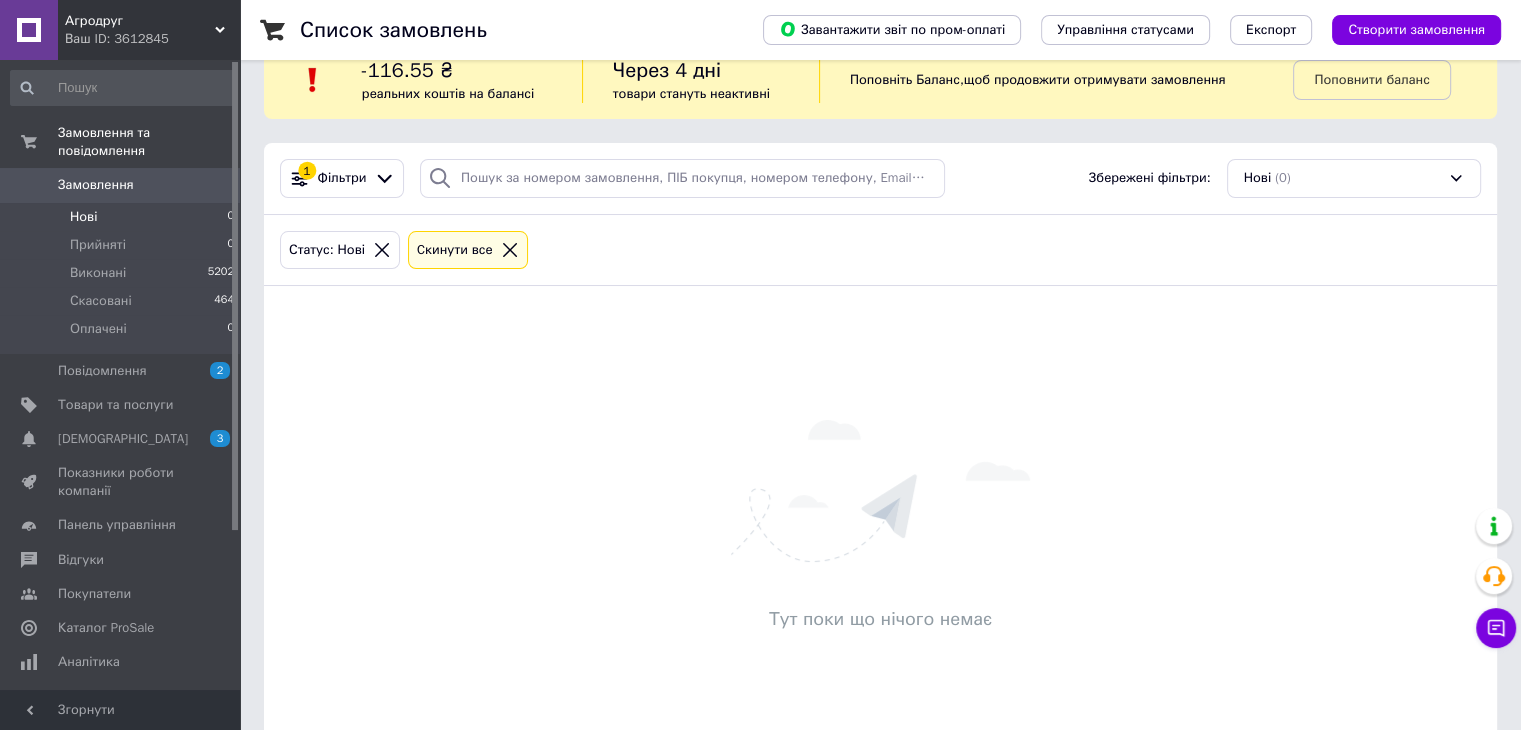 scroll, scrollTop: 107, scrollLeft: 0, axis: vertical 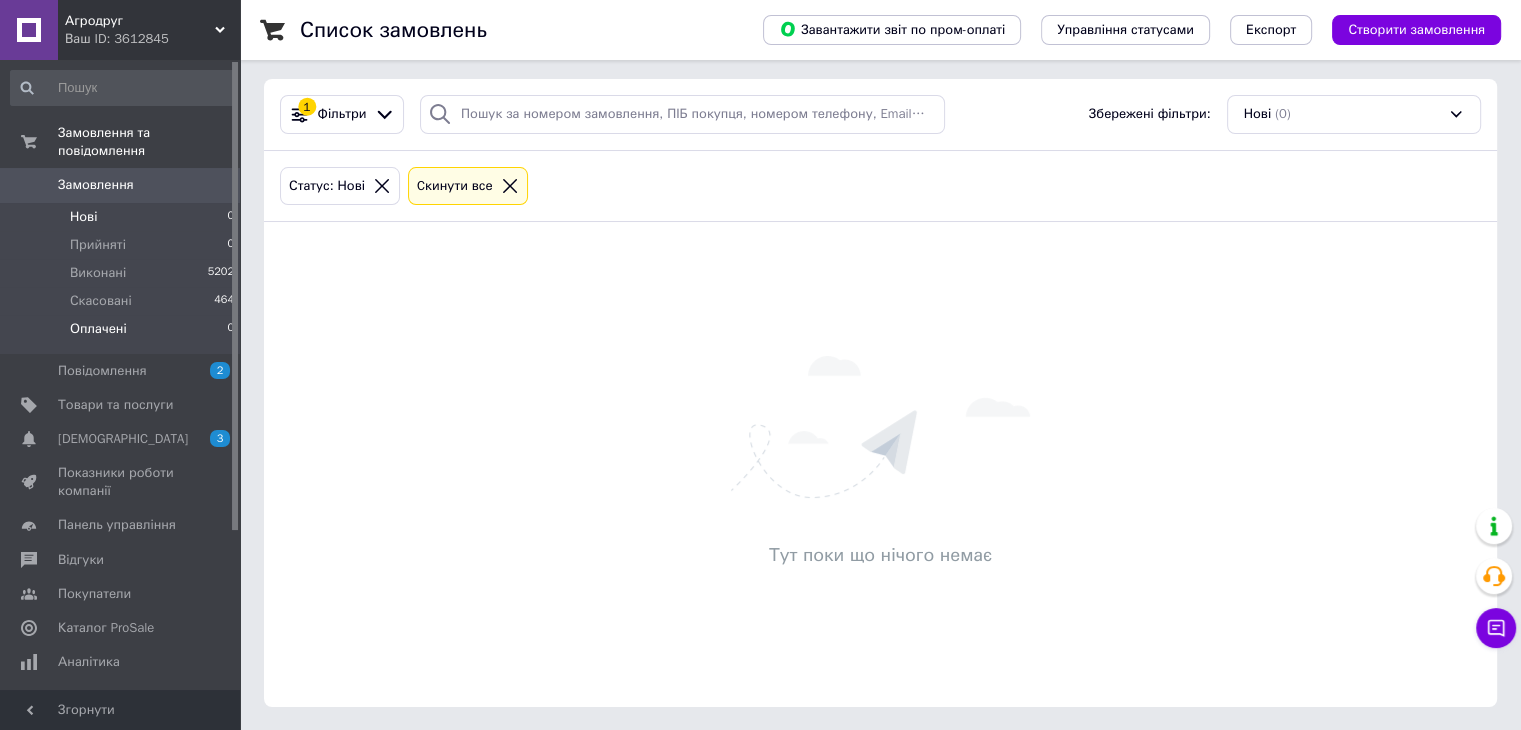 click on "Оплачені" at bounding box center (98, 329) 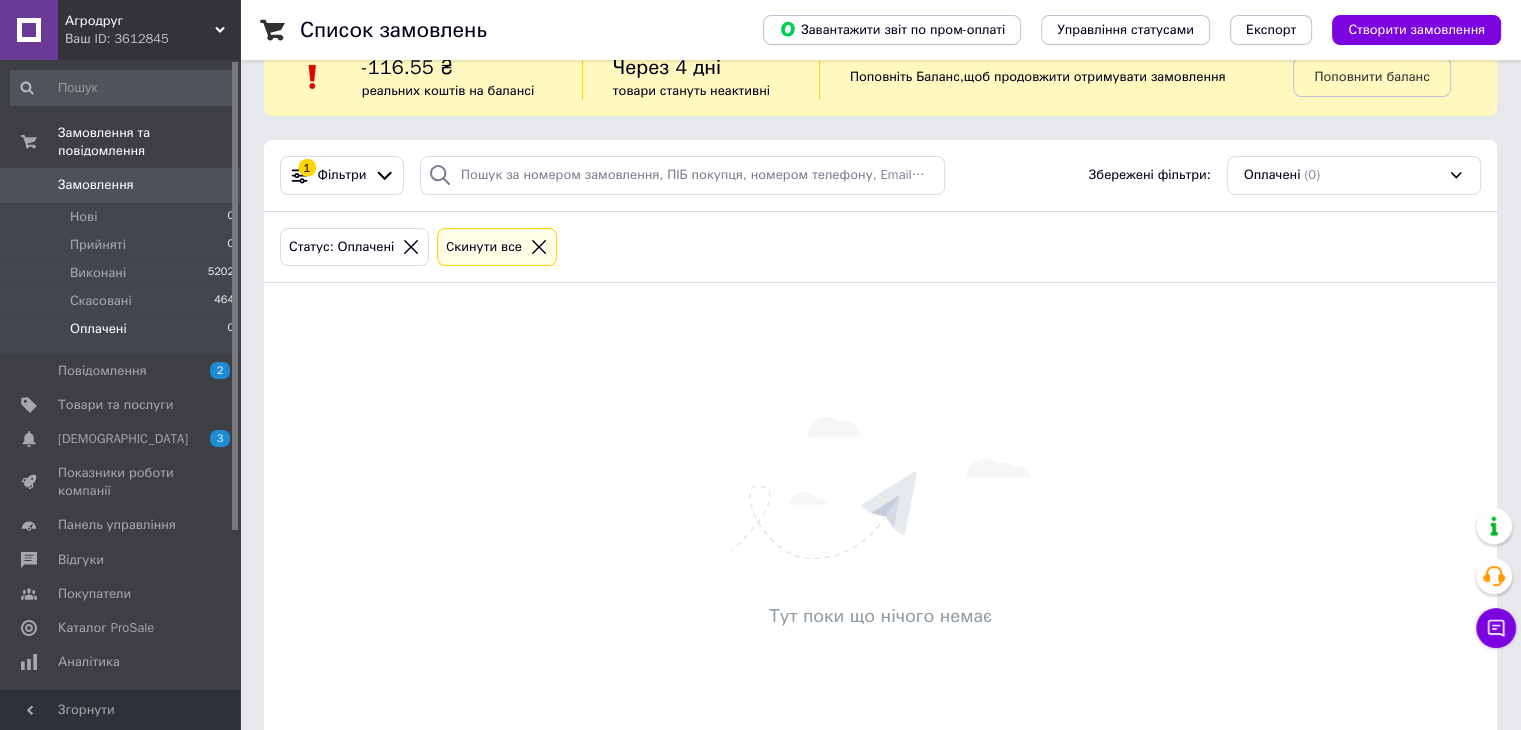 scroll, scrollTop: 107, scrollLeft: 0, axis: vertical 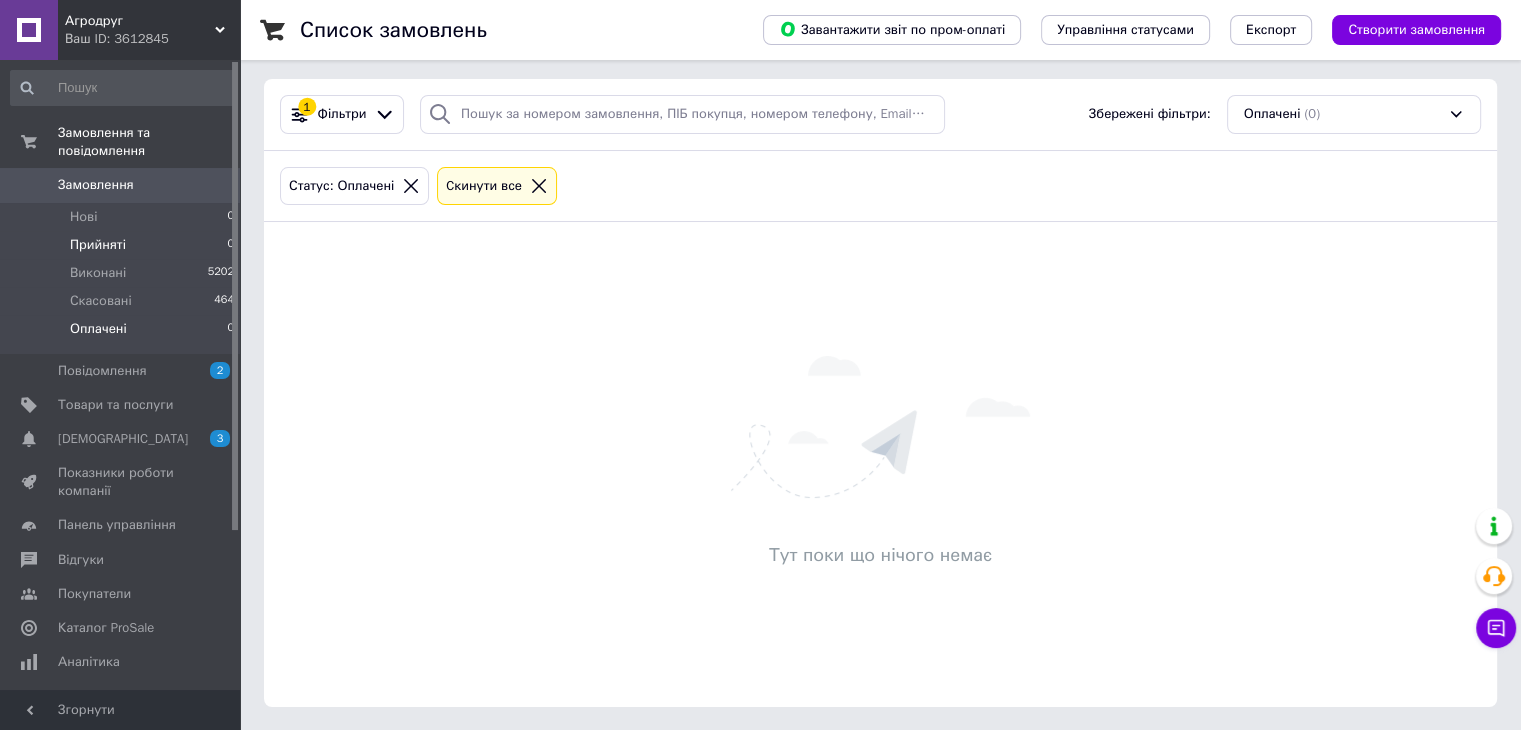 click on "Прийняті 0" at bounding box center [123, 245] 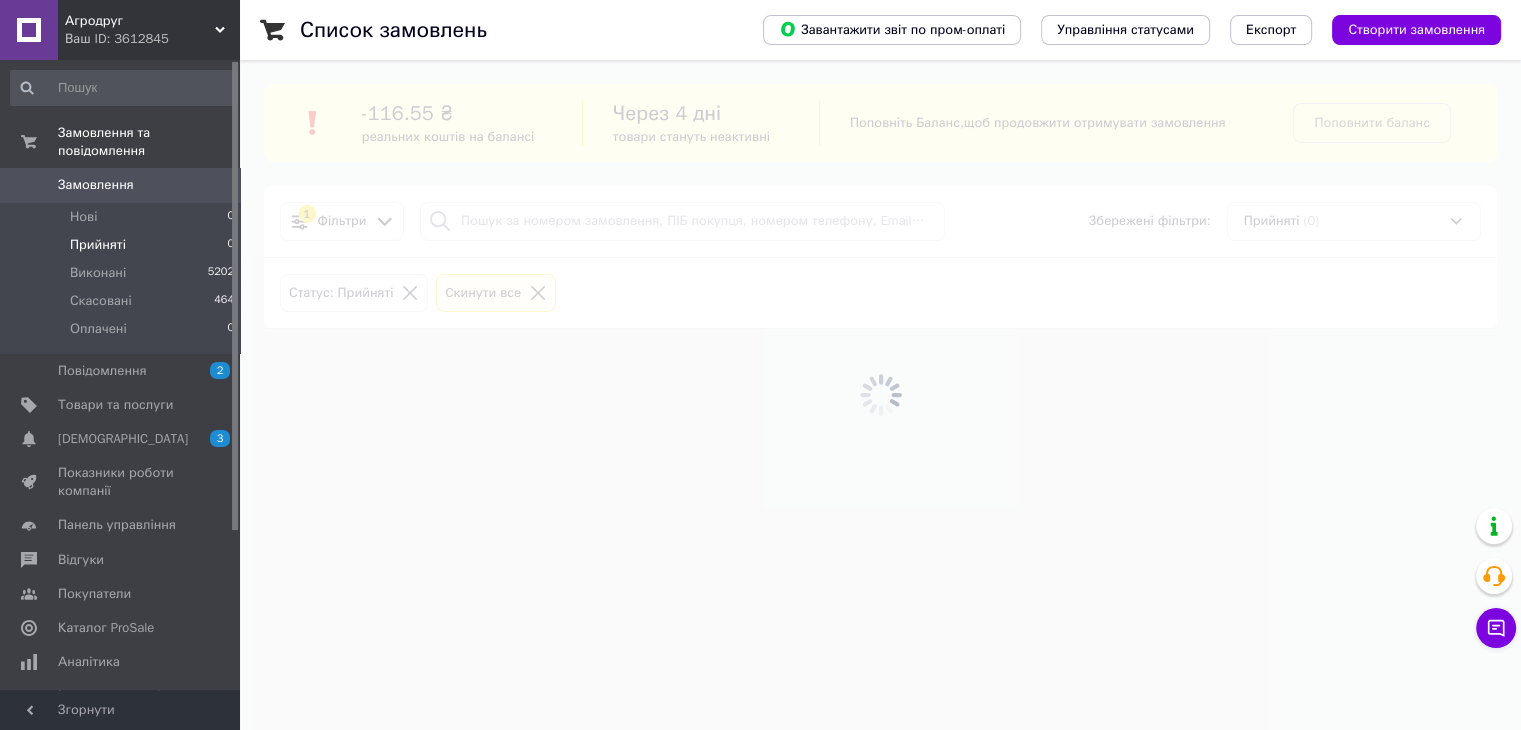 scroll, scrollTop: 0, scrollLeft: 0, axis: both 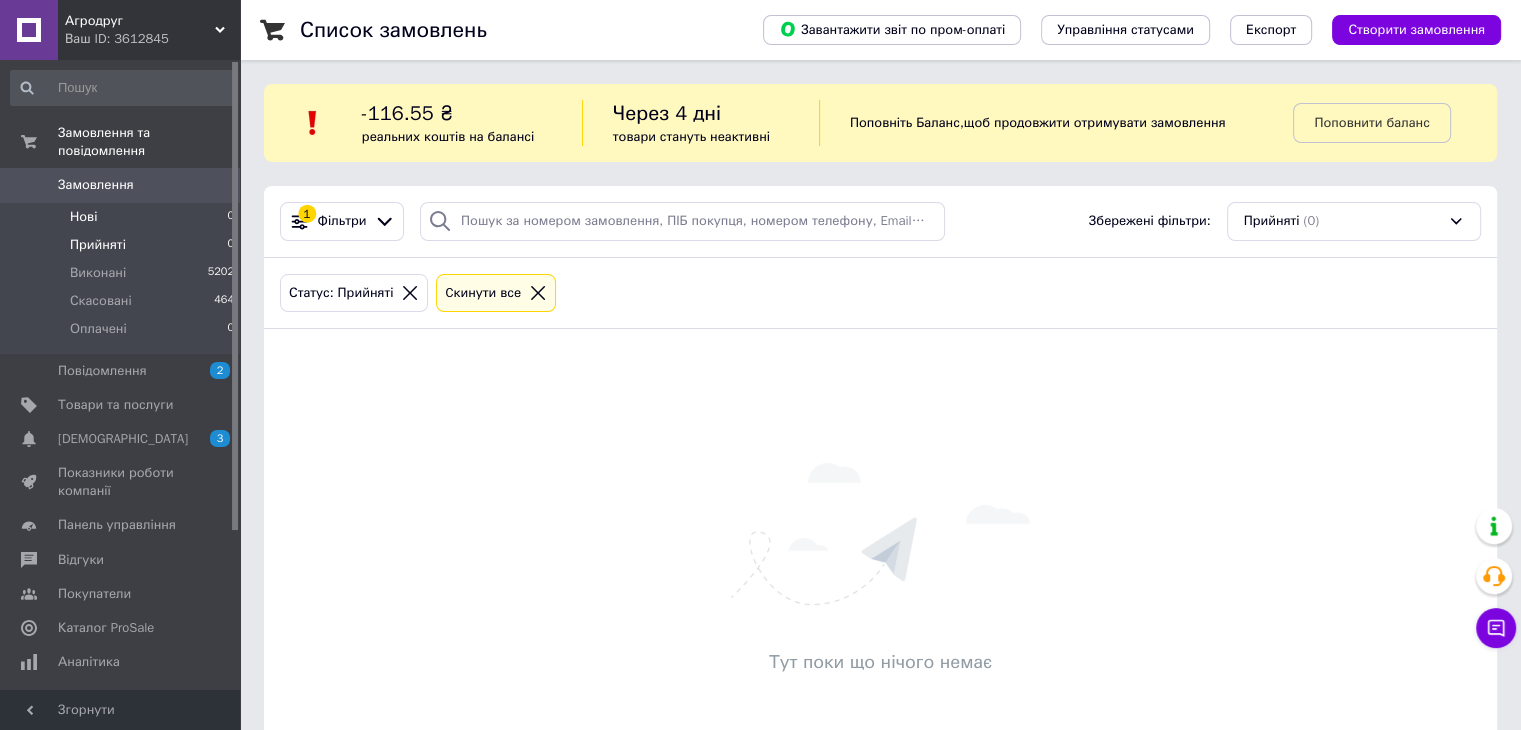 click on "Нові 0" at bounding box center [123, 217] 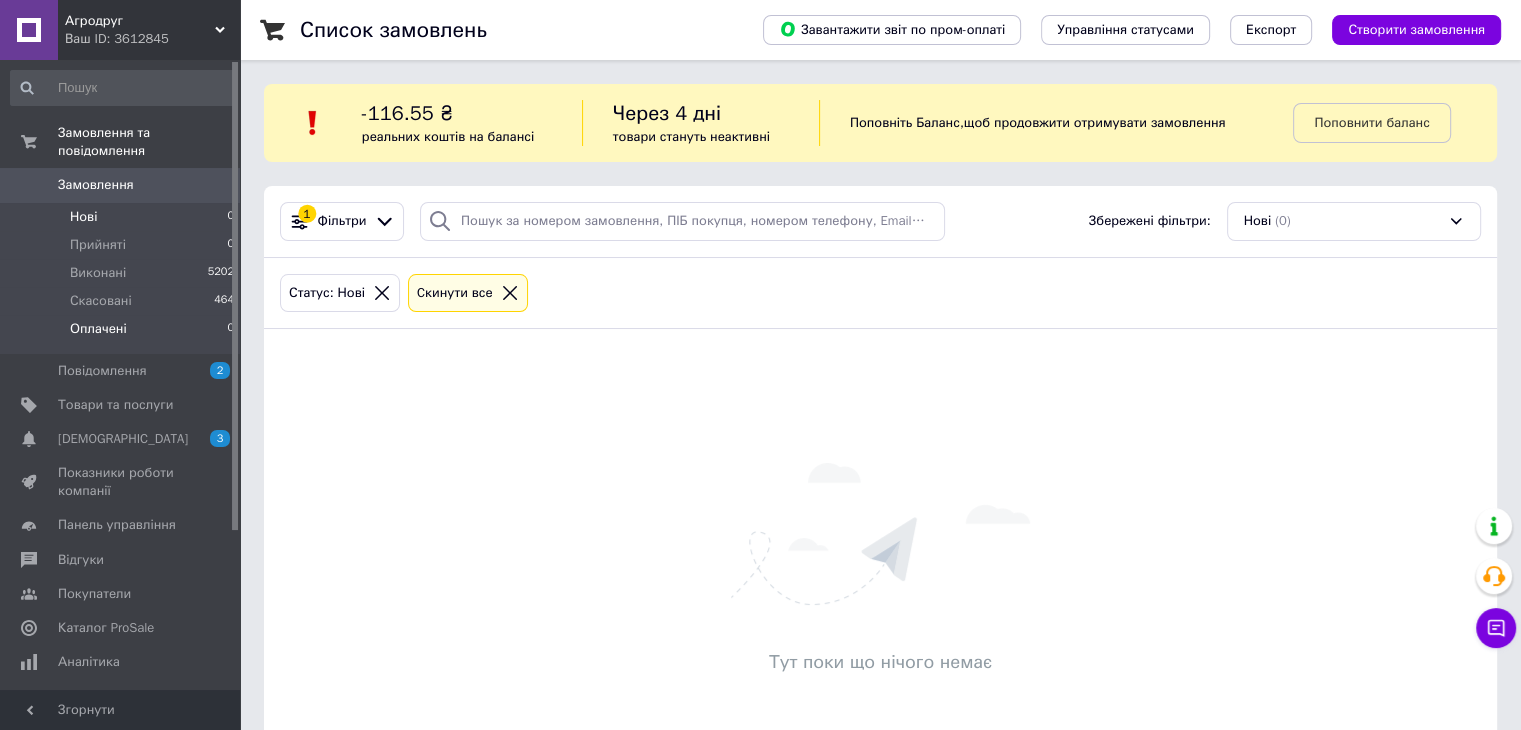 click on "Оплачені 0" at bounding box center (123, 334) 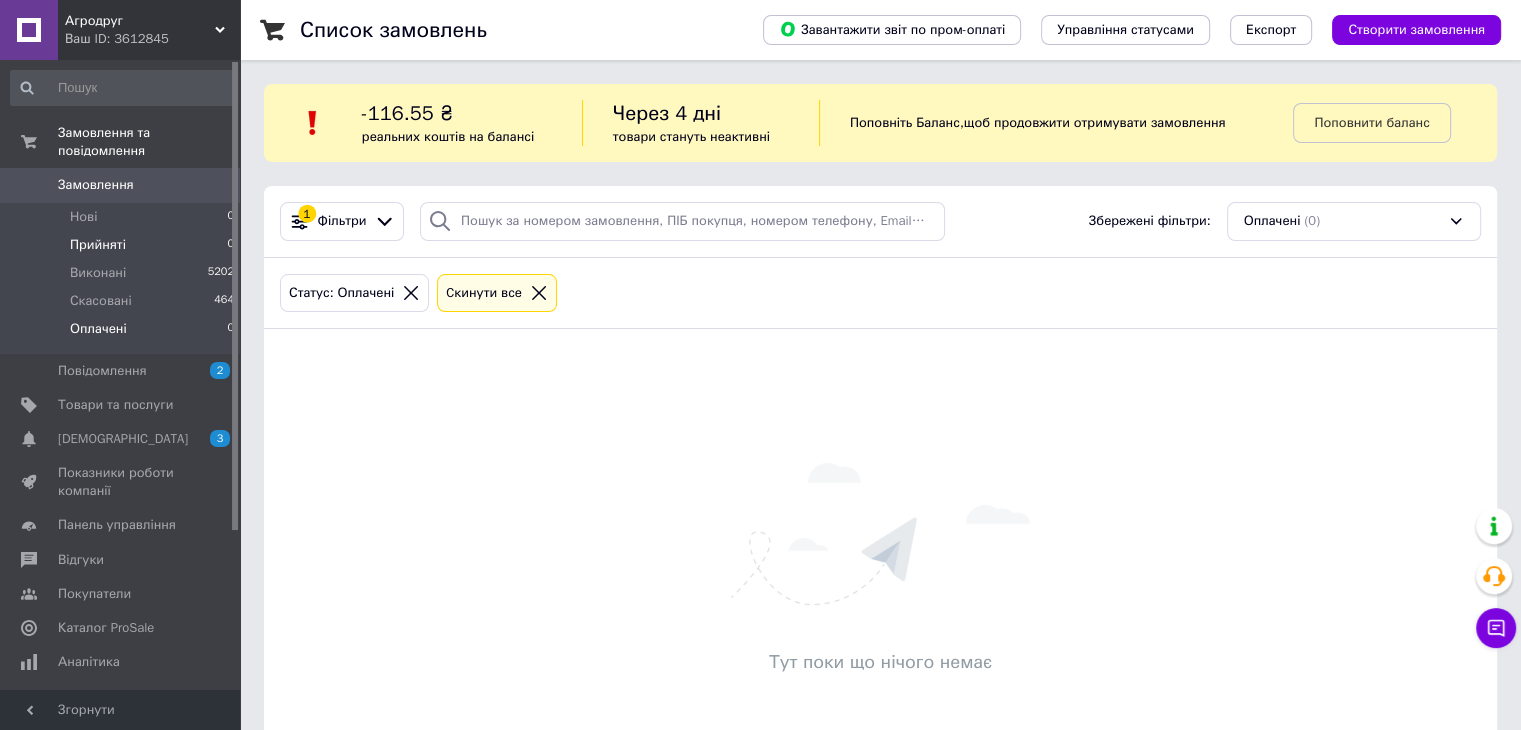 click on "Прийняті 0" at bounding box center [123, 245] 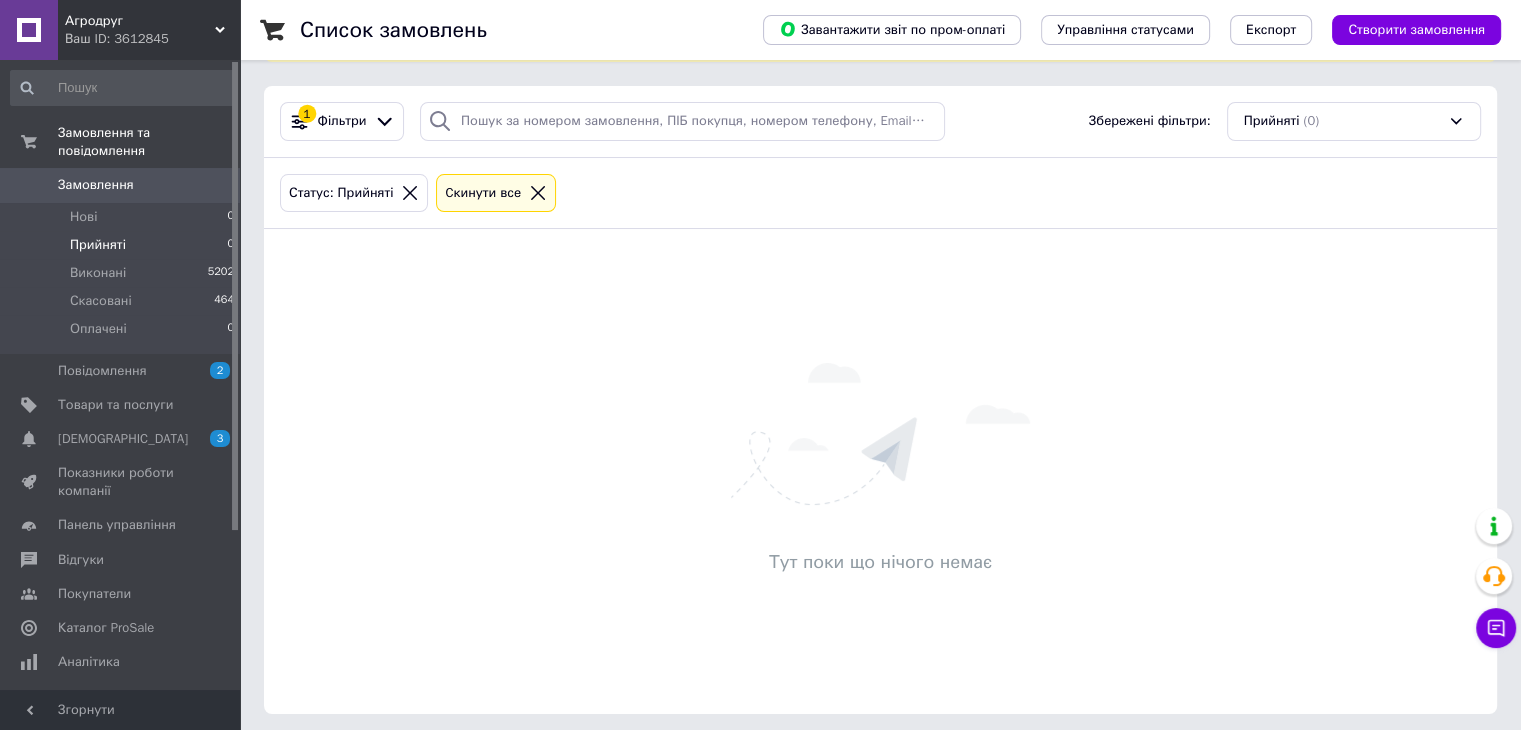 scroll, scrollTop: 107, scrollLeft: 0, axis: vertical 